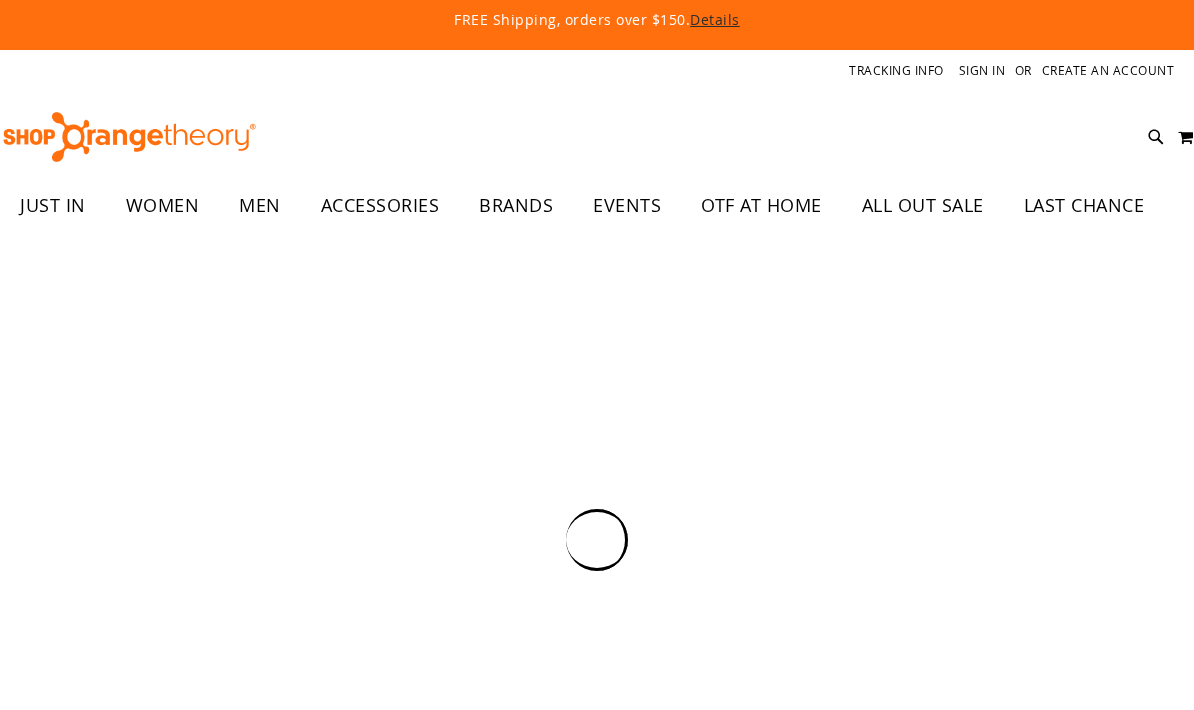 scroll, scrollTop: 0, scrollLeft: 0, axis: both 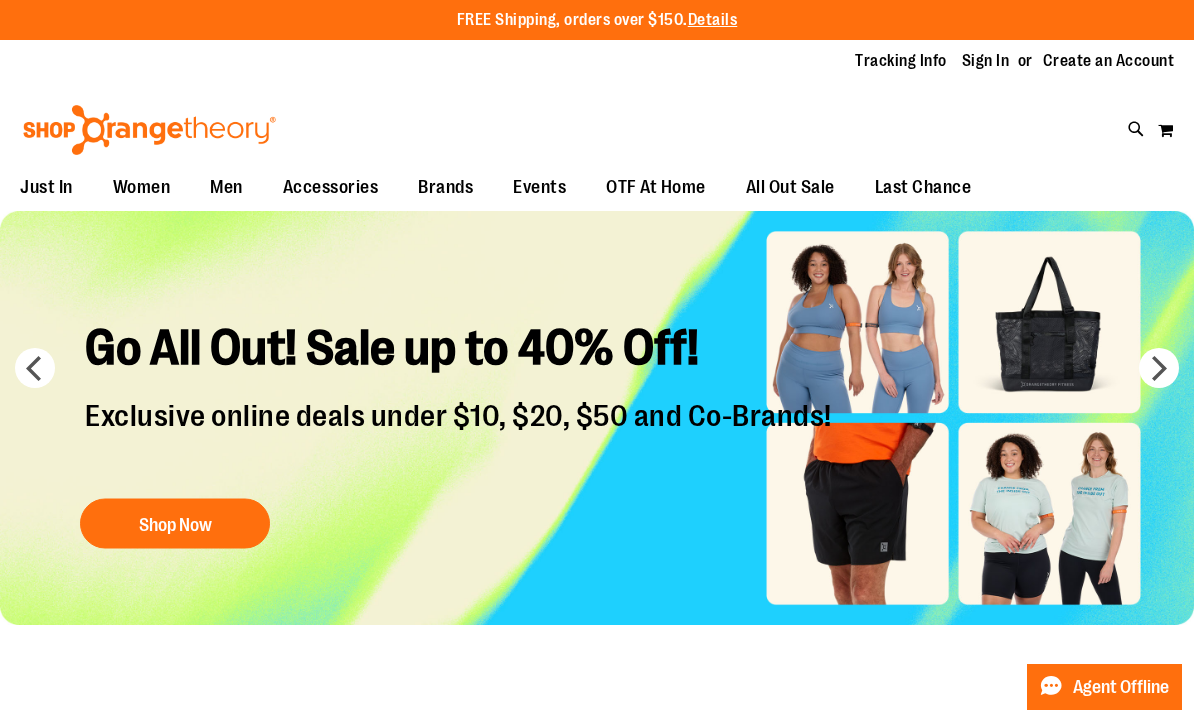click on "Toggle Nav
Search
Popular Suggestions
Advanced Search" at bounding box center (597, 124) 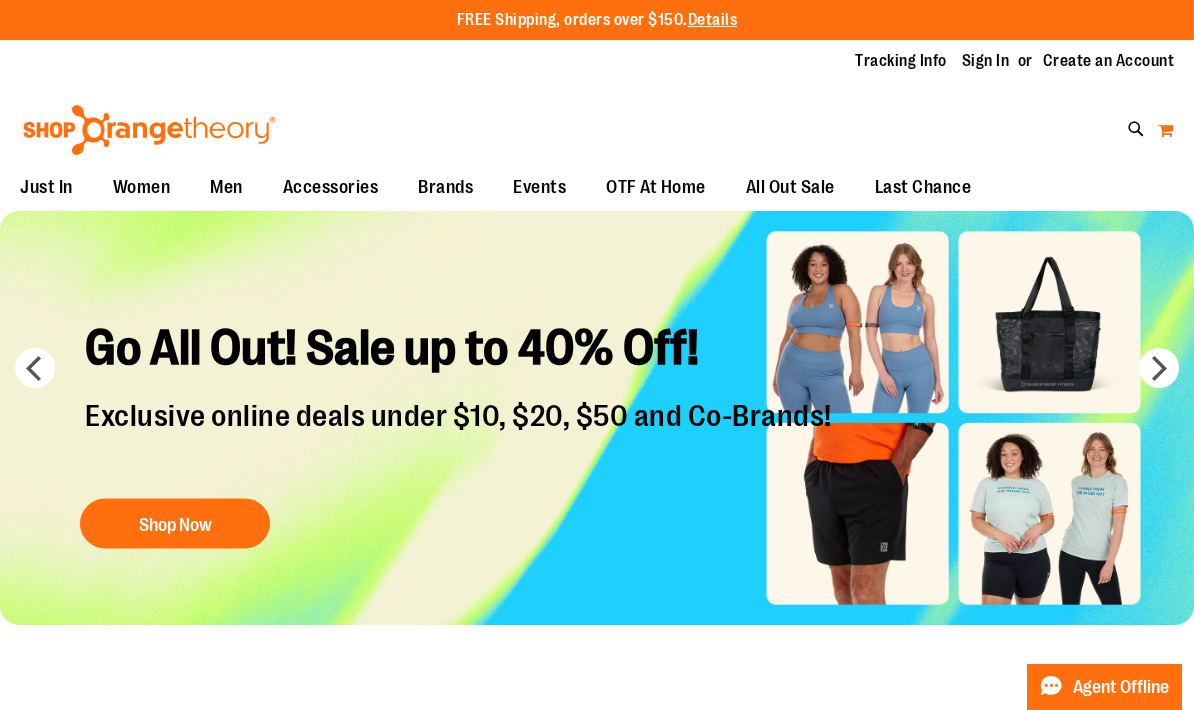 click on "My Cart" at bounding box center (1165, 130) 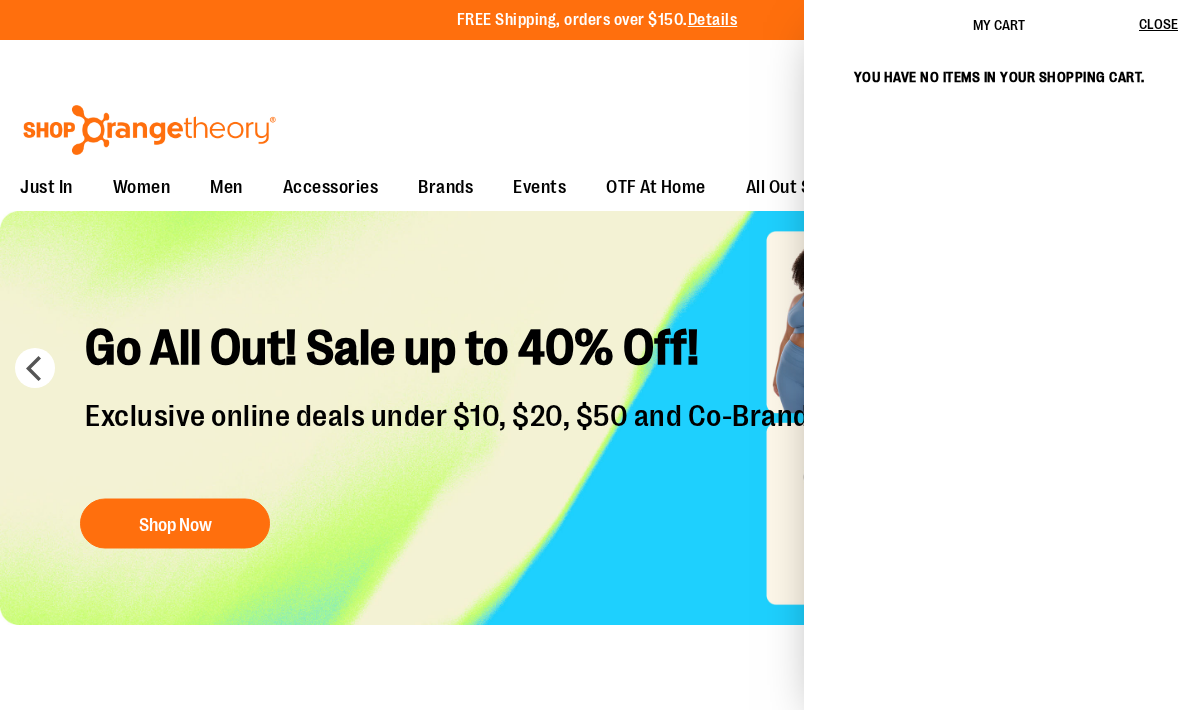 click on "Toggle Nav
Search
Popular Suggestions
Advanced Search" at bounding box center [597, 124] 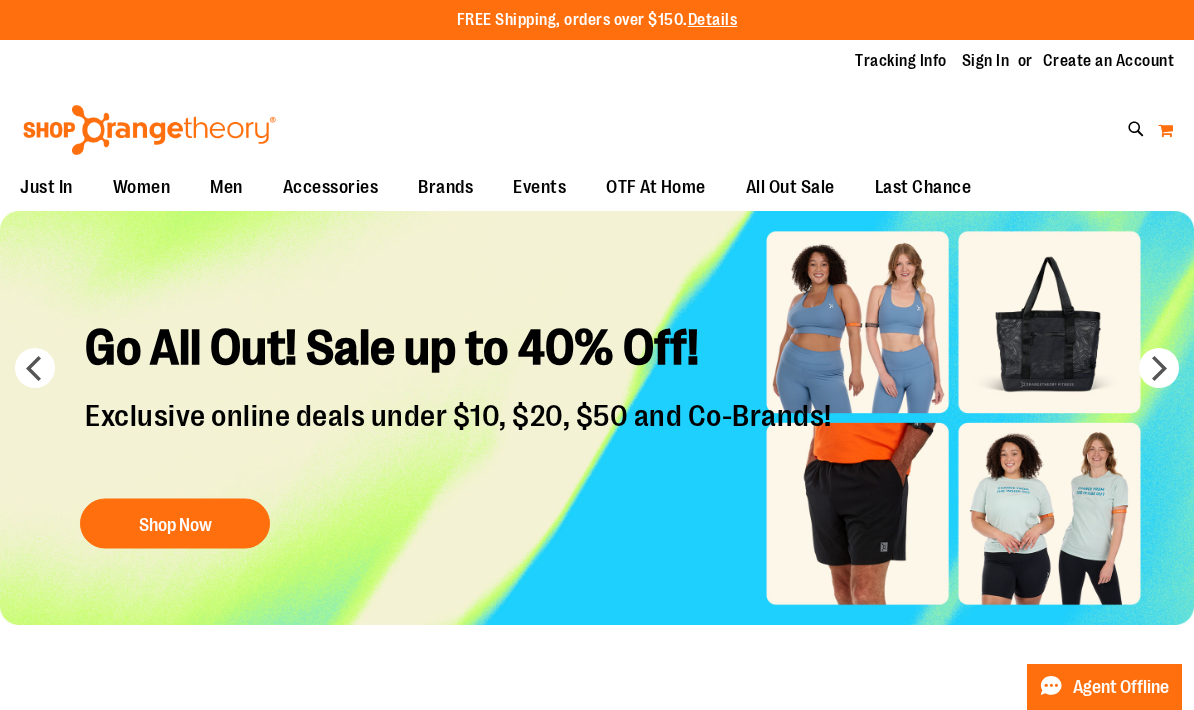 click on "My Cart" at bounding box center (1165, 130) 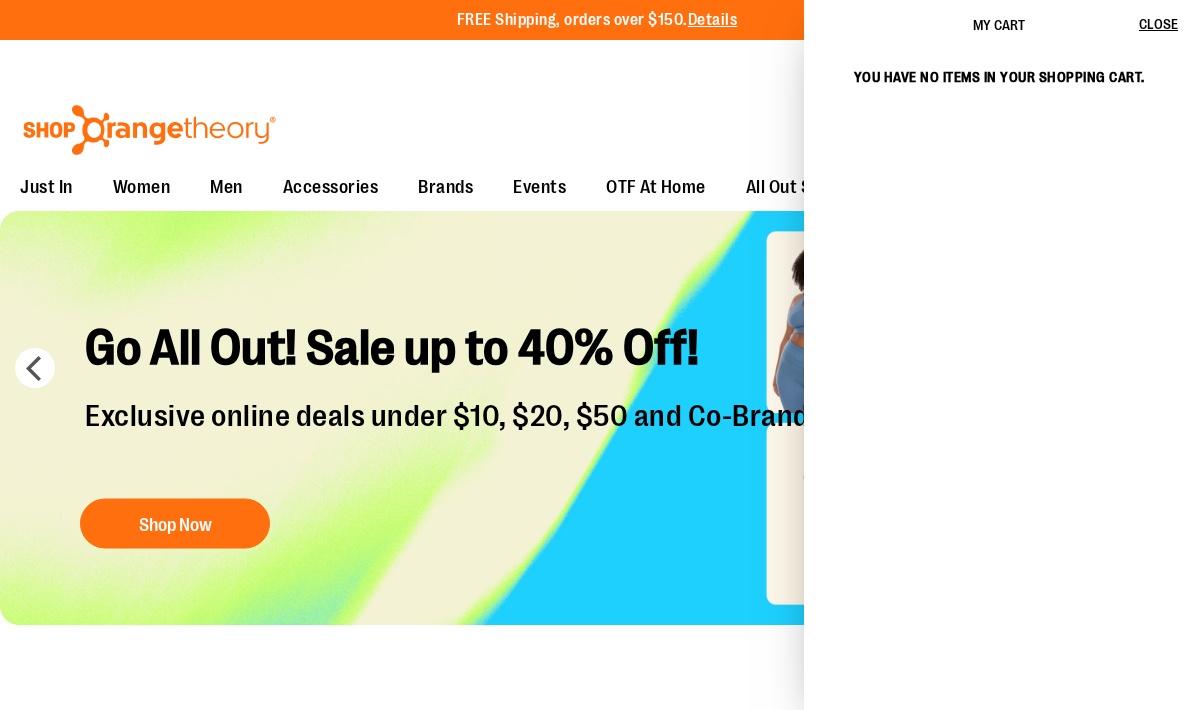 drag, startPoint x: 1153, startPoint y: 34, endPoint x: 1153, endPoint y: 61, distance: 27 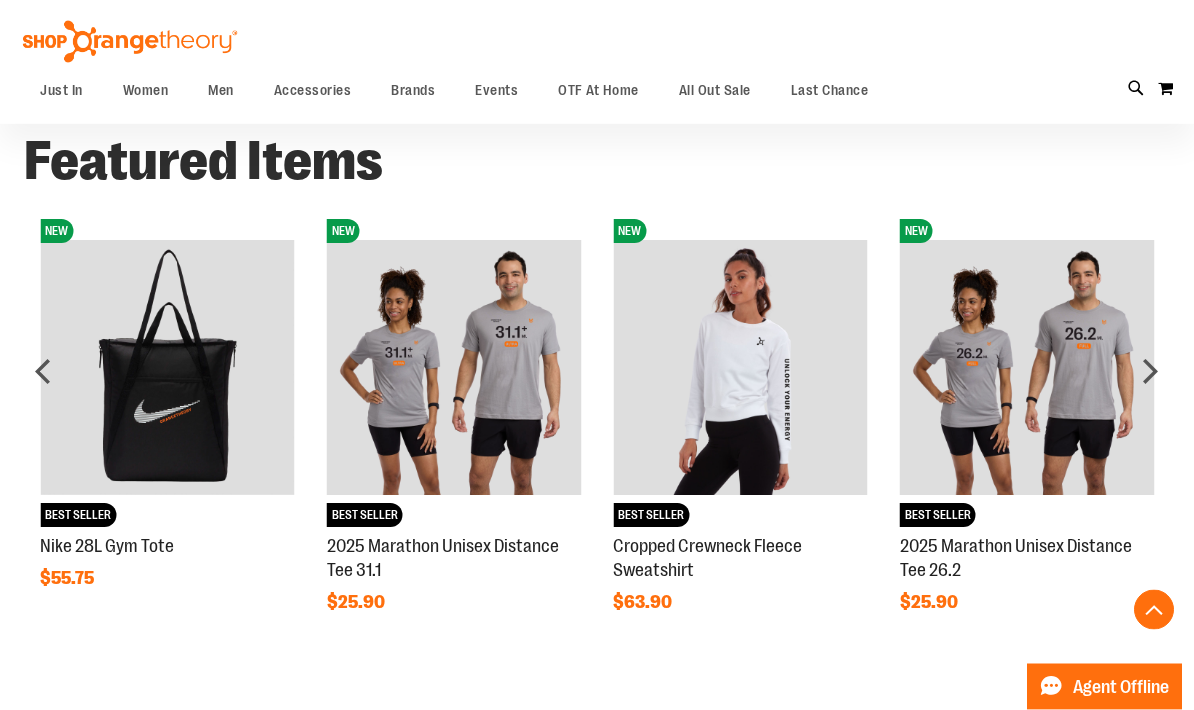 scroll, scrollTop: 1303, scrollLeft: 0, axis: vertical 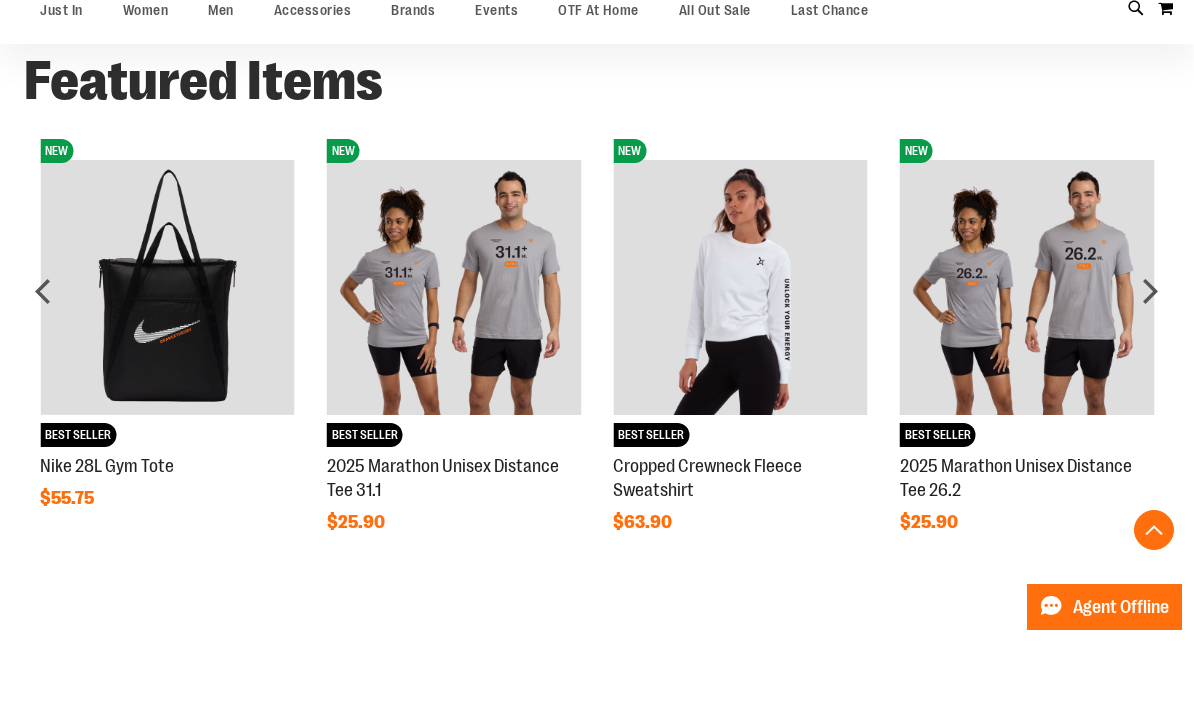 click on "Featured Items
NEW BEST SELLER
2025 Marathon Unisex Distance Tee 26.2
$25.90
NEW" at bounding box center (597, 372) 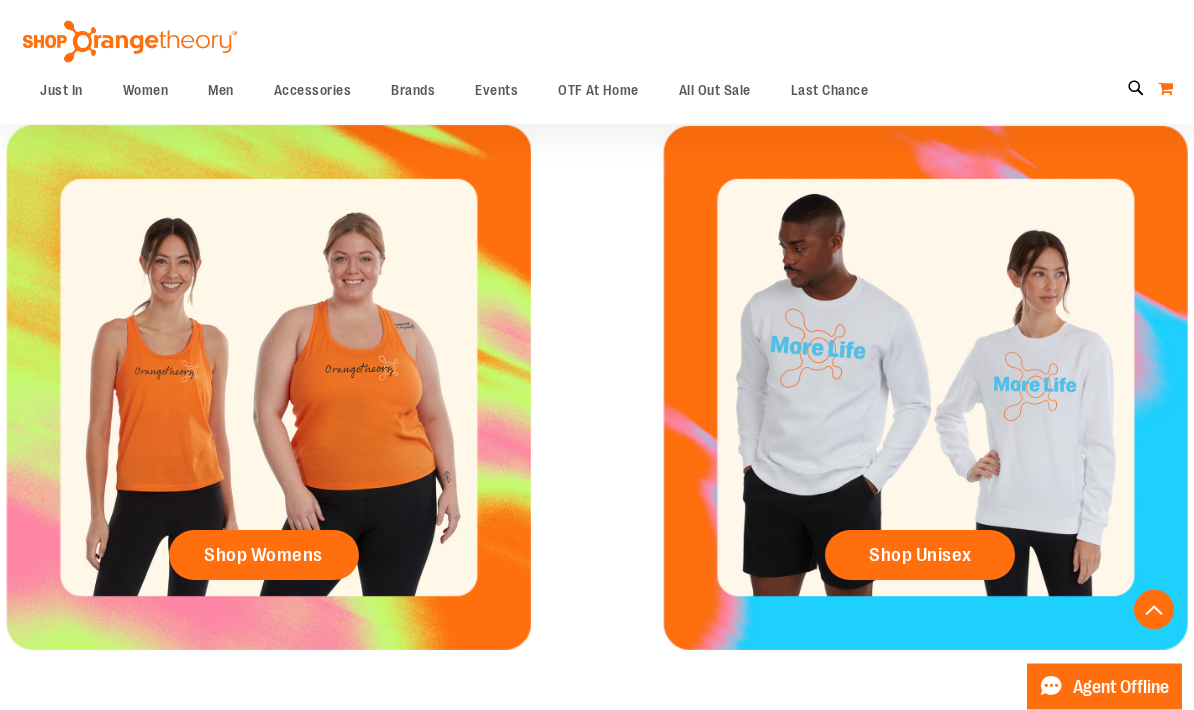scroll, scrollTop: 639, scrollLeft: 0, axis: vertical 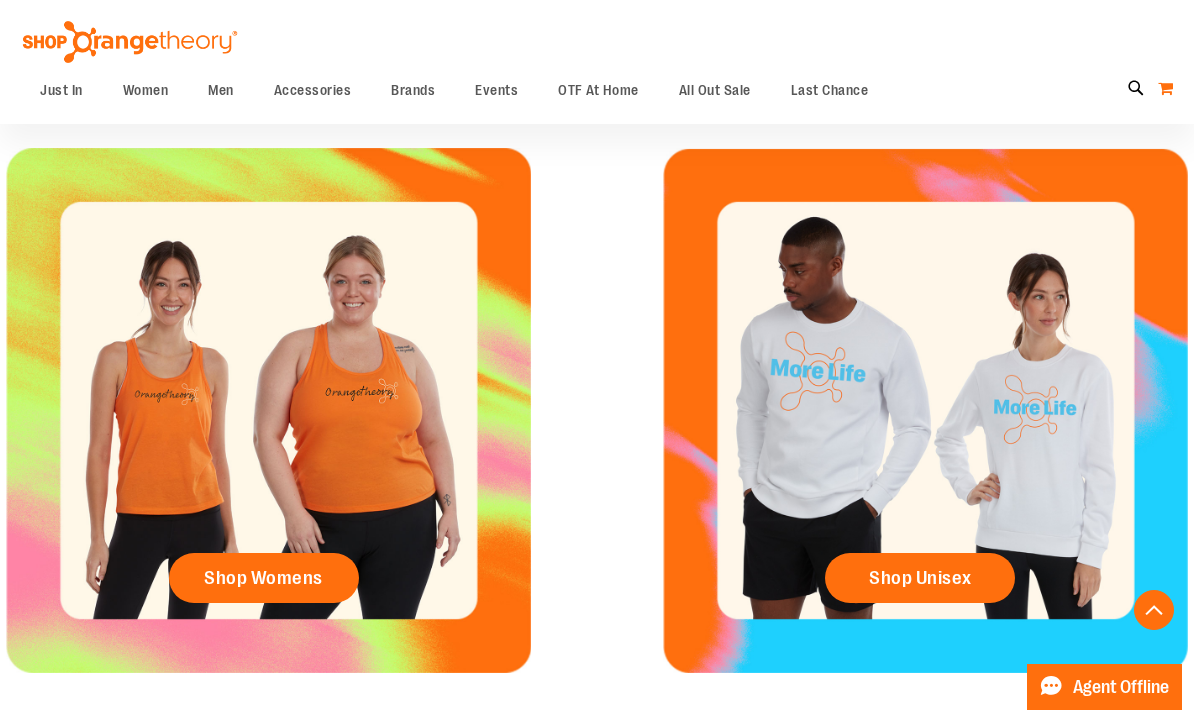 click on "My Cart" at bounding box center [1165, 88] 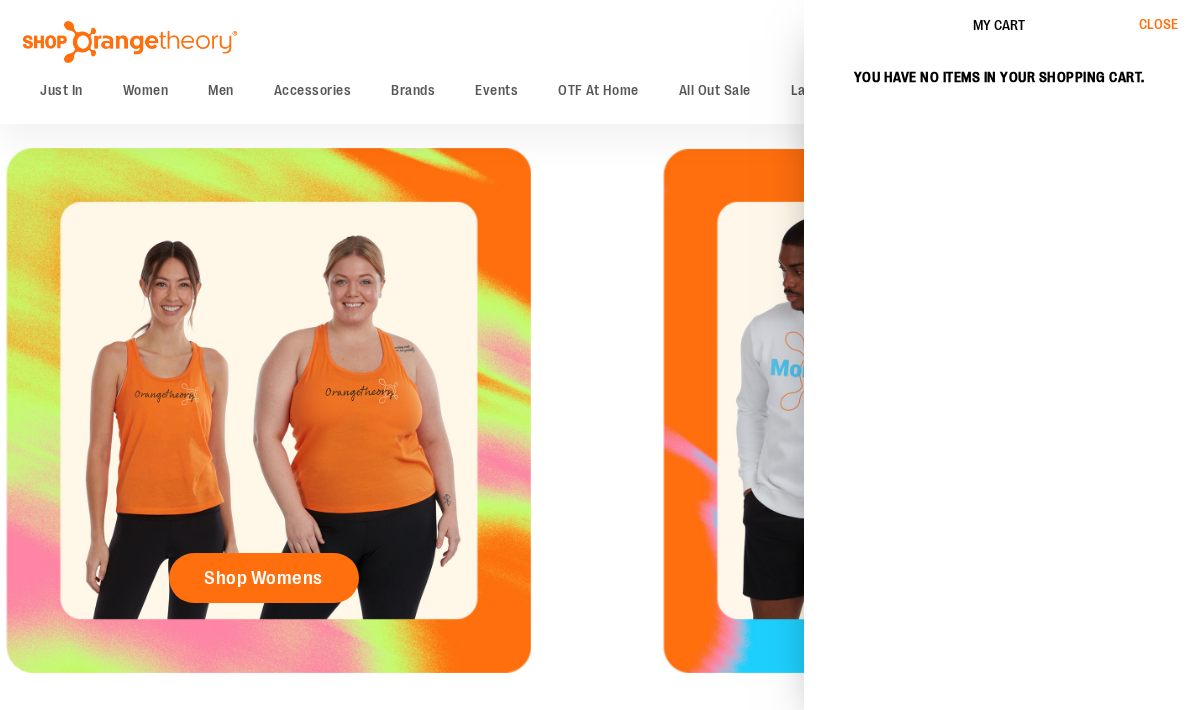 click on "Close" at bounding box center (1158, 24) 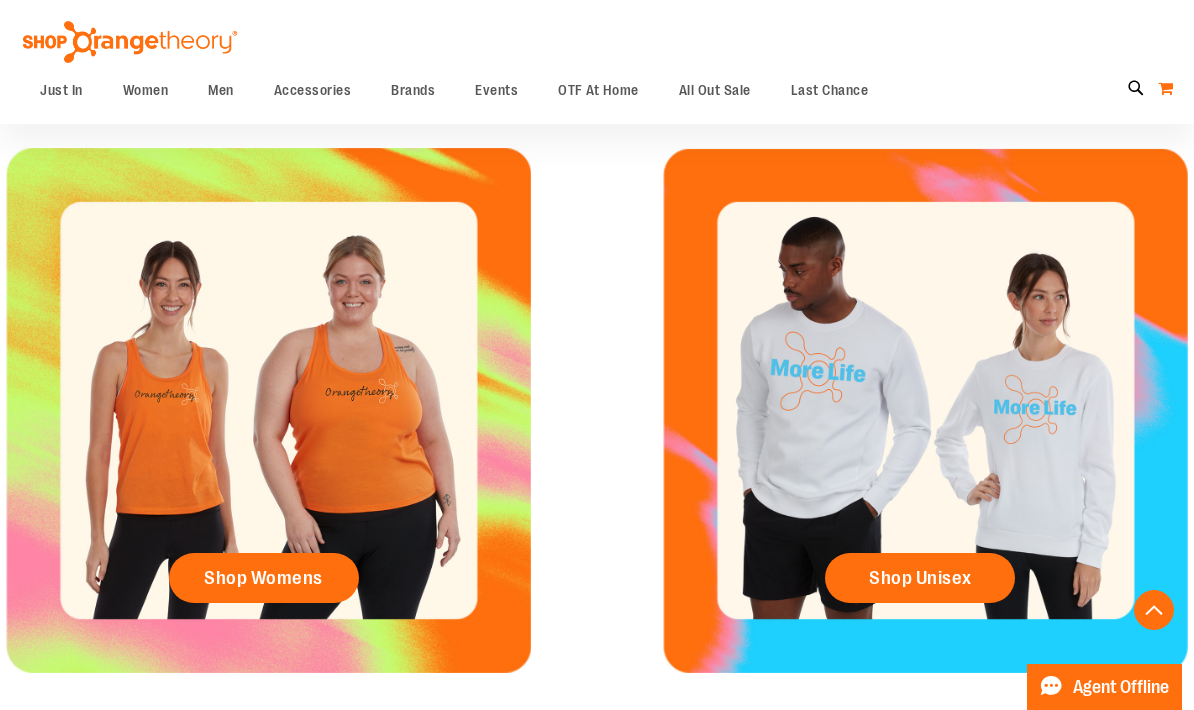 click on "My Cart" at bounding box center (1165, 88) 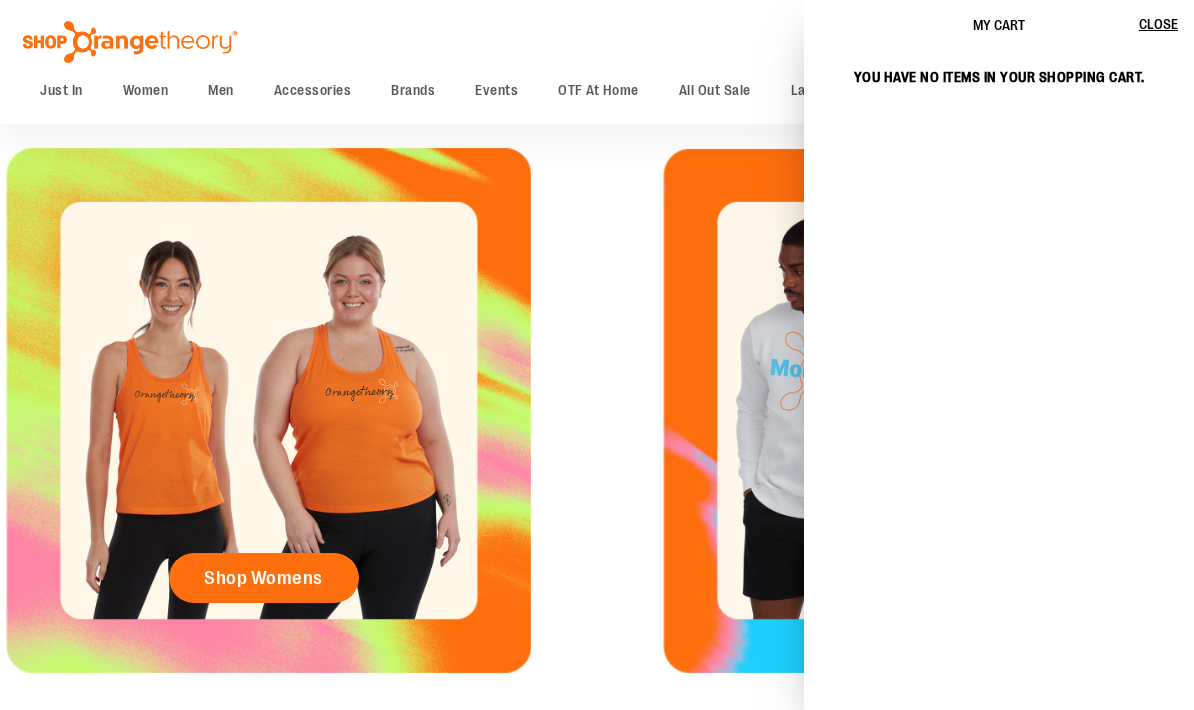 click on "My Cart" at bounding box center (999, 25) 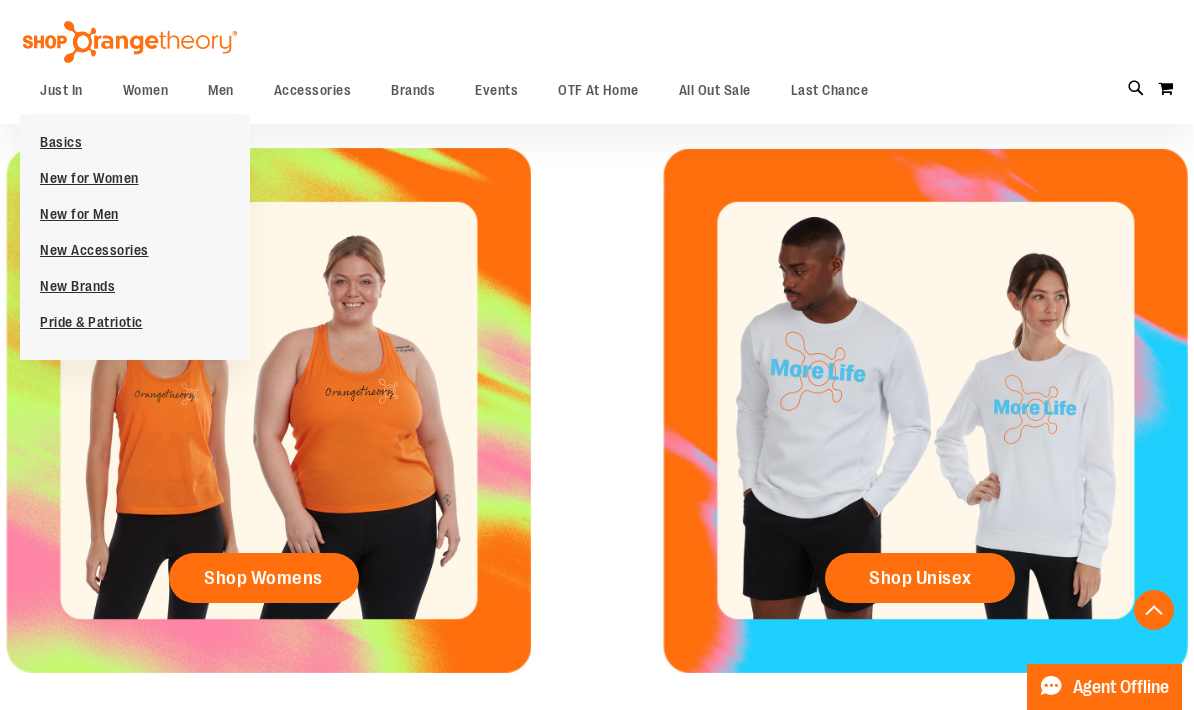 click on "Just In   Just In Basics New for Women New for Men New Accessories New Brands Pride & Patriotic Women   Women Tops Bottoms Outerwear Men   Men Tops Bottoms Outerwear Accessories   Accessories Bags Drinkware Headwear Socks Stickers Lifestyle Gift Cards Brands   Brands Nike lululemon Cloud9ine Beyond Yoga Rhone FP Movement Events OTF At Home All Out Sale   All Out Sale Under $10 Under $20 Under $50 Under $100 CoBrands Last Chance   Last Chance Men Women Accessories" at bounding box center [506, 91] 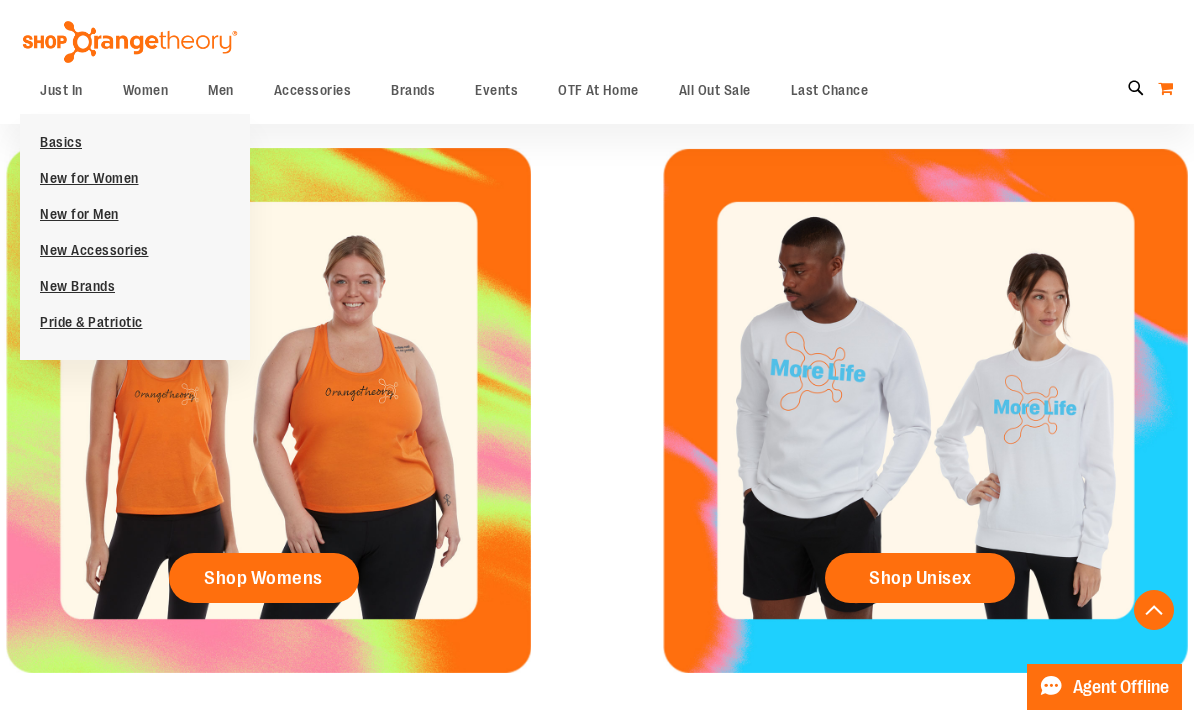 click on "My Cart" at bounding box center [1165, 88] 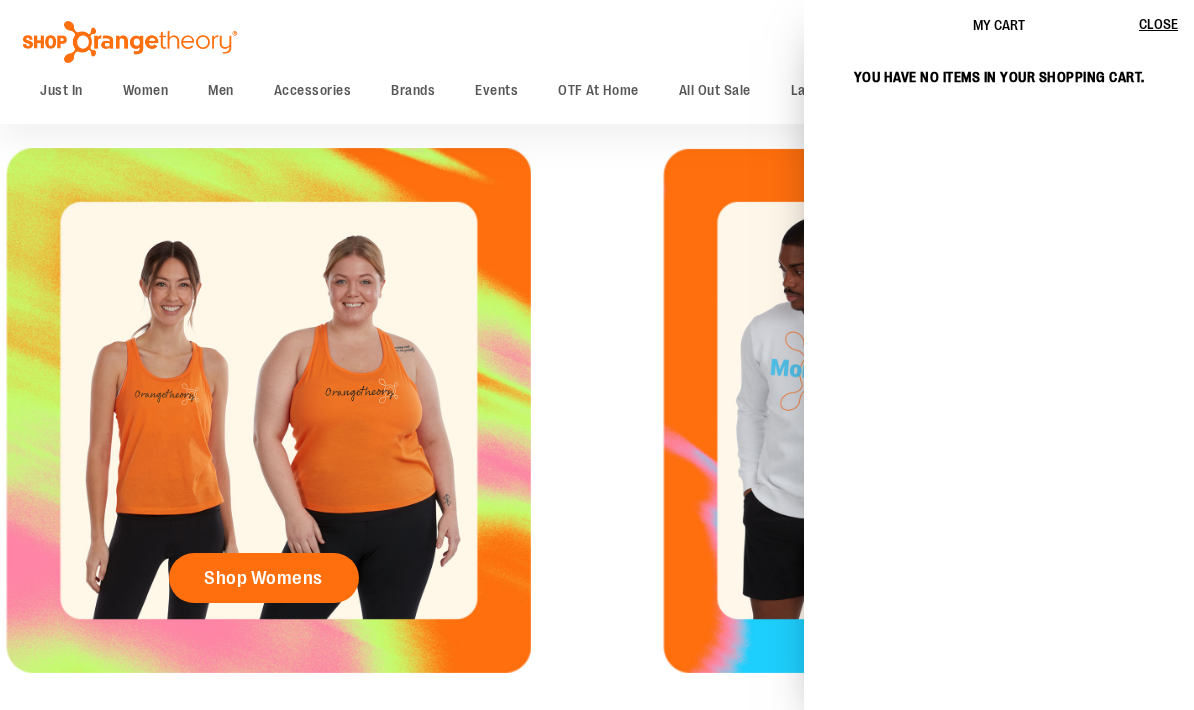 click on "You have no items in your shopping cart." at bounding box center [999, 77] 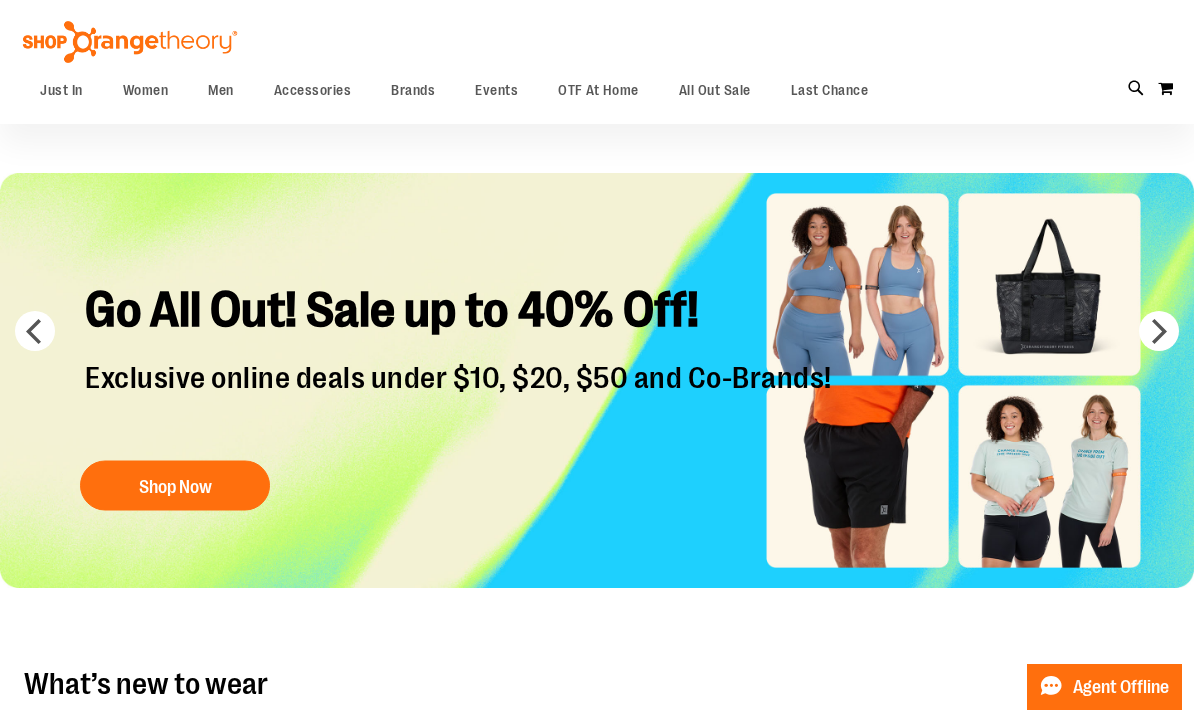 scroll, scrollTop: 0, scrollLeft: 0, axis: both 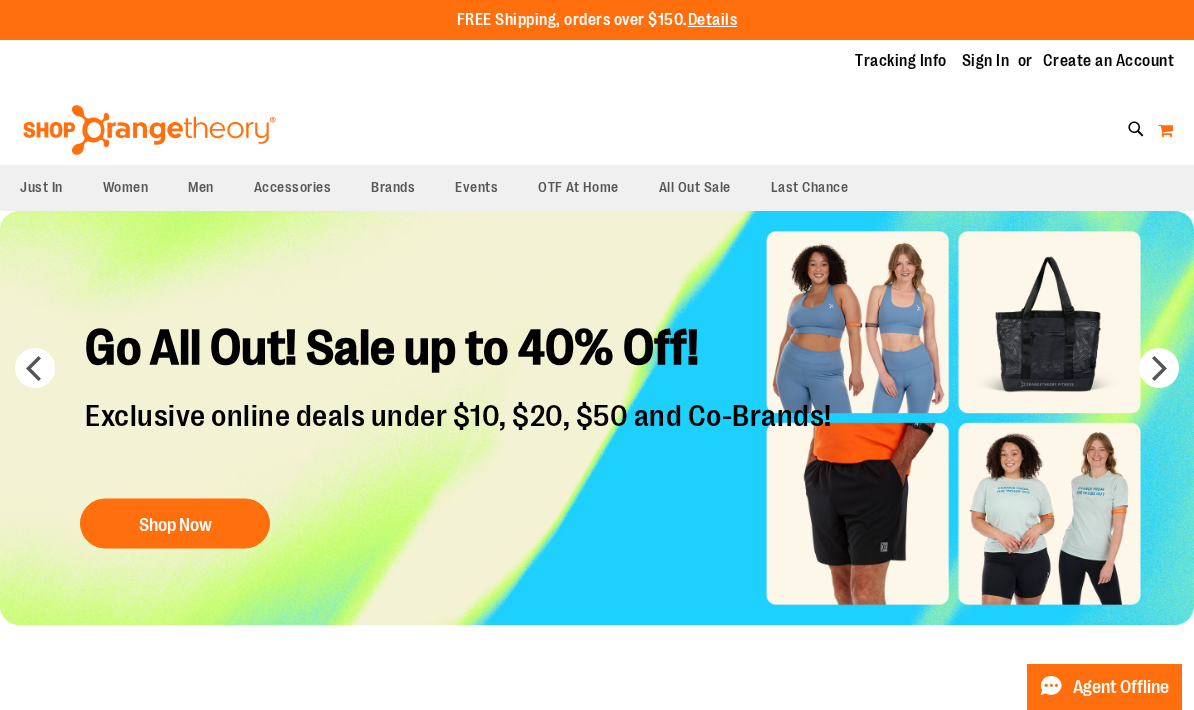 click on "My Cart" at bounding box center (1165, 130) 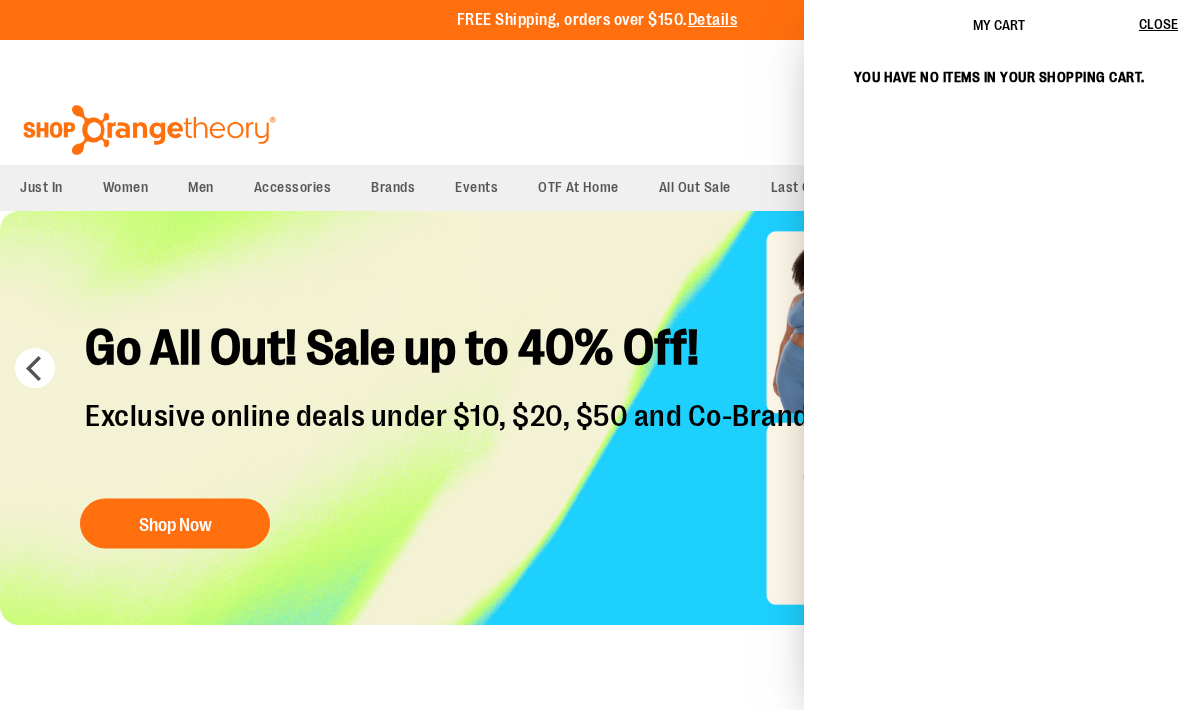 click on "Toggle Nav
Search
Popular Suggestions
Advanced Search" at bounding box center (597, 124) 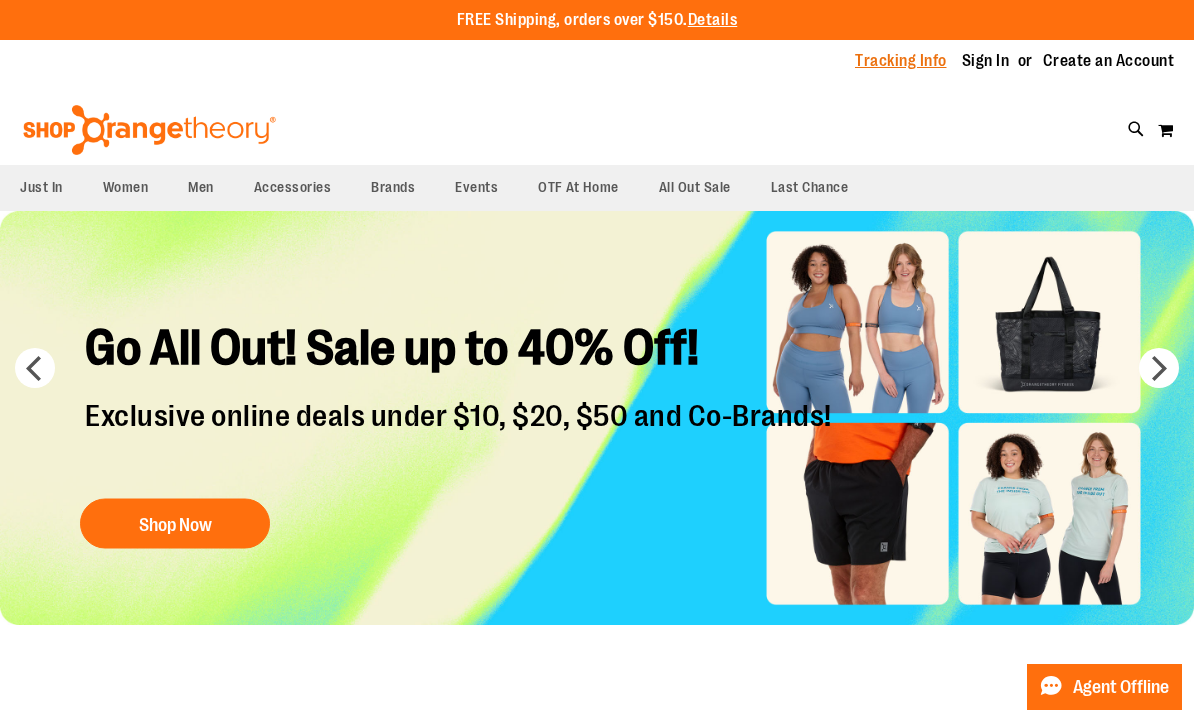 click on "Tracking Info" at bounding box center (901, 61) 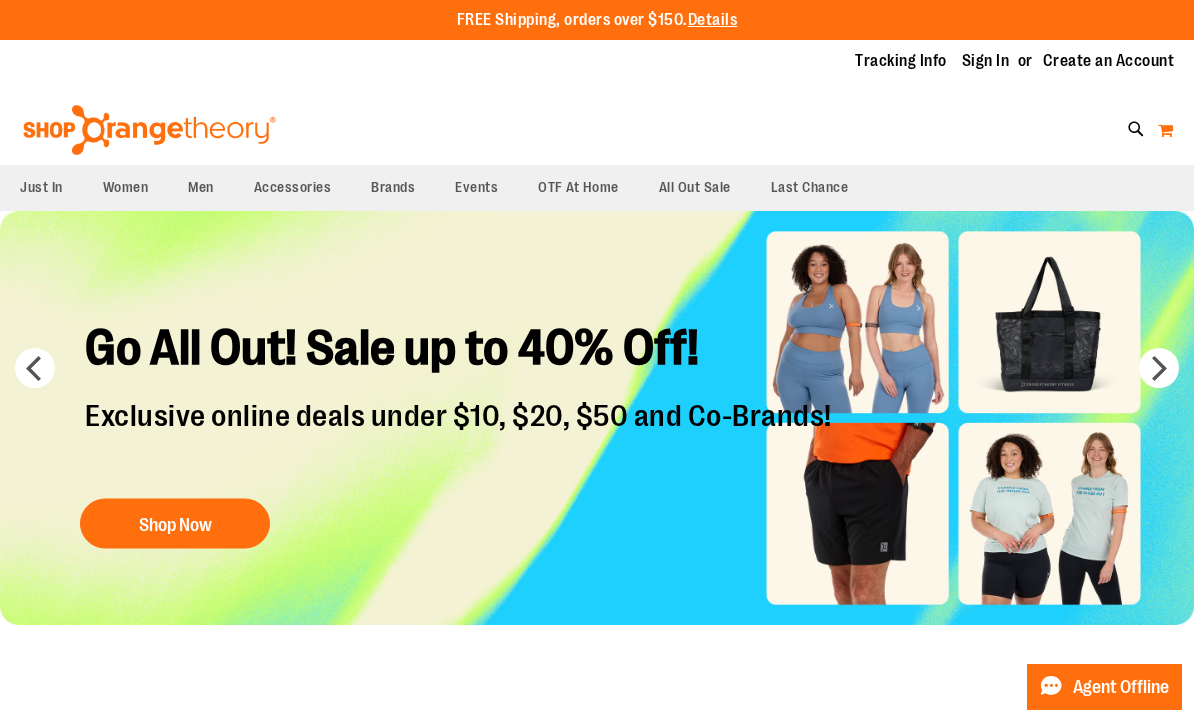 click on "My Cart" at bounding box center (1165, 130) 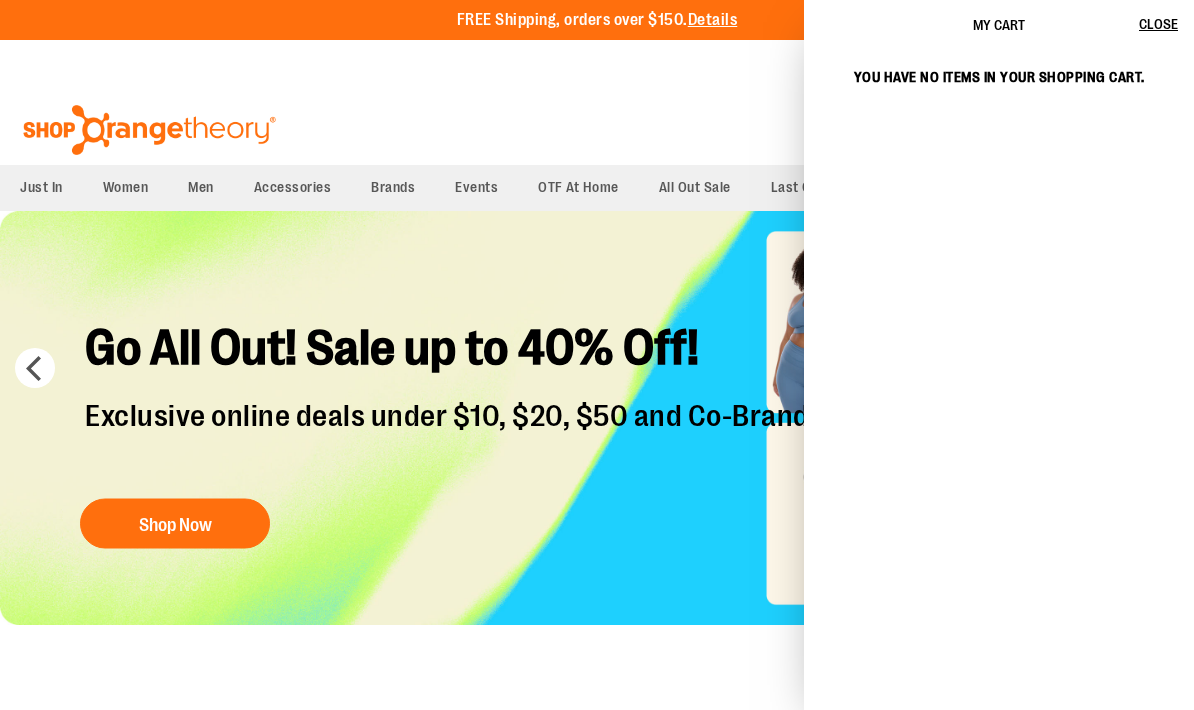 click on "Toggle Nav
Search
Popular Suggestions
Advanced Search" at bounding box center (597, 124) 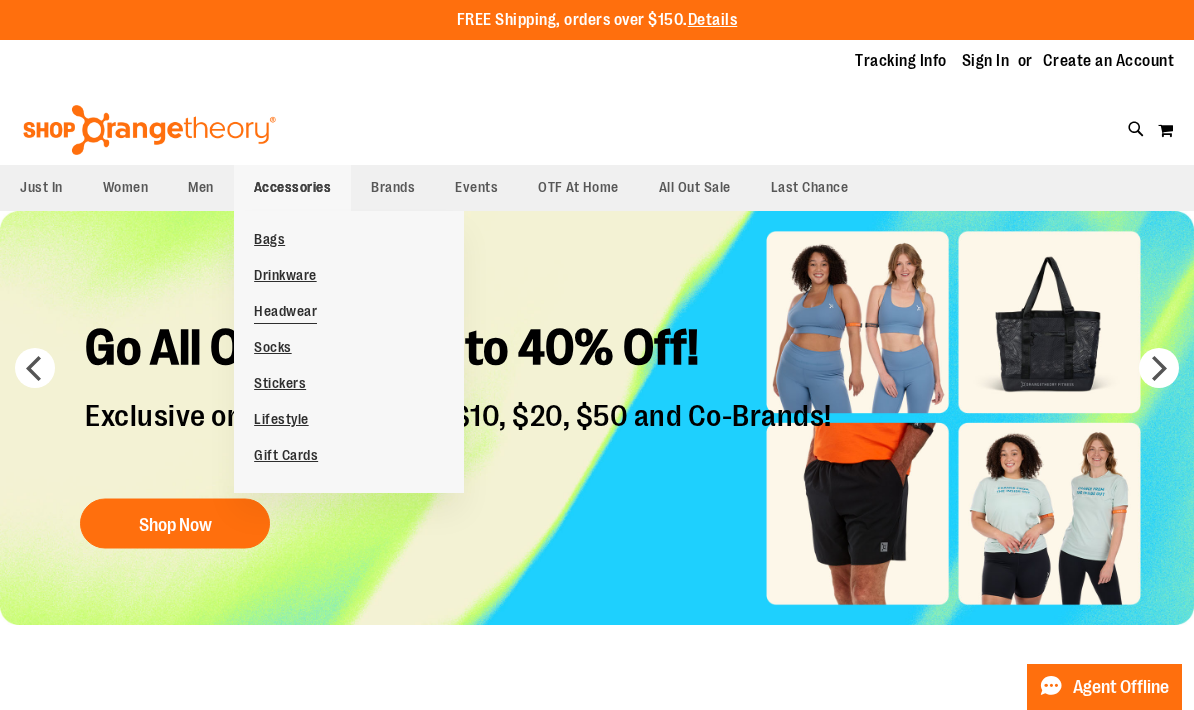 click on "Headwear" at bounding box center (285, 313) 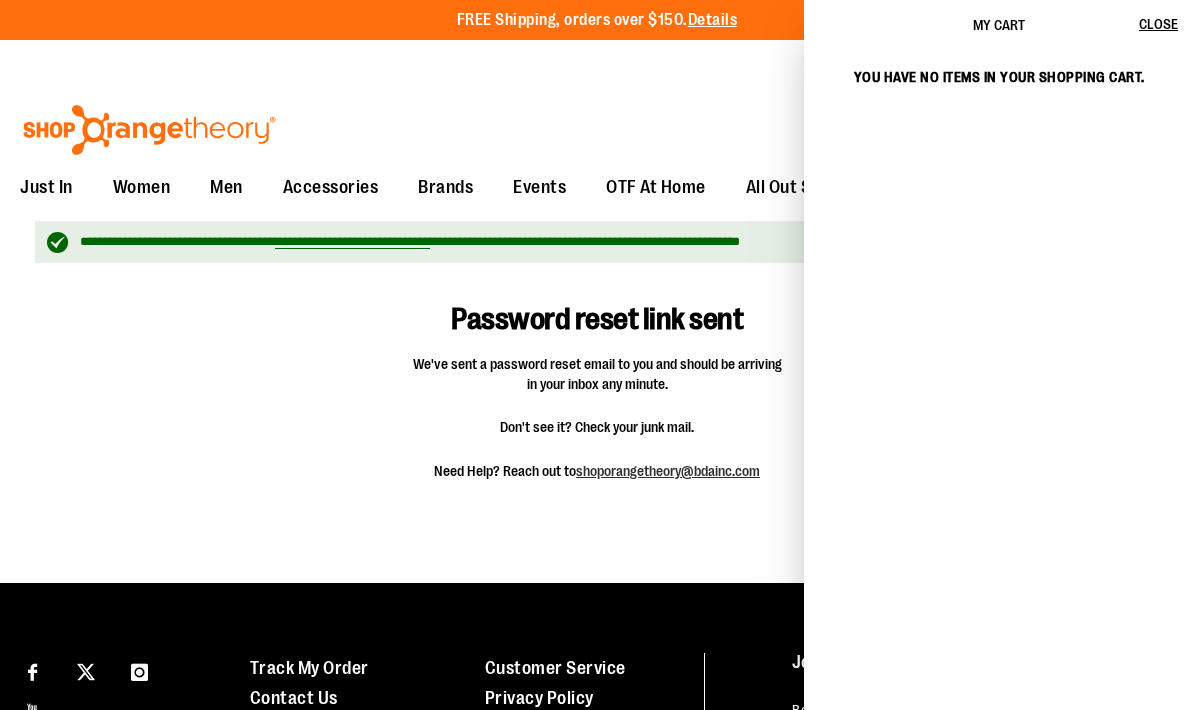 scroll, scrollTop: 0, scrollLeft: 0, axis: both 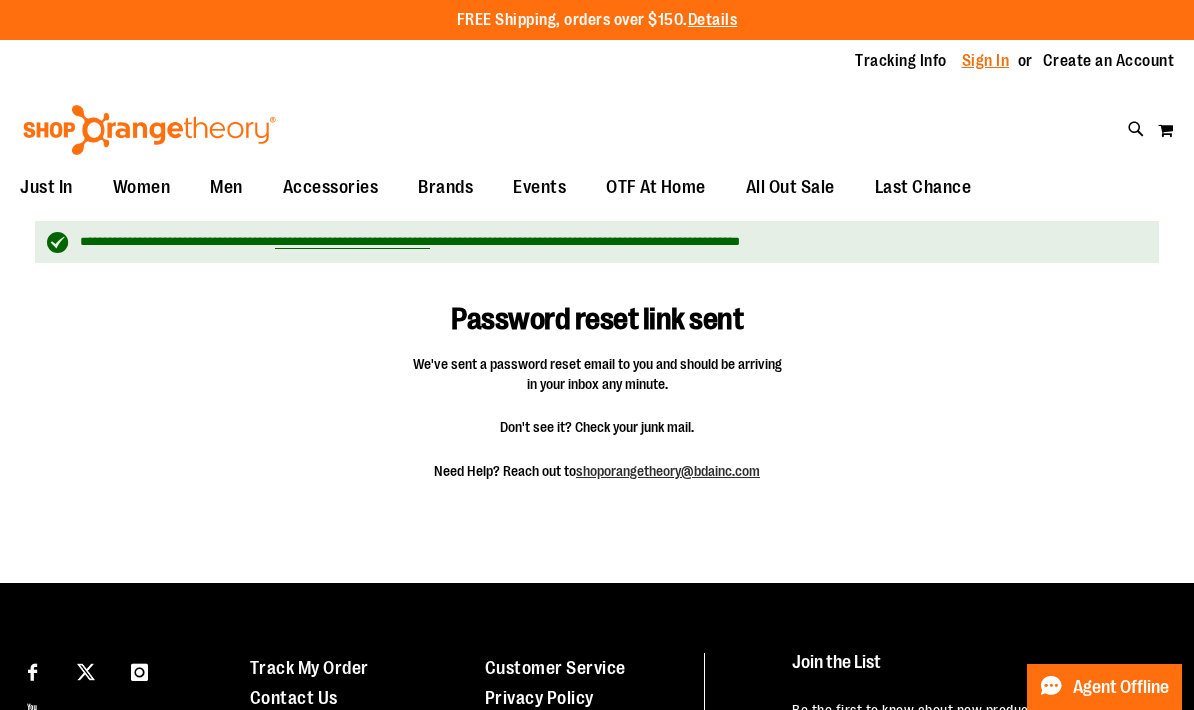 click on "Sign In" at bounding box center (986, 61) 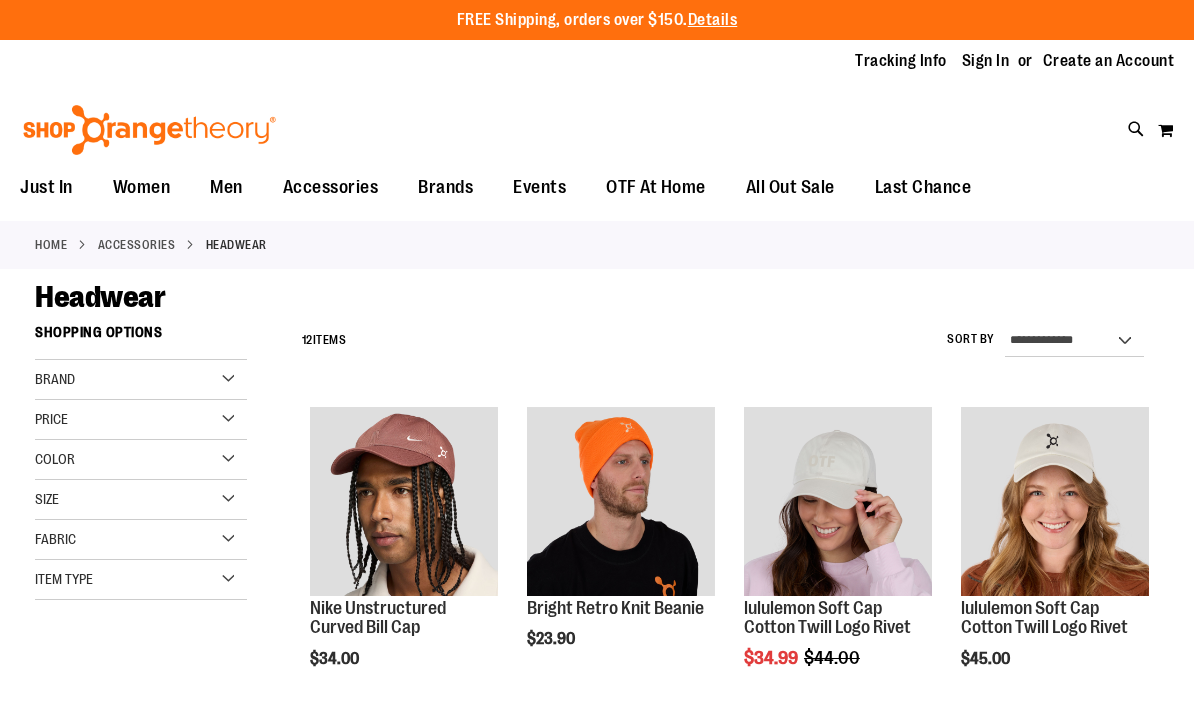 scroll, scrollTop: 0, scrollLeft: 0, axis: both 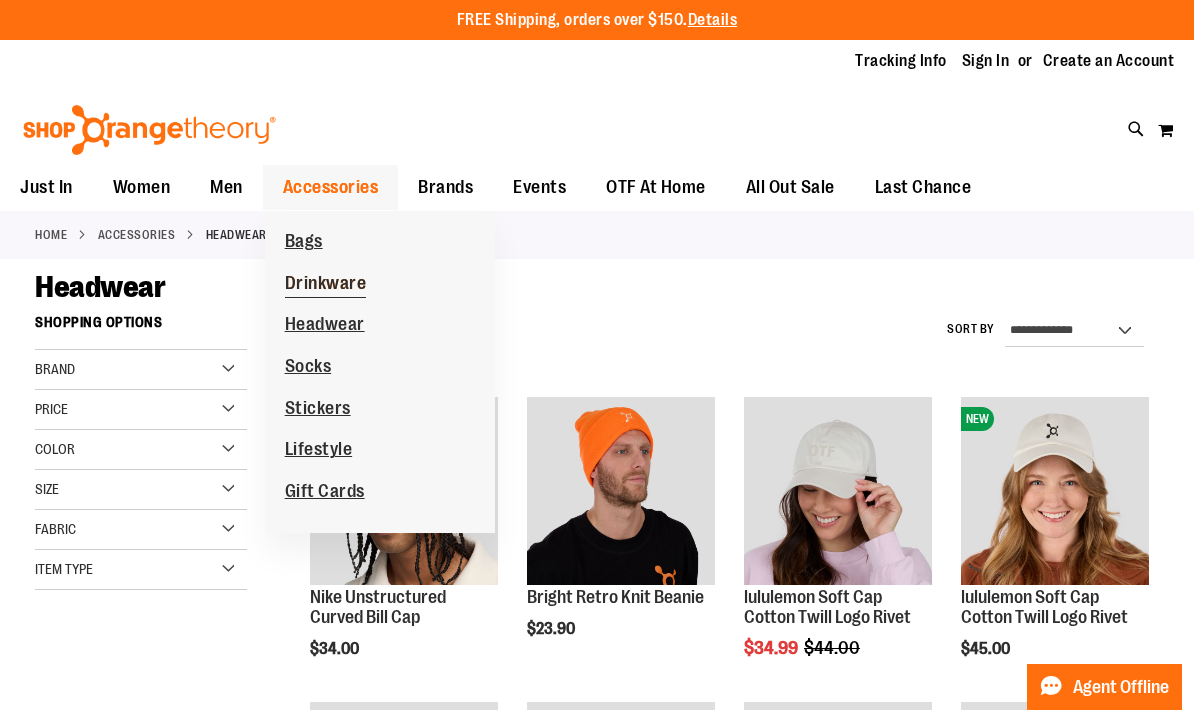 click on "Drinkware" at bounding box center (326, 285) 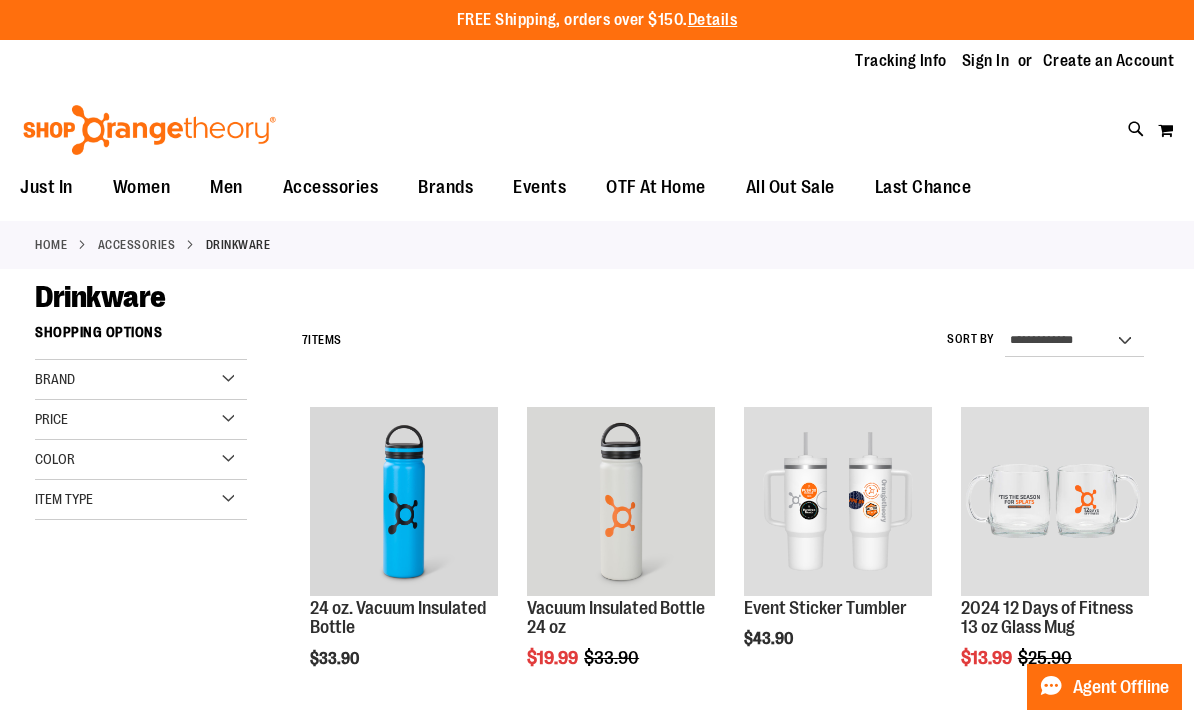 scroll, scrollTop: 0, scrollLeft: 0, axis: both 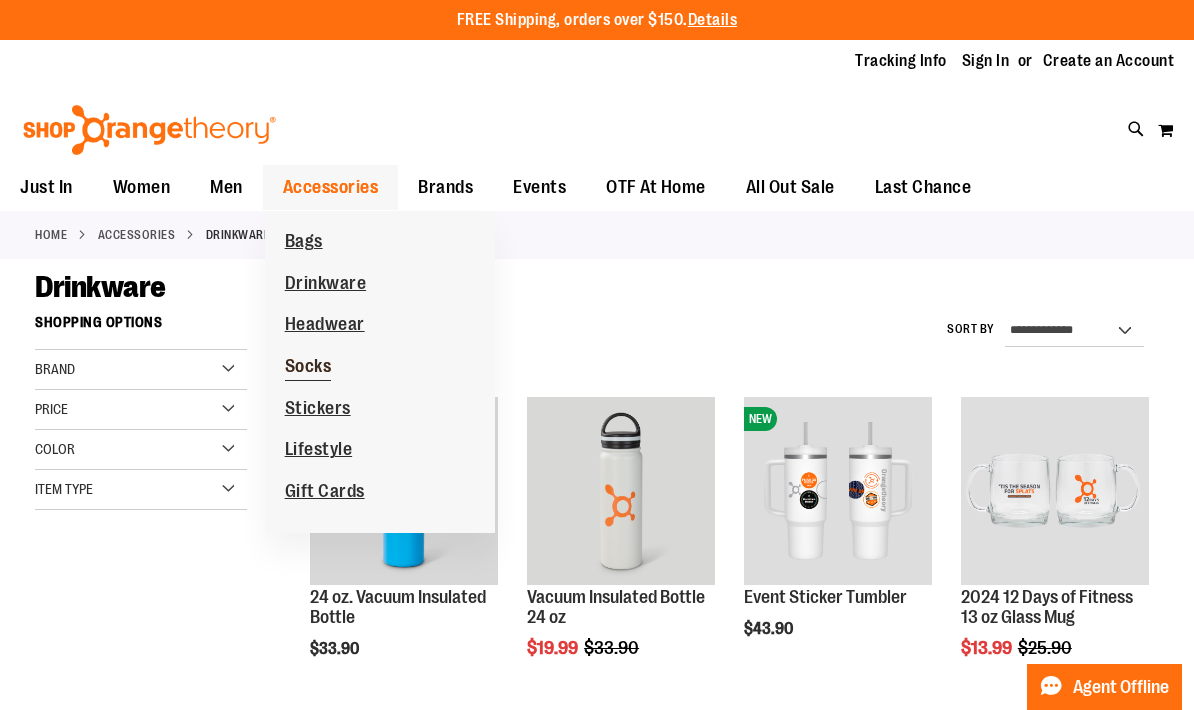 click on "Socks" at bounding box center [308, 368] 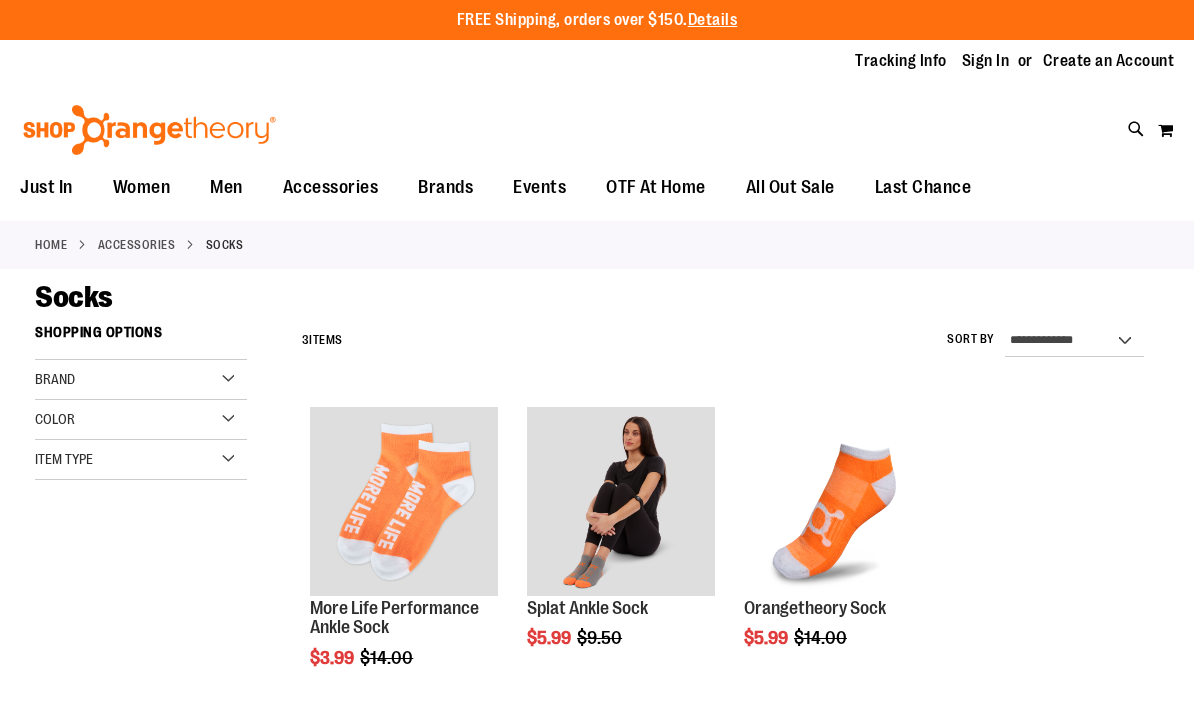 scroll, scrollTop: 0, scrollLeft: 0, axis: both 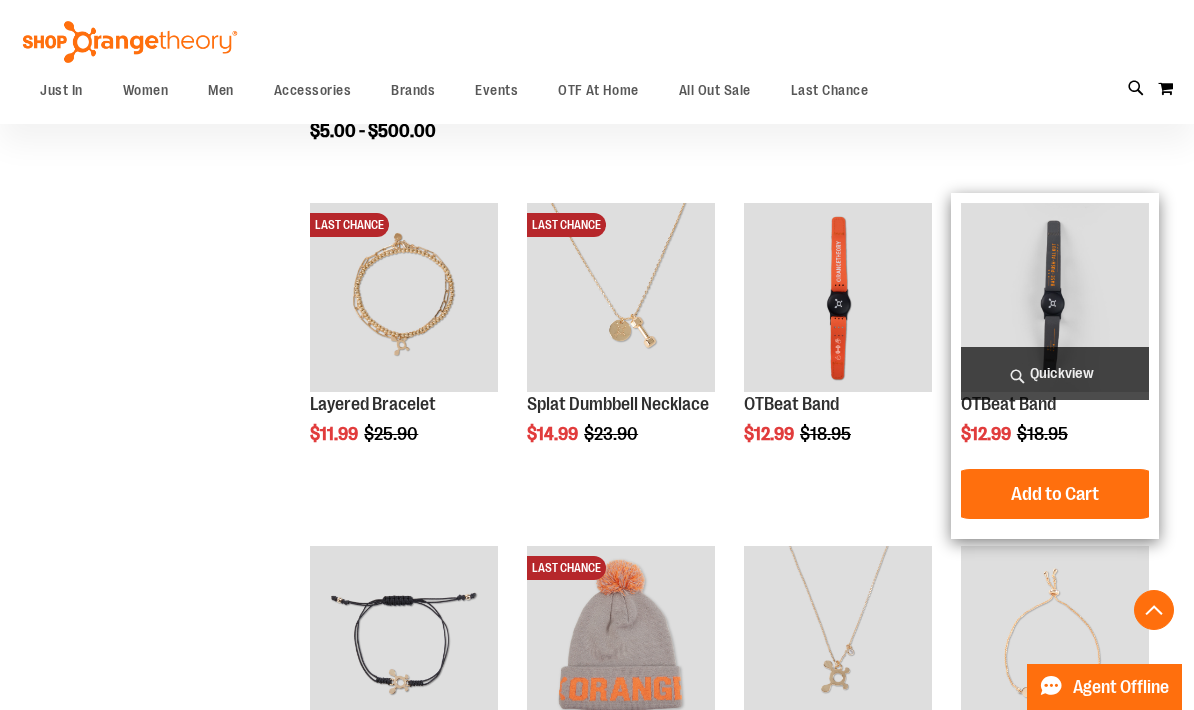click at bounding box center [1055, 297] 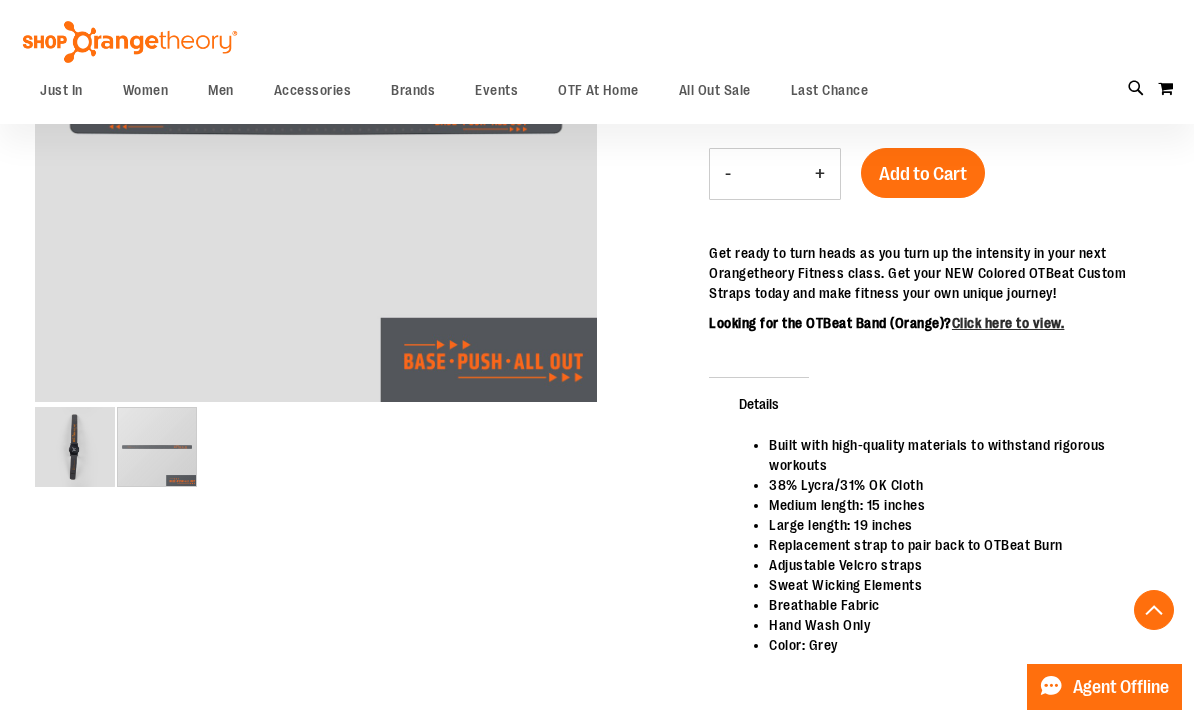 click at bounding box center (157, 447) 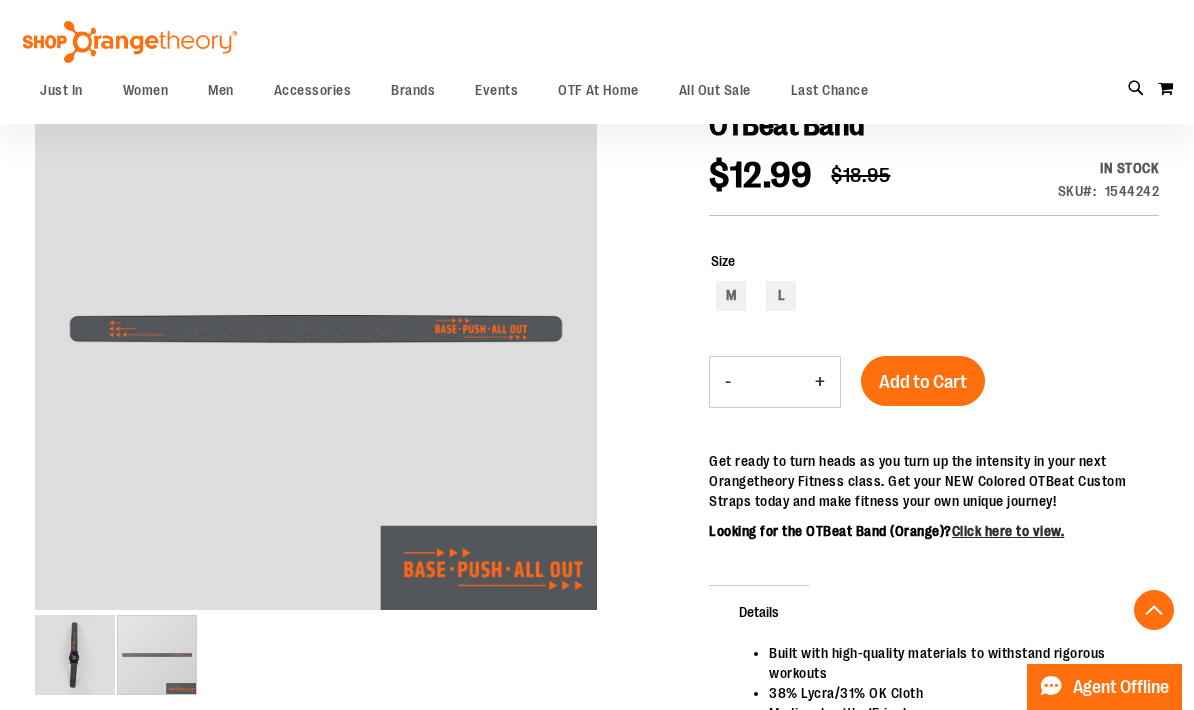 scroll, scrollTop: 233, scrollLeft: 0, axis: vertical 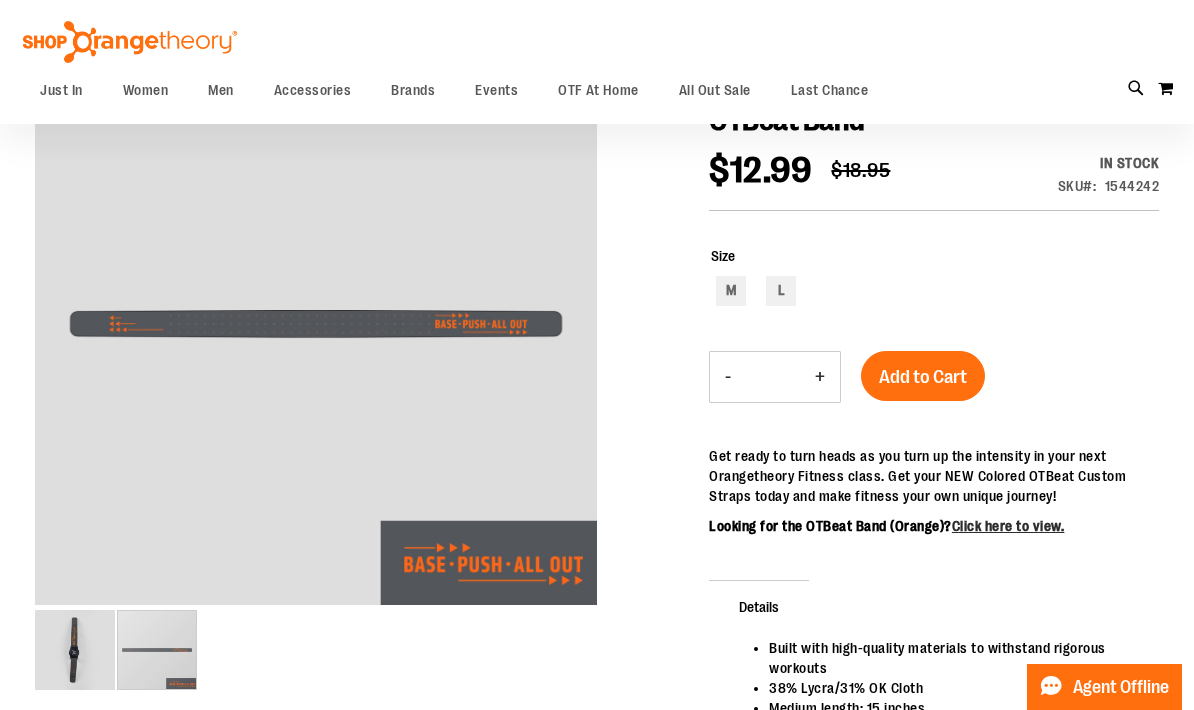 click on "+" at bounding box center [820, 377] 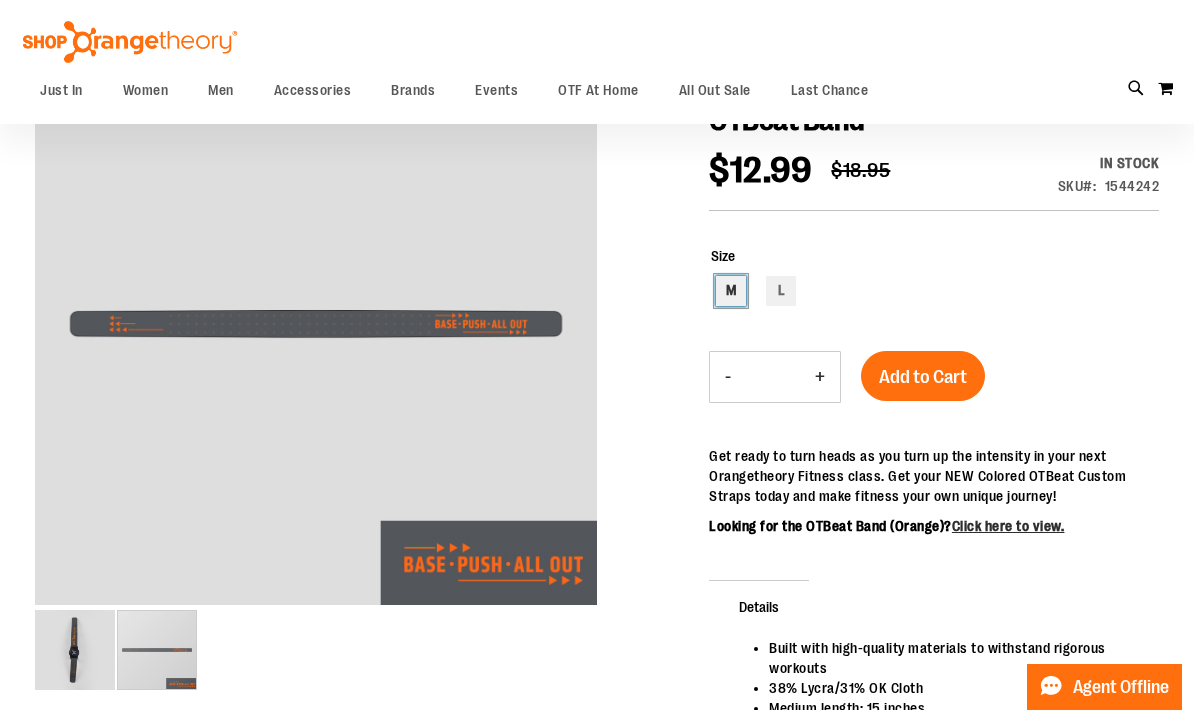 click on "M" at bounding box center (731, 291) 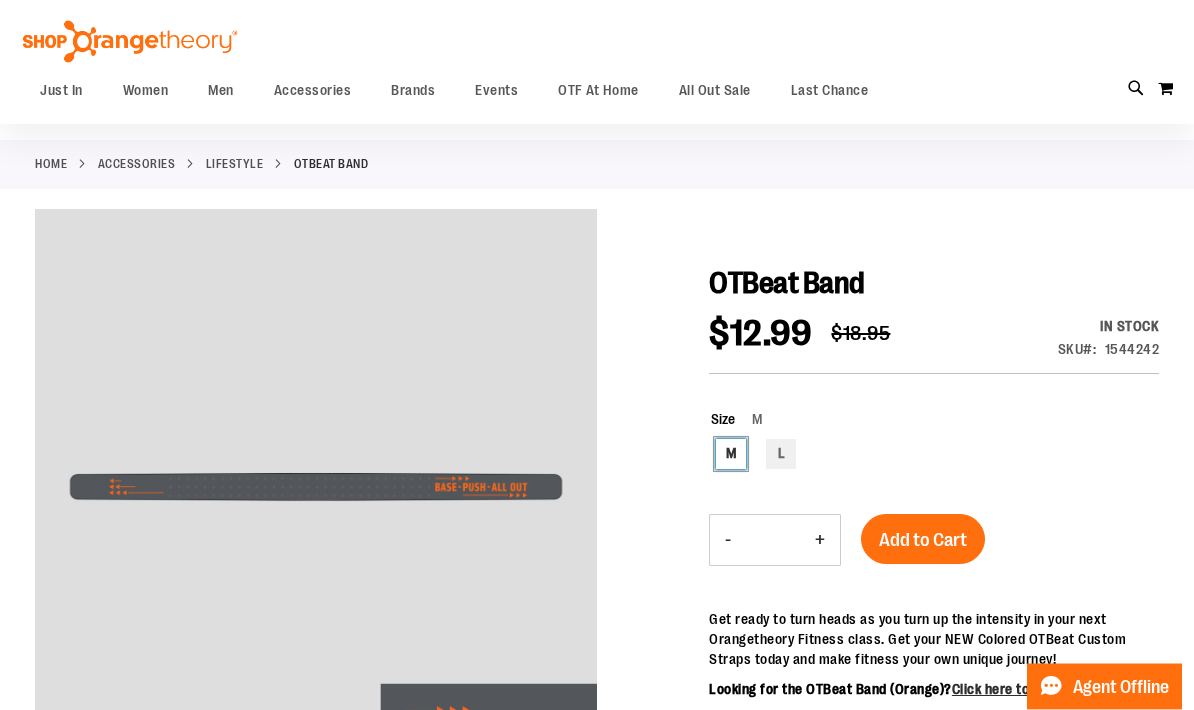 scroll, scrollTop: 70, scrollLeft: 0, axis: vertical 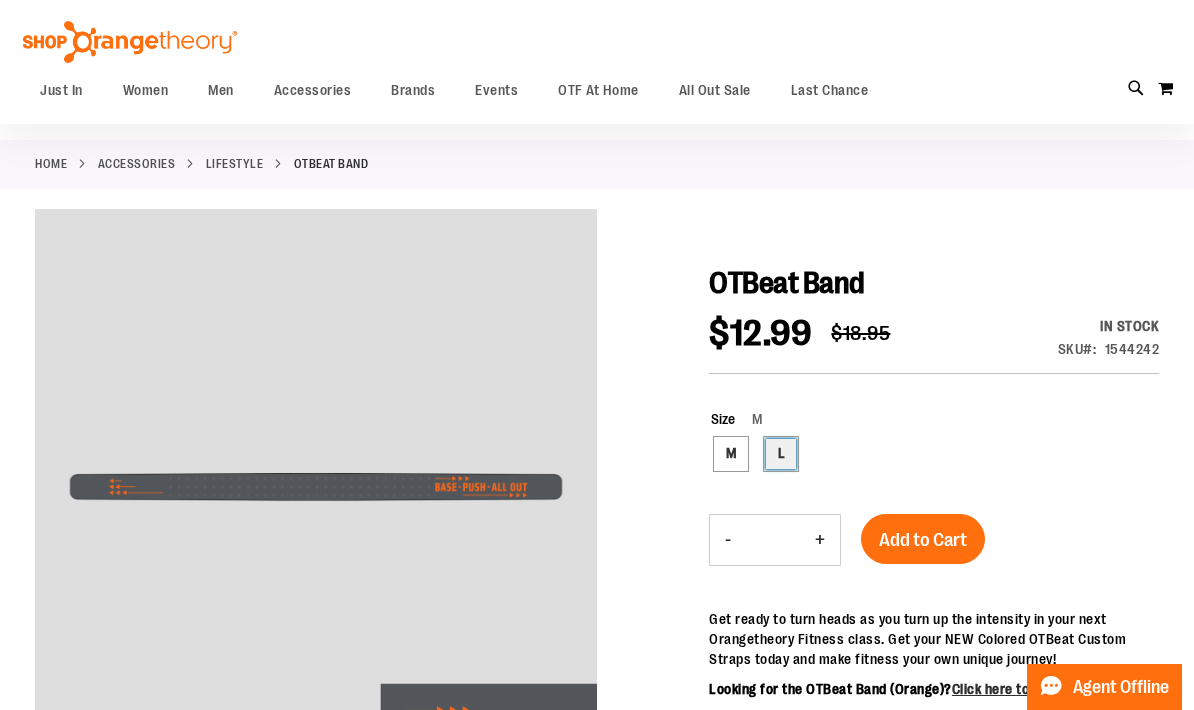 click on "L" at bounding box center (781, 454) 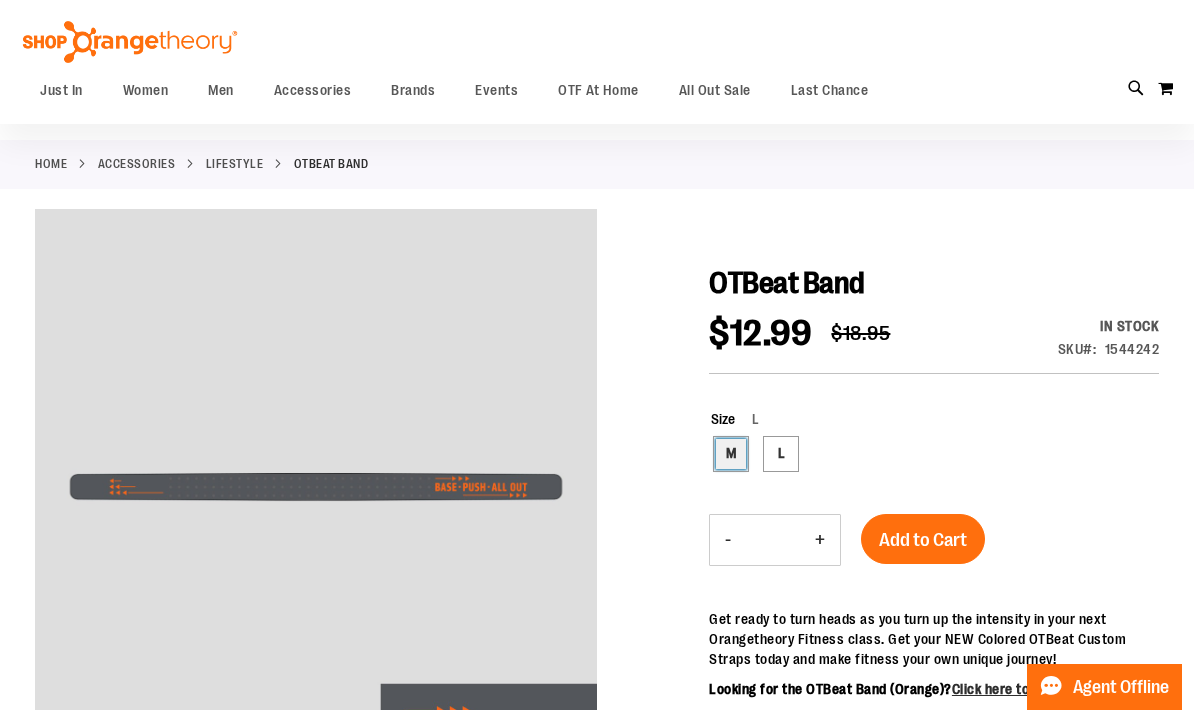 click on "M" at bounding box center (731, 454) 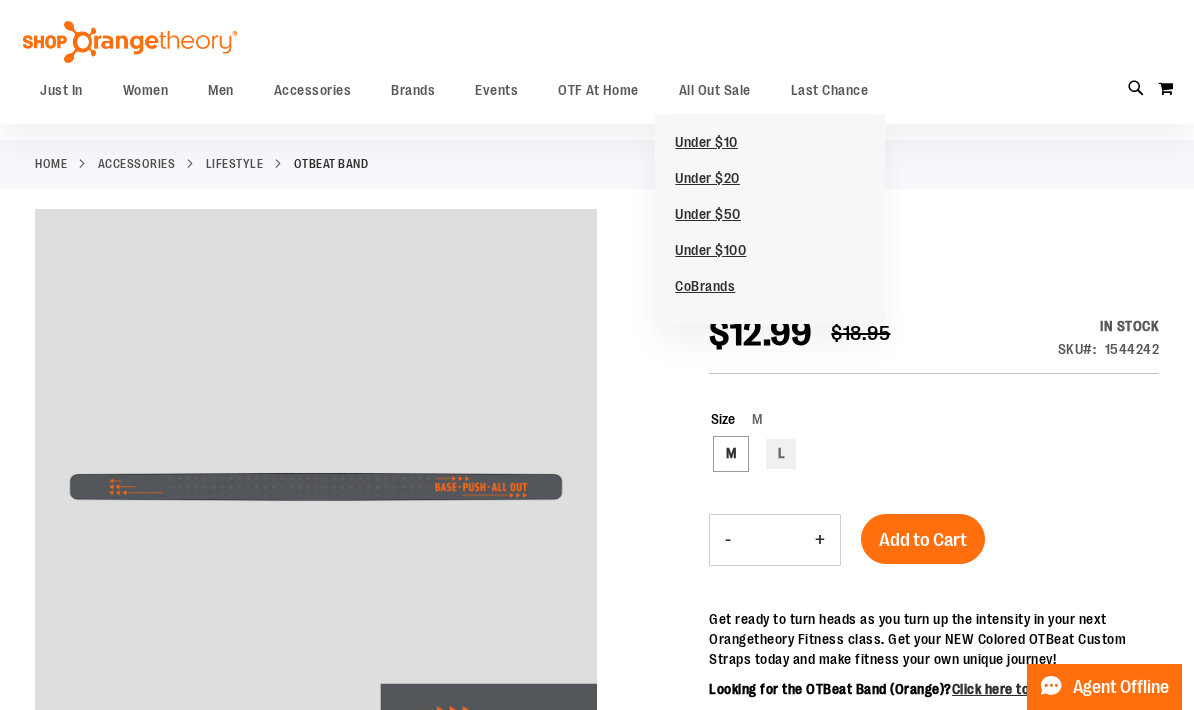 click on "-" at bounding box center (728, 540) 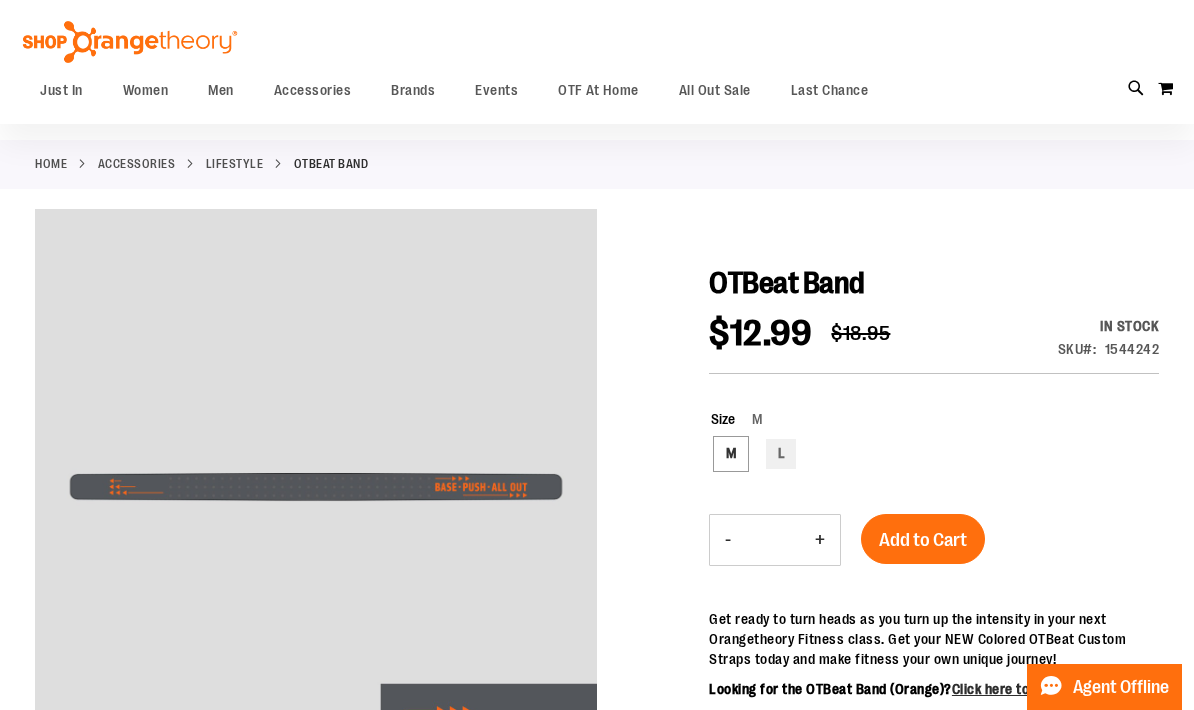 click on "-" at bounding box center (728, 540) 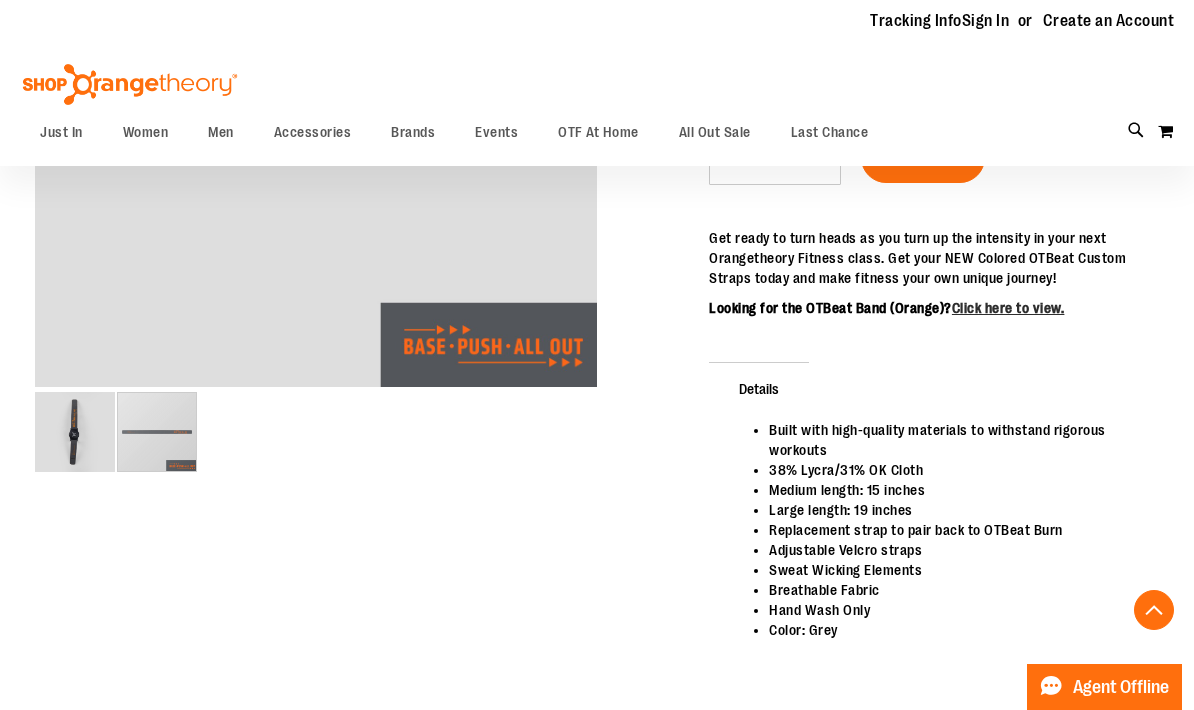 scroll, scrollTop: 0, scrollLeft: 0, axis: both 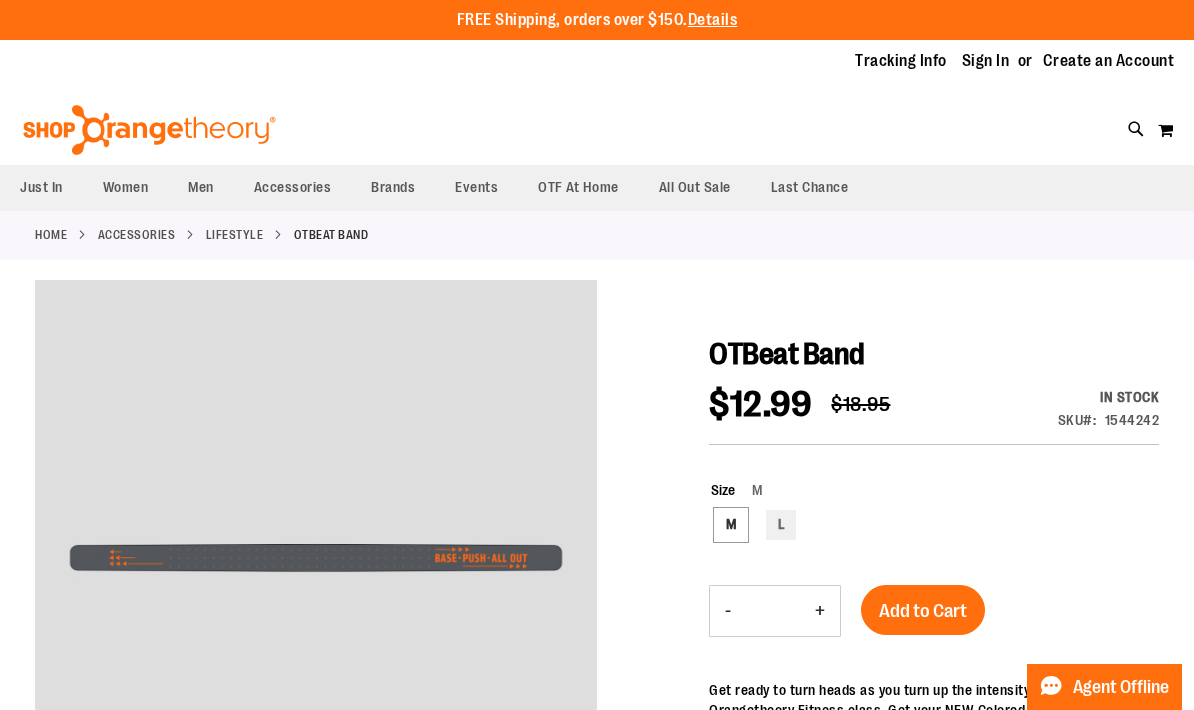 click on "Toggle Nav
Search
Popular Suggestions
Advanced Search" at bounding box center [597, 124] 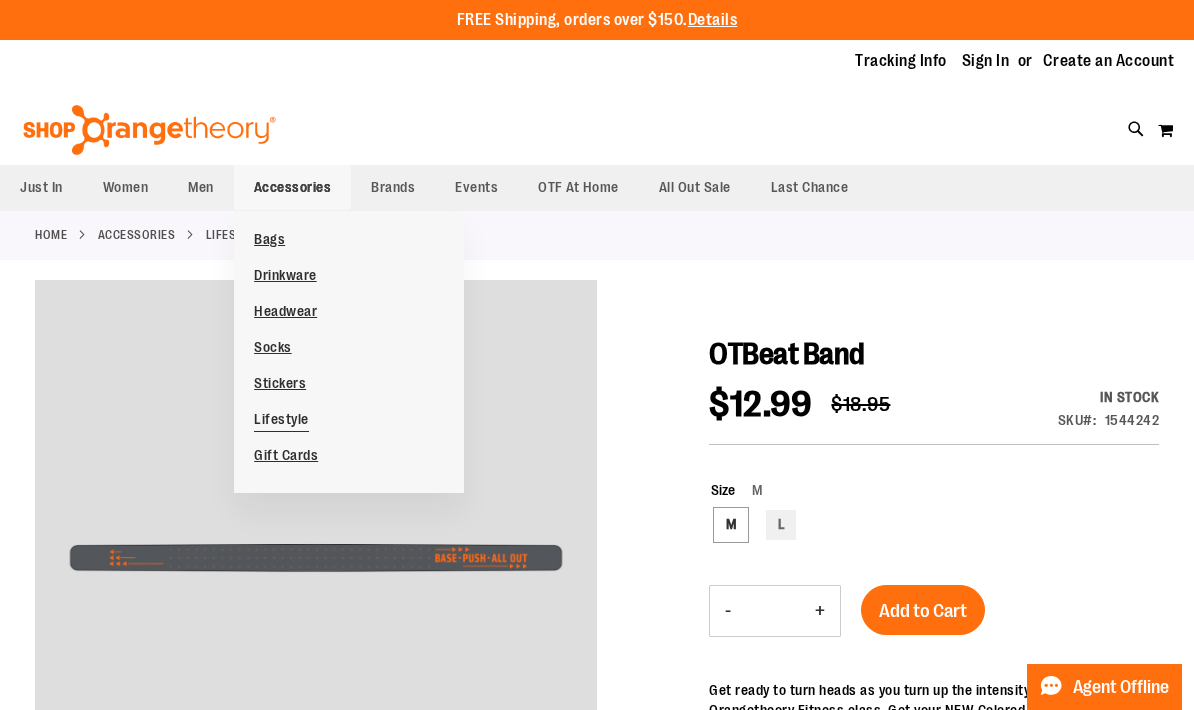 click on "Lifestyle" at bounding box center (281, 419) 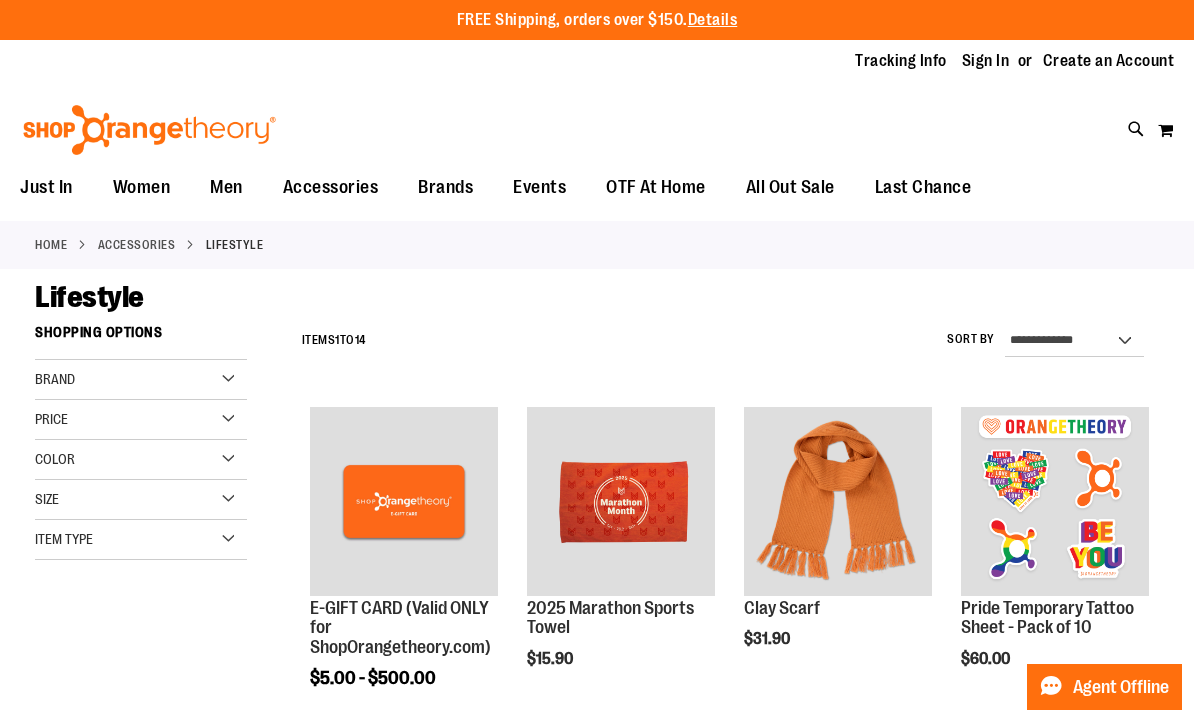 scroll, scrollTop: 0, scrollLeft: 0, axis: both 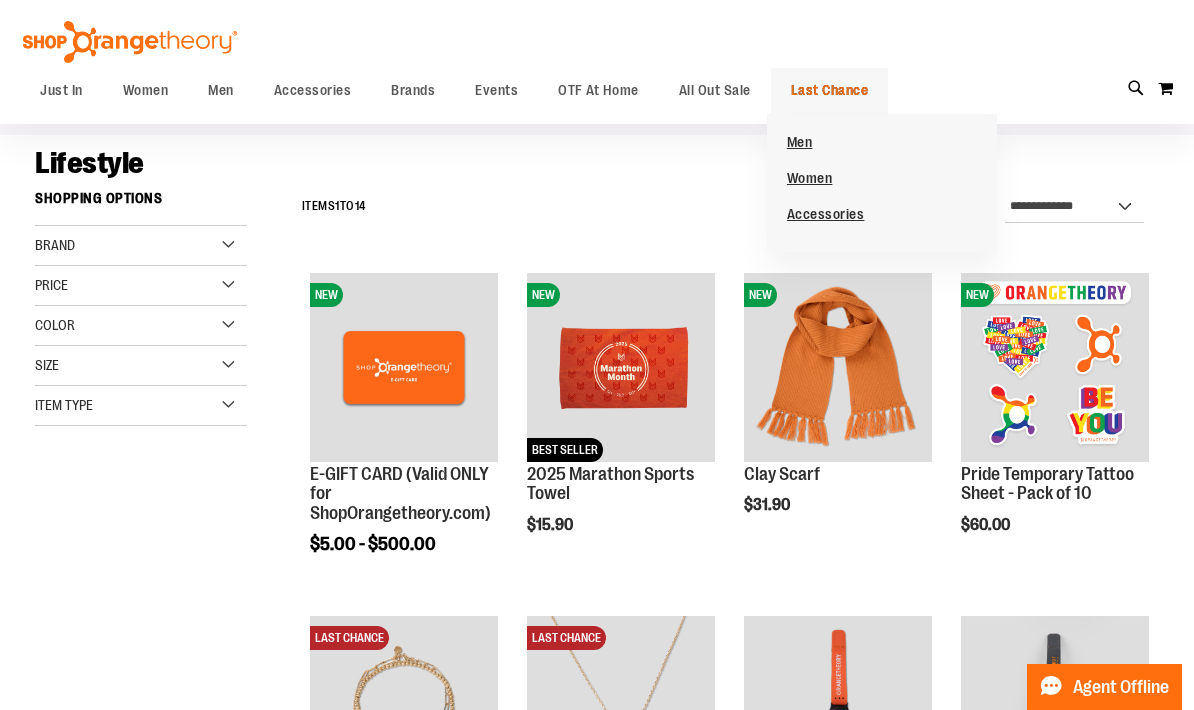 click on "Last Chance" at bounding box center (830, 90) 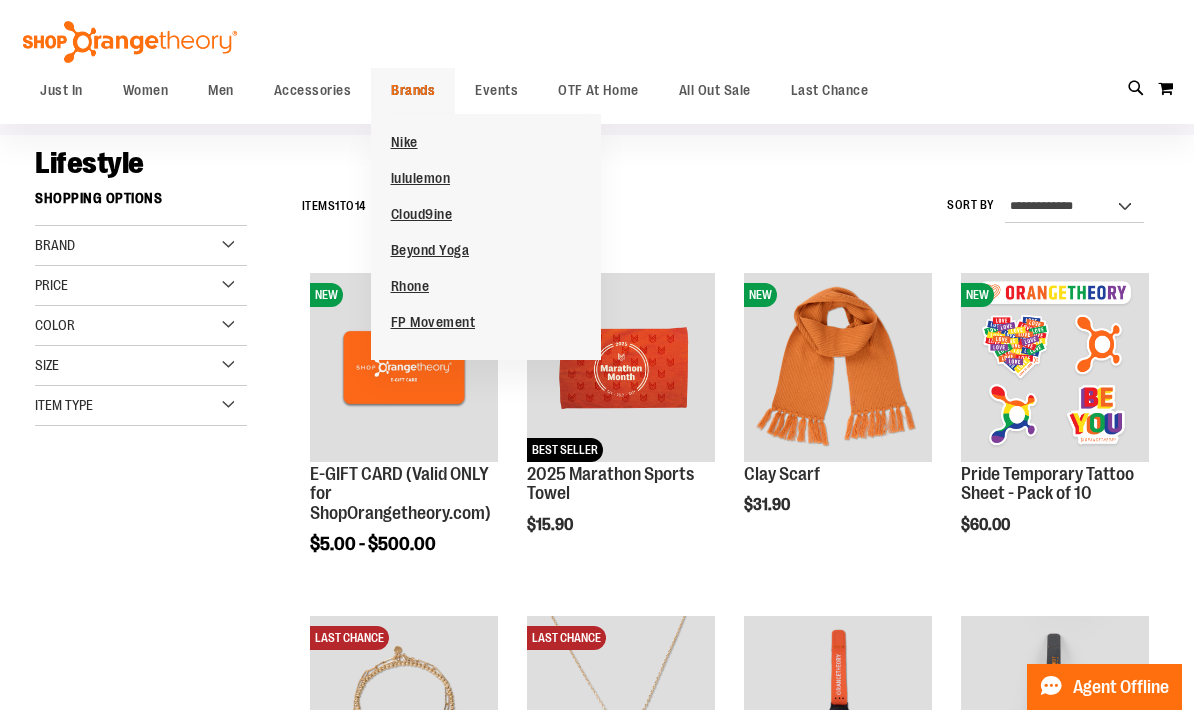 click on "Brands" at bounding box center [413, 90] 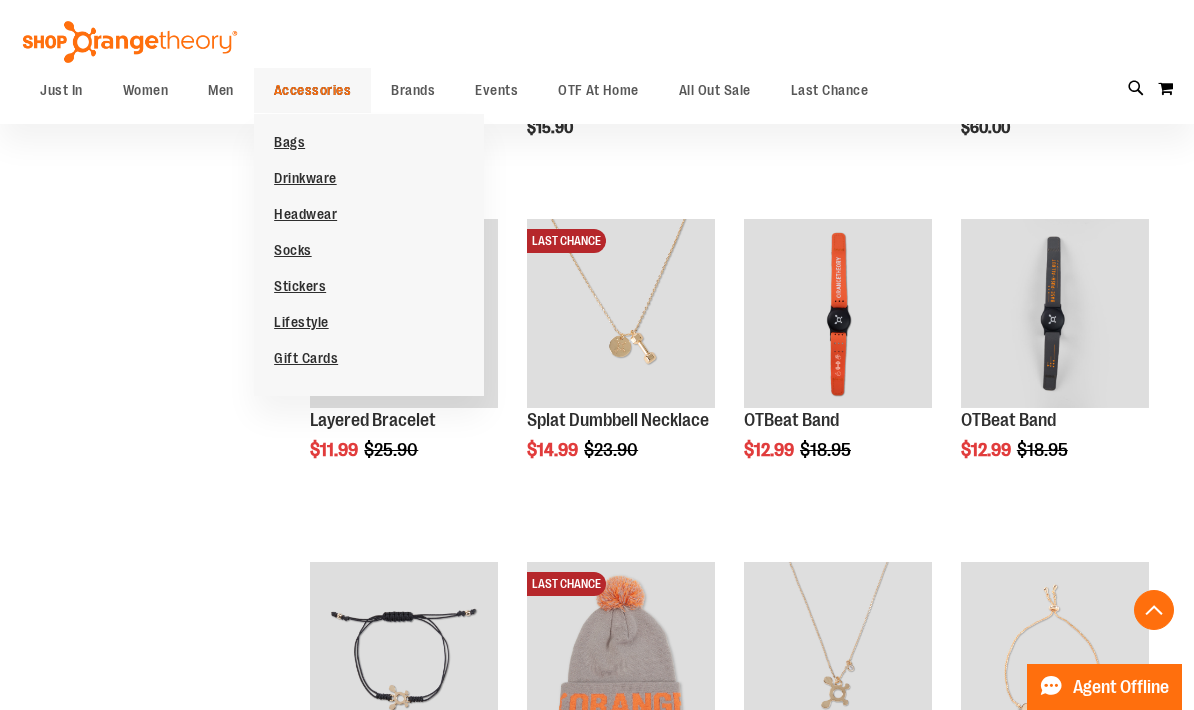 scroll, scrollTop: 530, scrollLeft: 0, axis: vertical 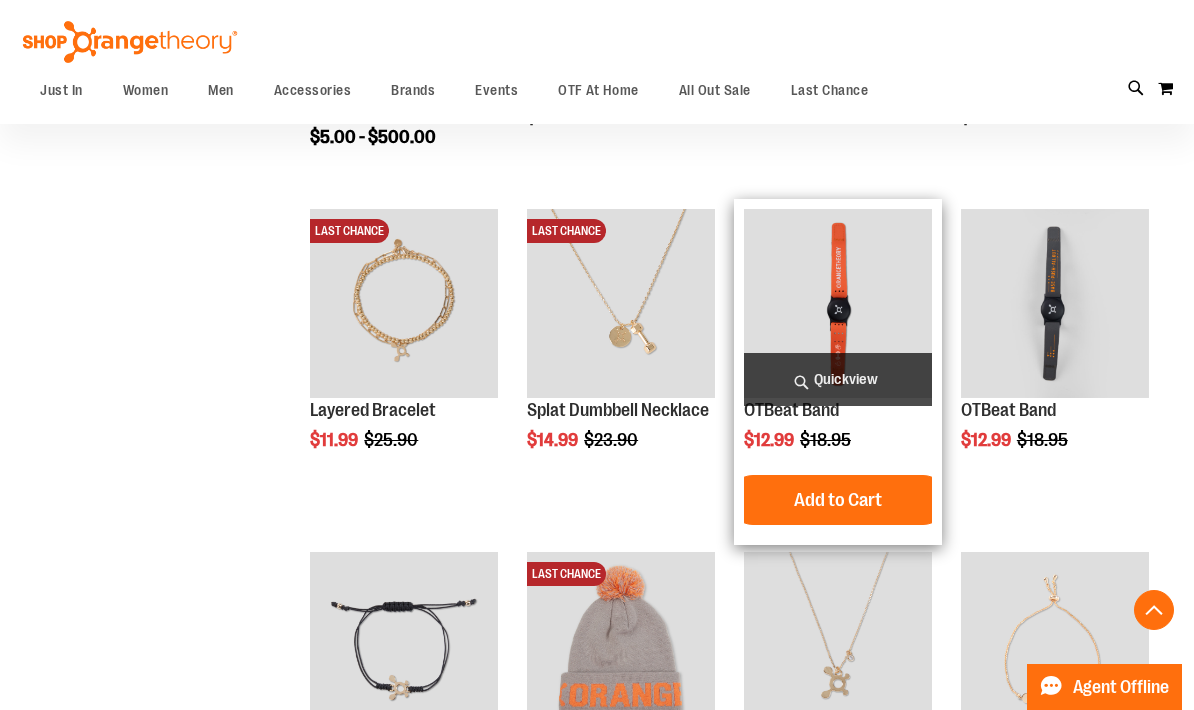 click at bounding box center (838, 303) 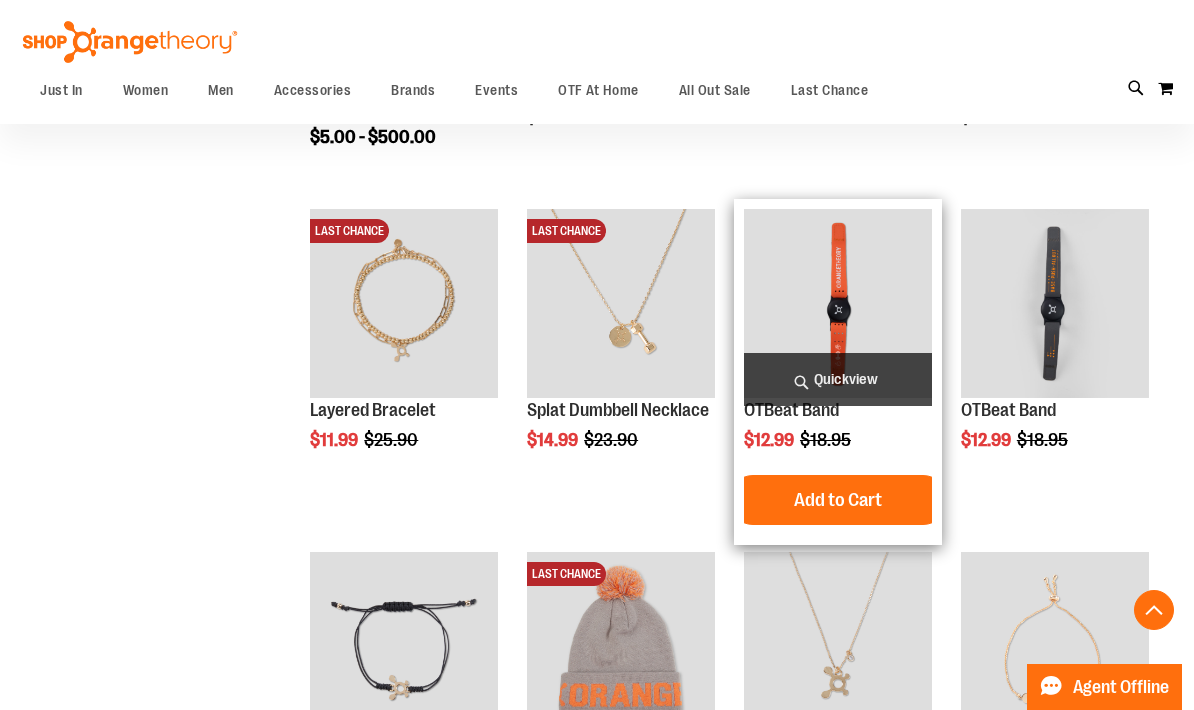 click on "$12.99
Regular Price
$18.95" at bounding box center [838, 440] 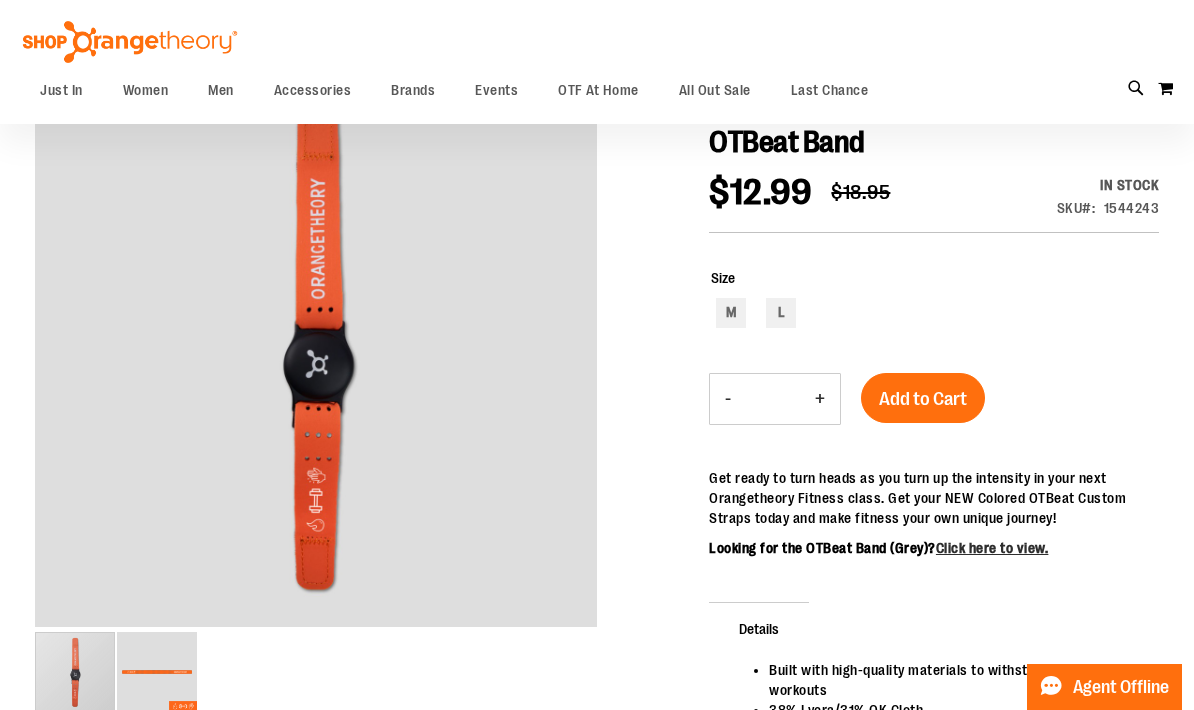 scroll, scrollTop: 209, scrollLeft: 0, axis: vertical 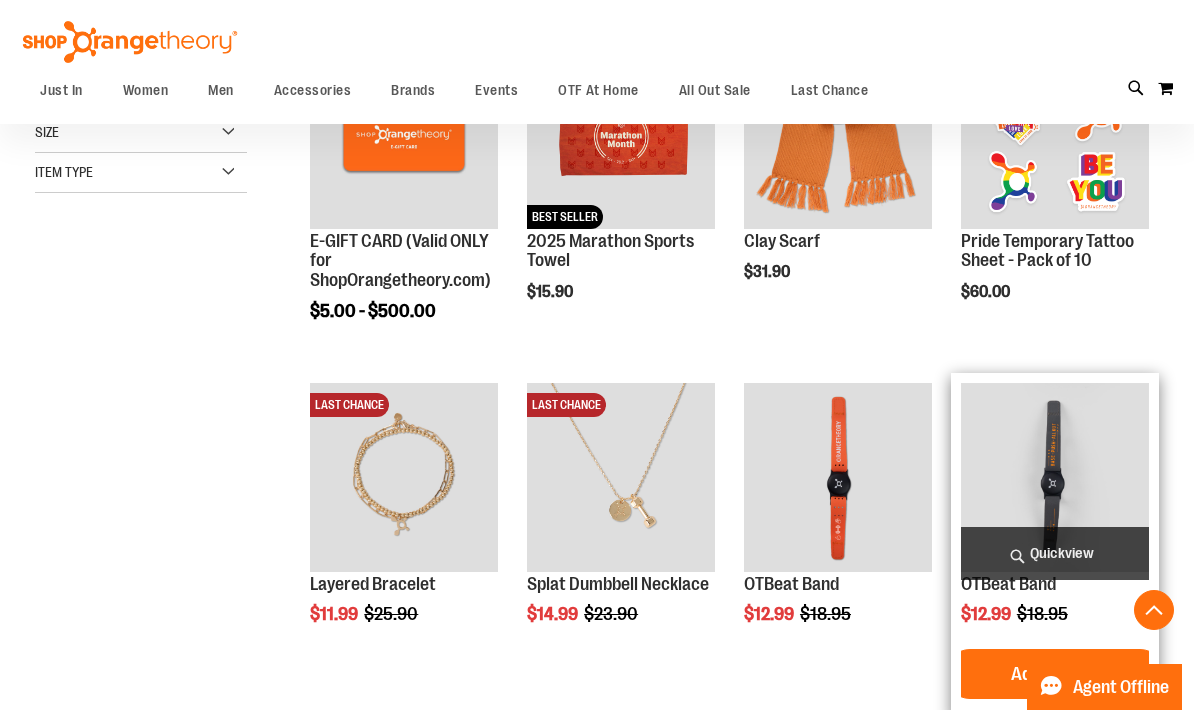 click at bounding box center [1055, 477] 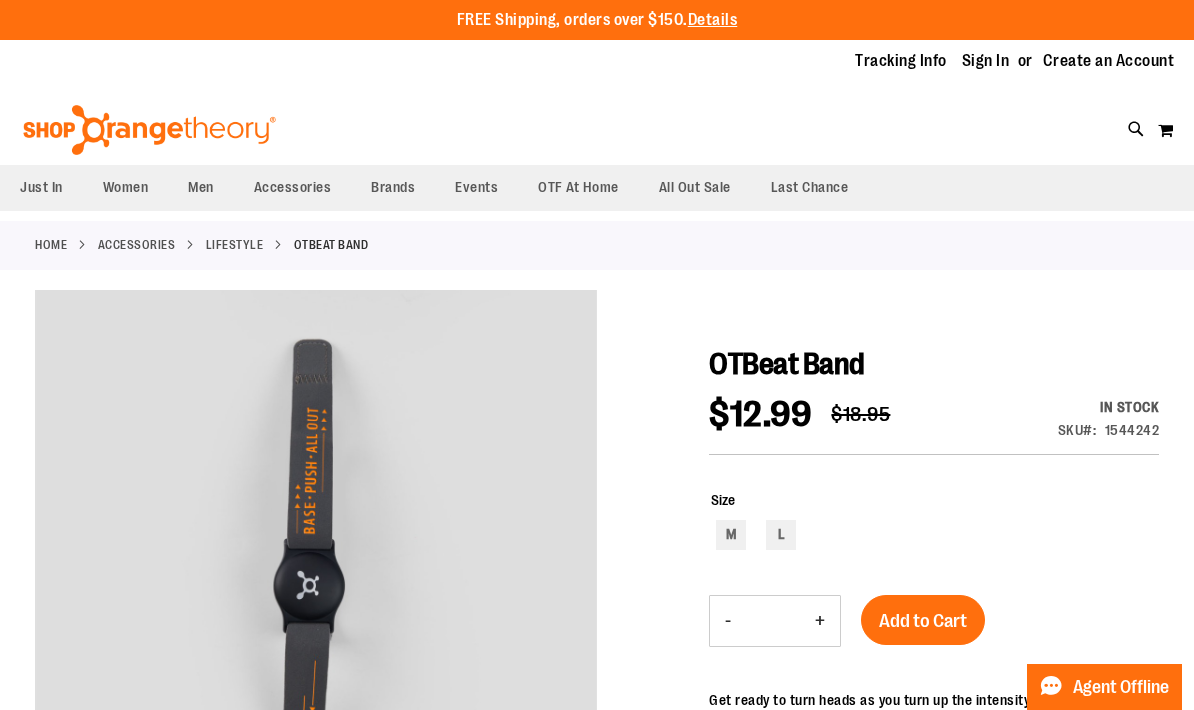scroll, scrollTop: 0, scrollLeft: 0, axis: both 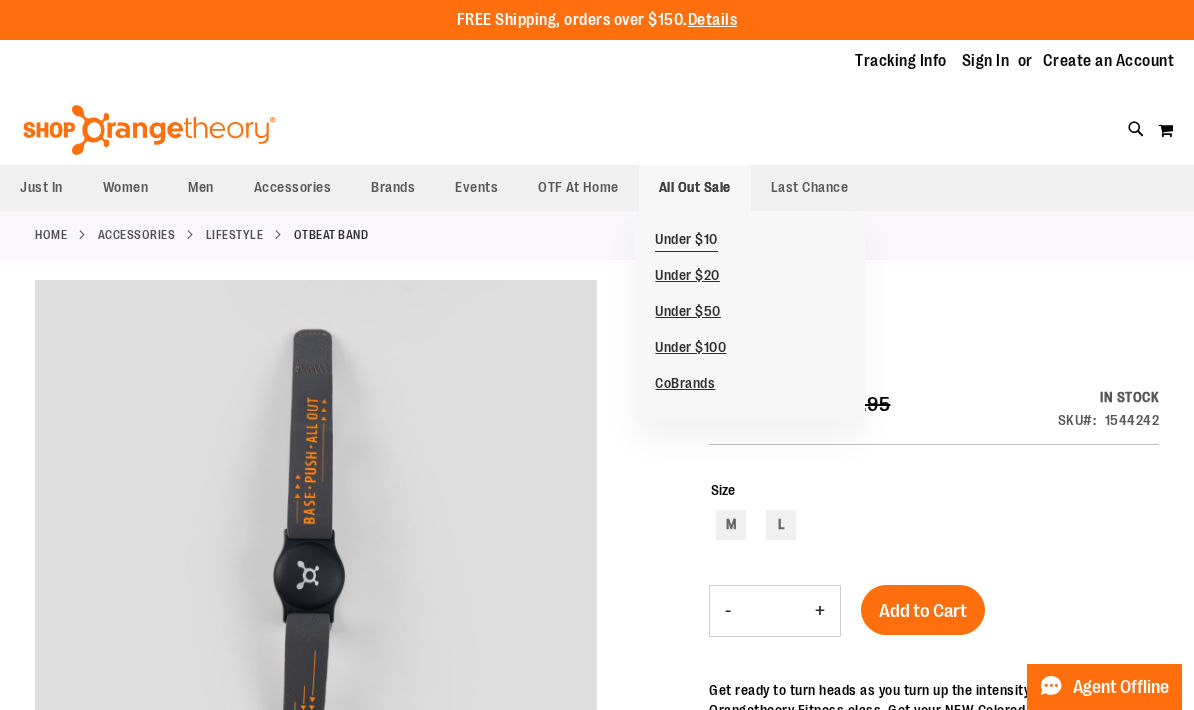 click on "Under $10" at bounding box center (686, 241) 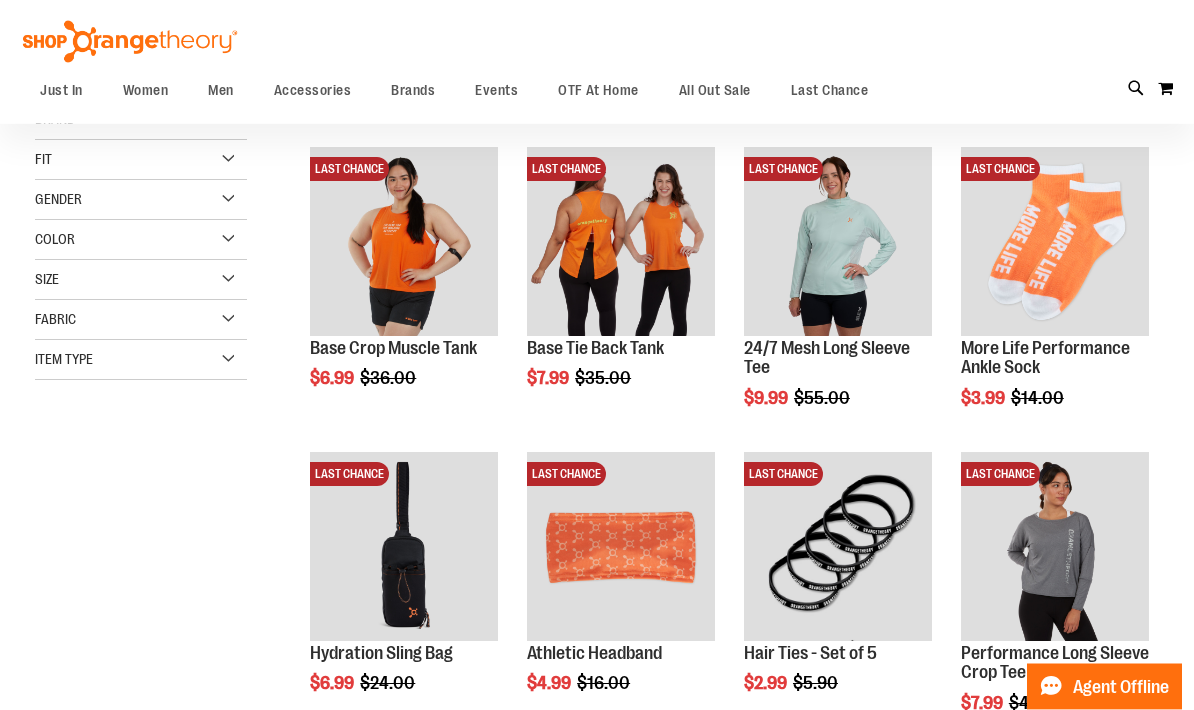 scroll, scrollTop: 249, scrollLeft: 0, axis: vertical 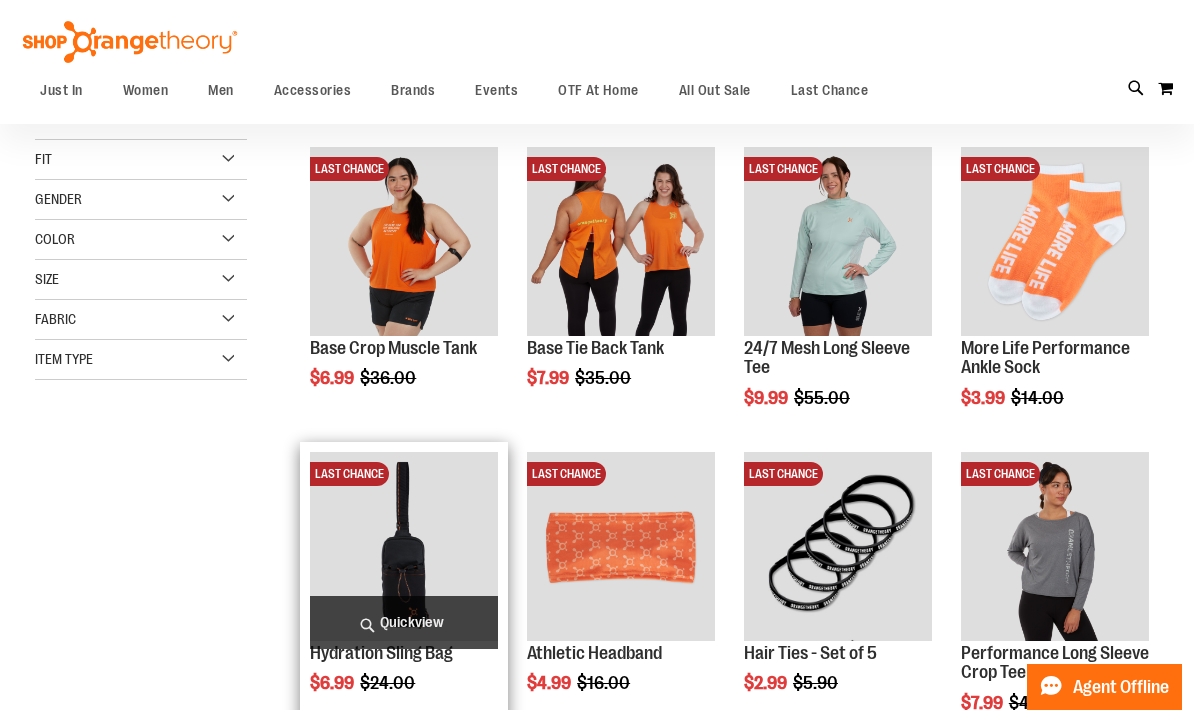 click at bounding box center [404, 546] 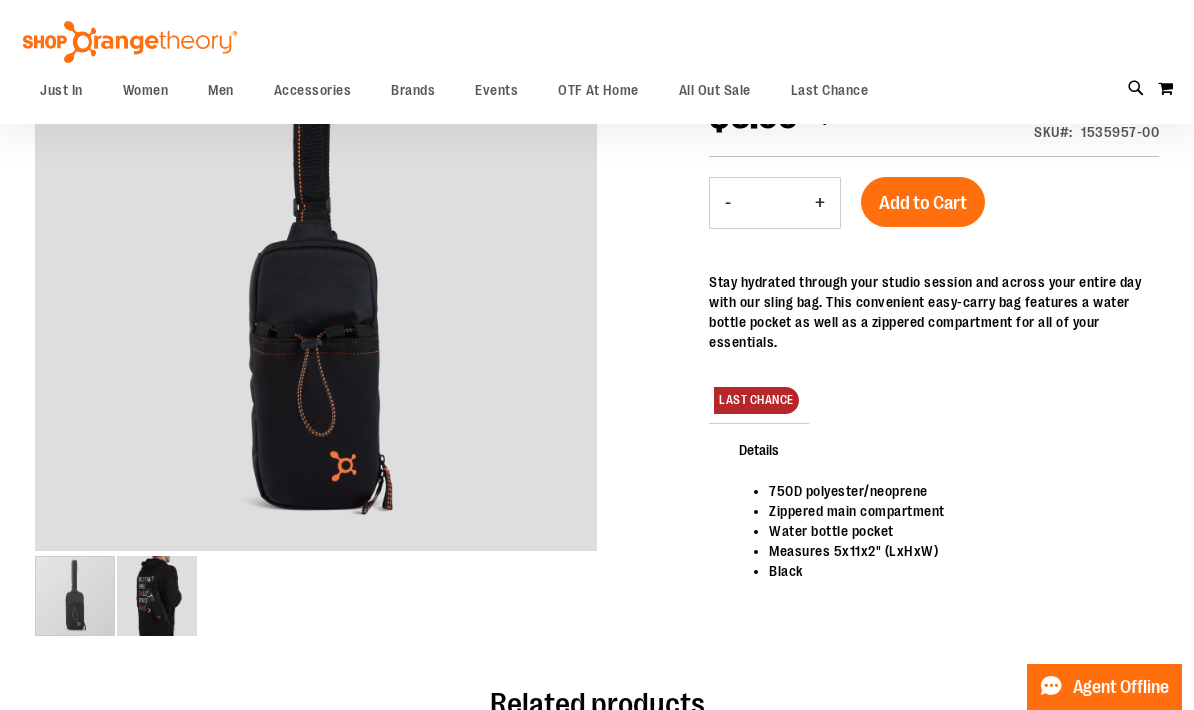 scroll, scrollTop: 268, scrollLeft: 0, axis: vertical 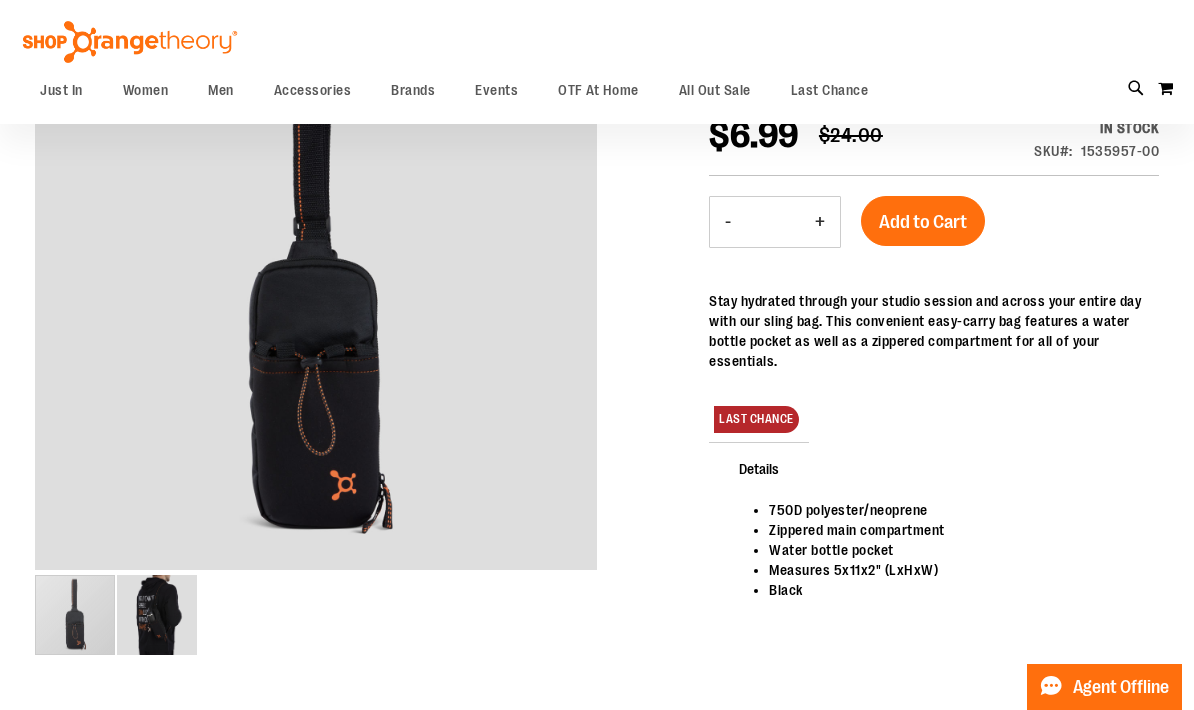 click at bounding box center [157, 615] 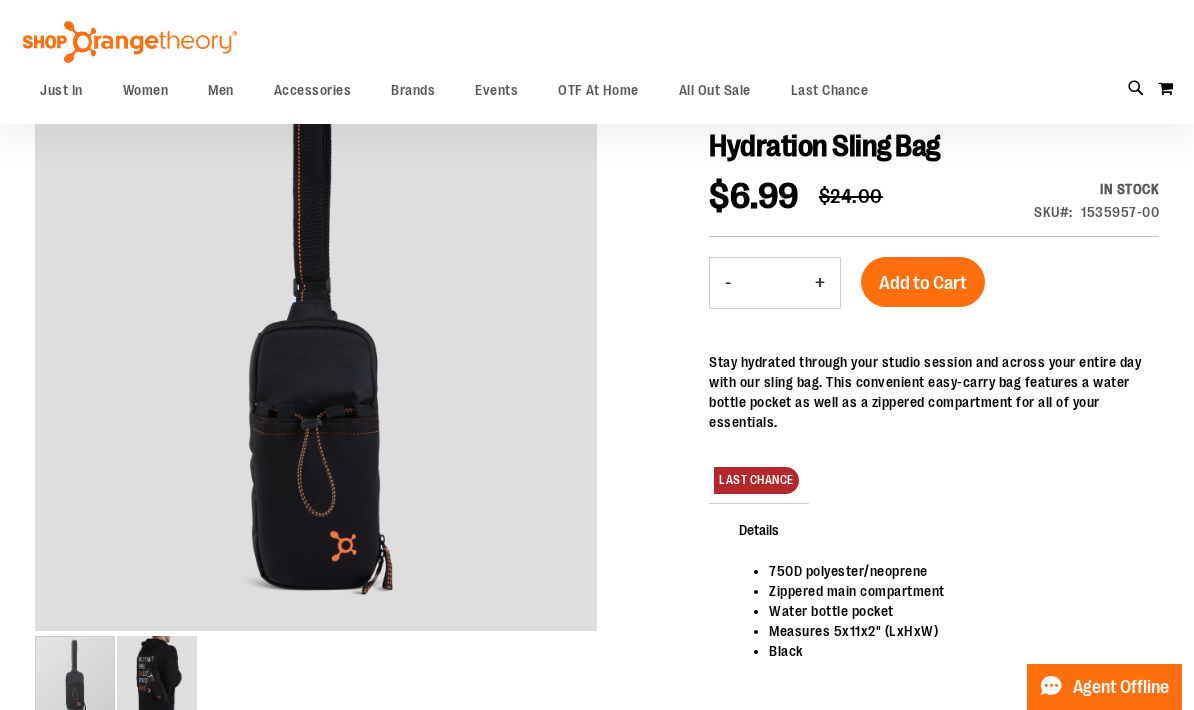 scroll, scrollTop: 232, scrollLeft: 0, axis: vertical 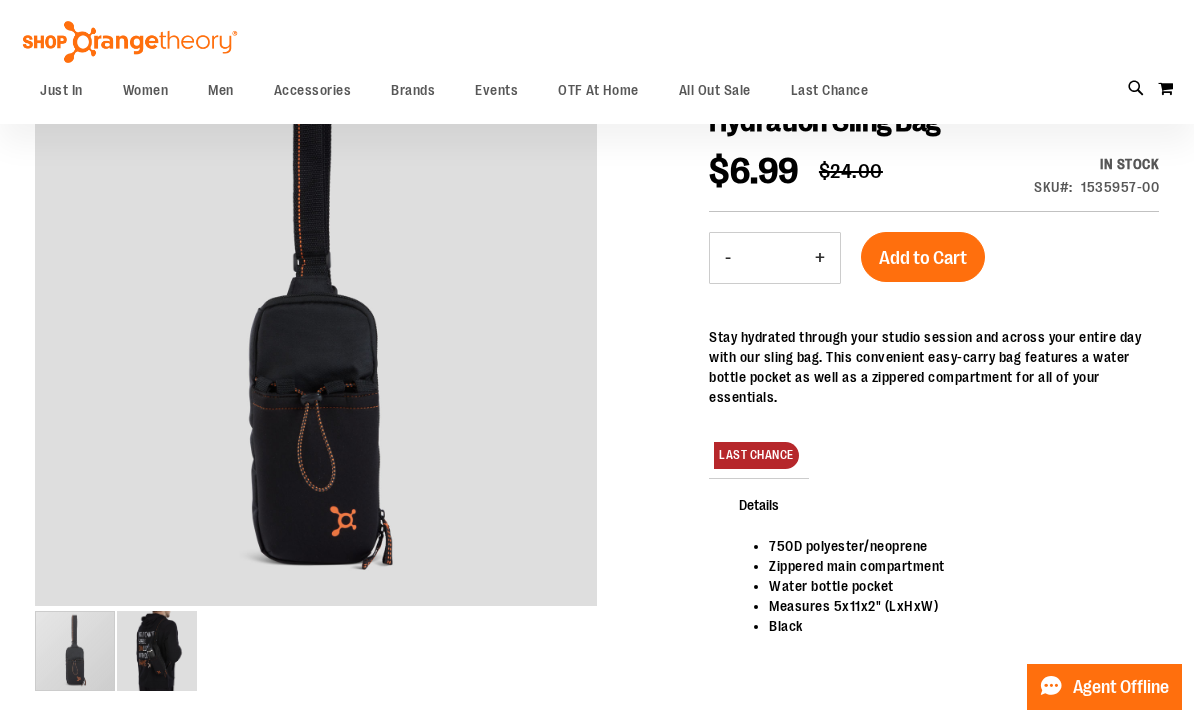 click on "+" at bounding box center [820, 258] 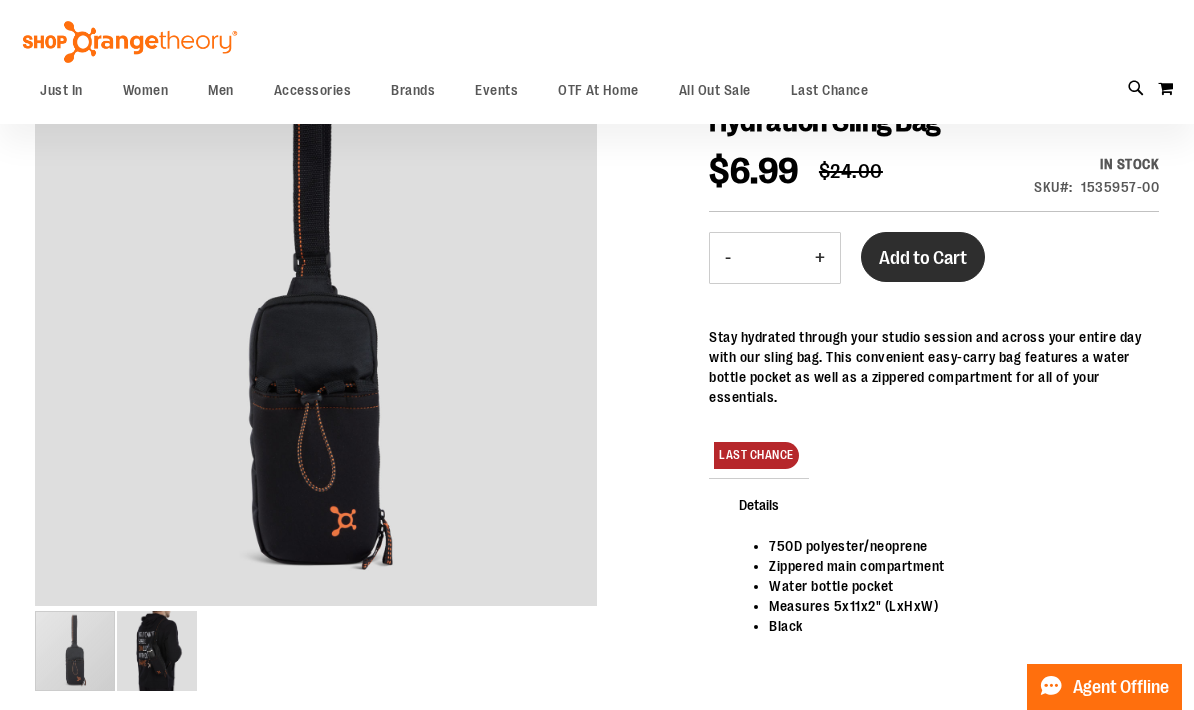 click on "Add to Cart" at bounding box center (923, 258) 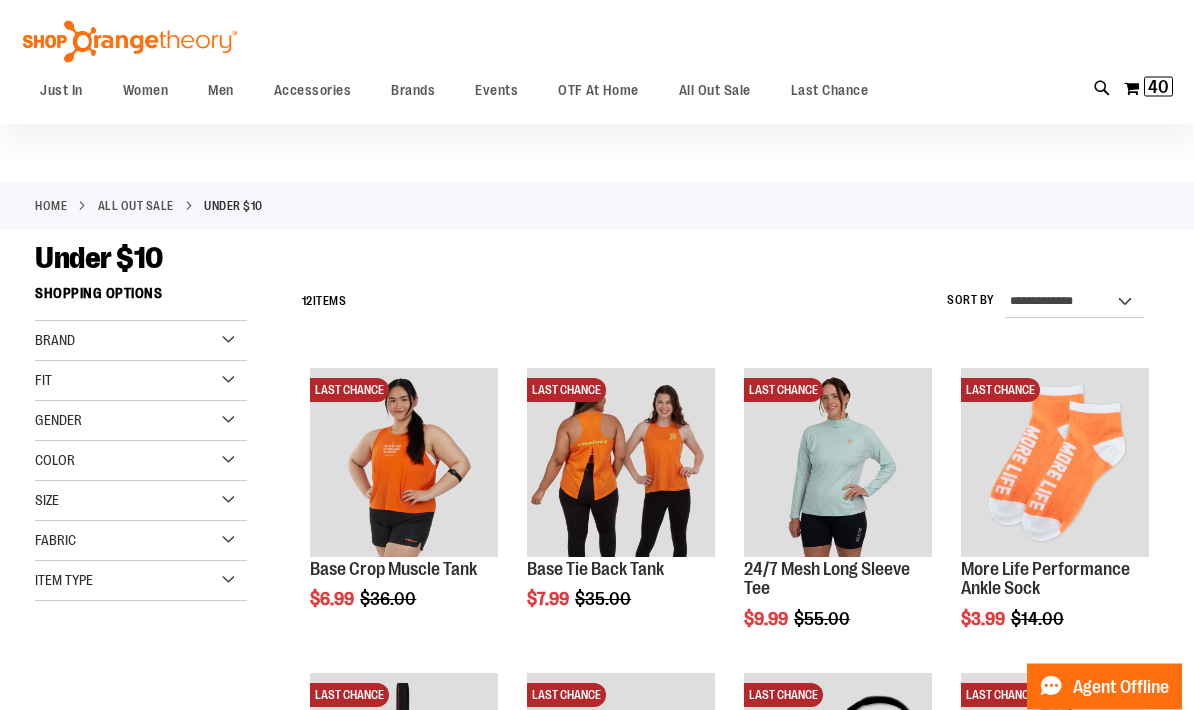 scroll, scrollTop: 0, scrollLeft: 0, axis: both 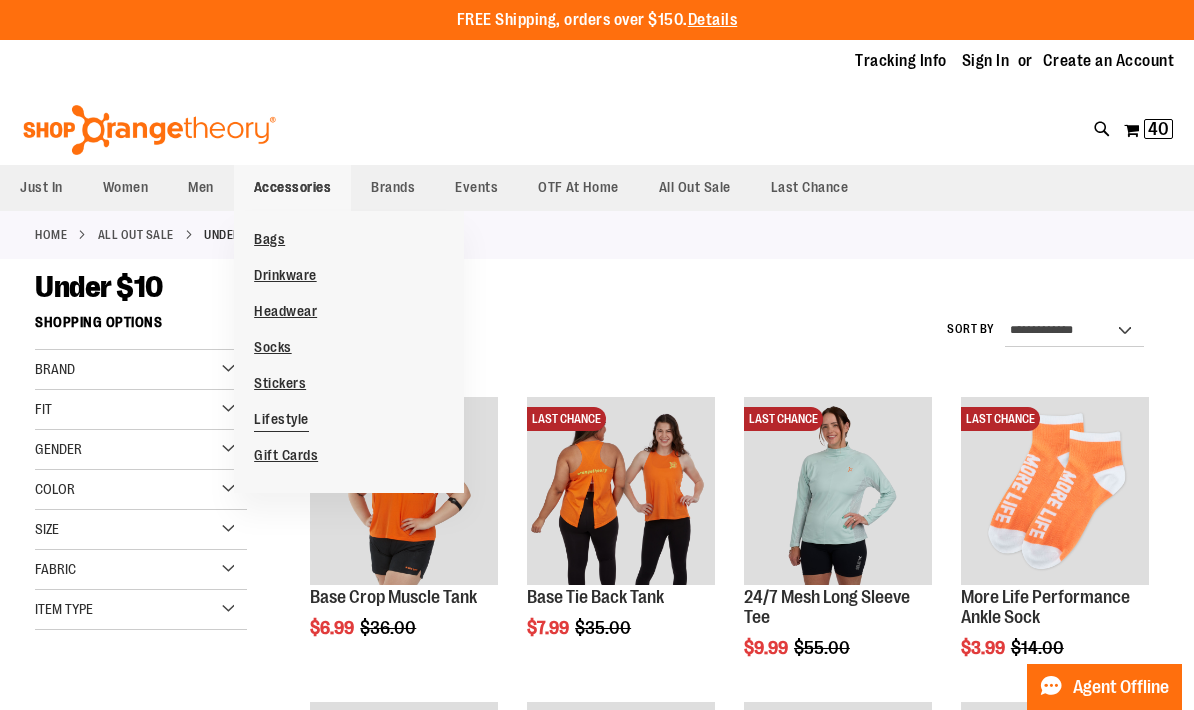 click on "Lifestyle" at bounding box center (281, 421) 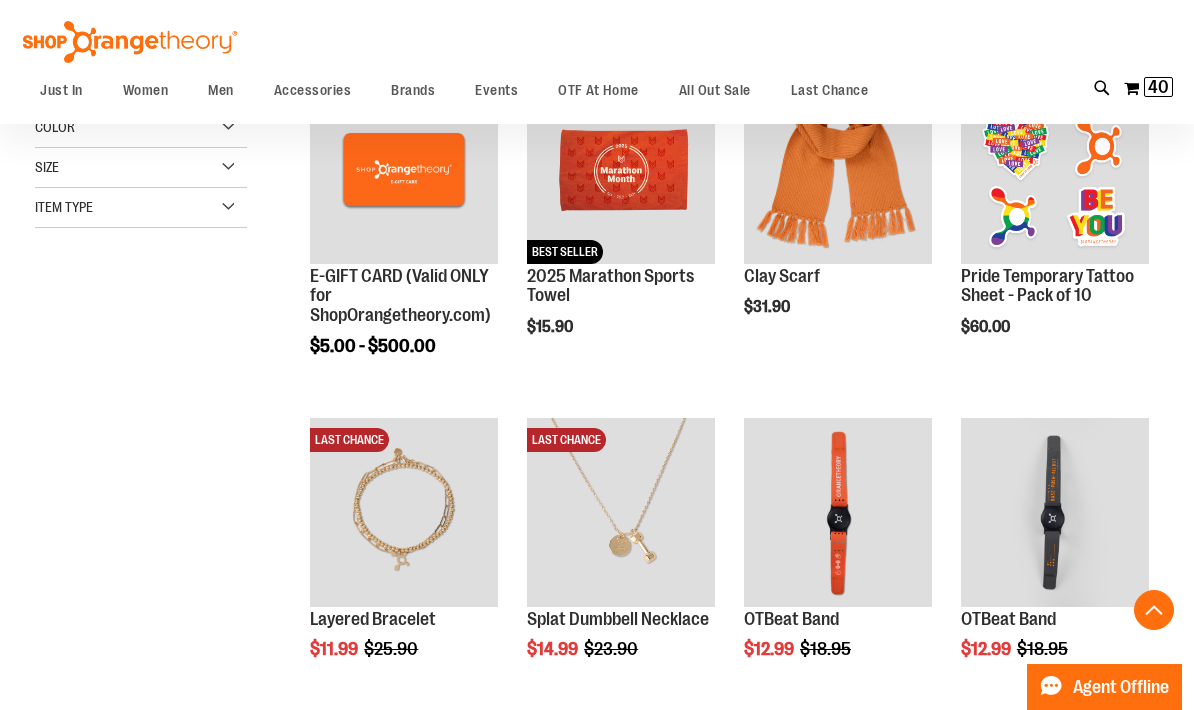 scroll, scrollTop: 306, scrollLeft: 0, axis: vertical 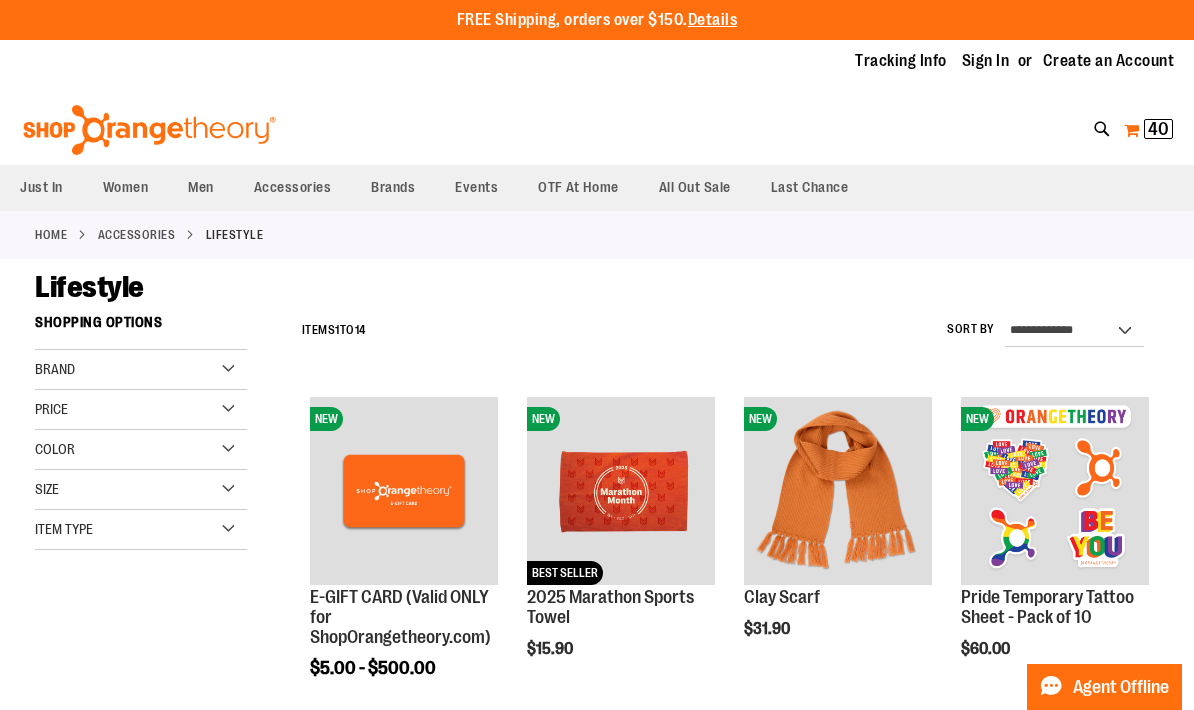 click on "My Cart
40
40
items" at bounding box center [1148, 130] 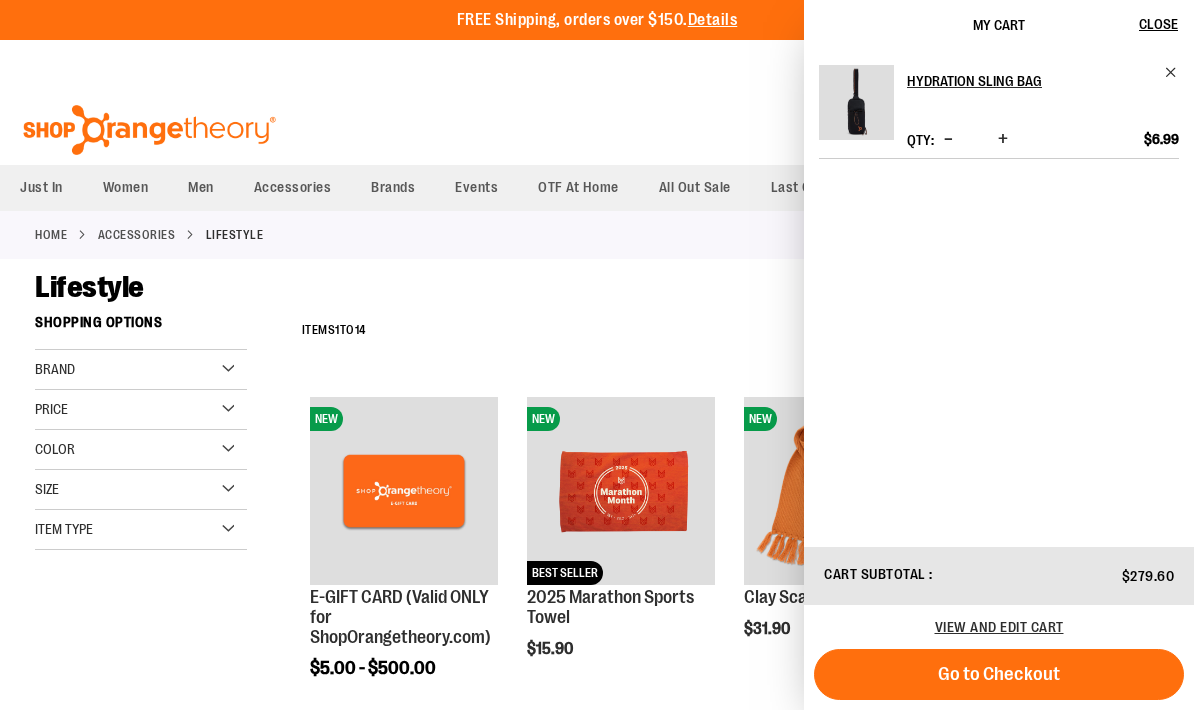 click at bounding box center (856, 102) 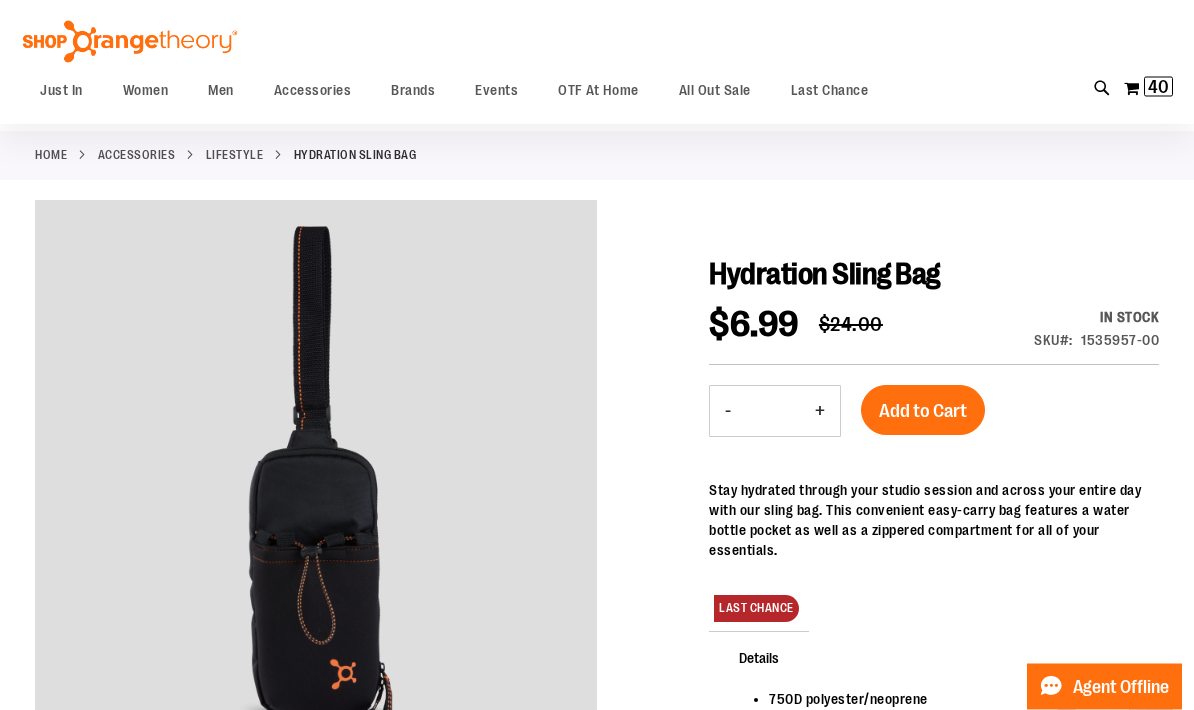 scroll, scrollTop: 79, scrollLeft: 0, axis: vertical 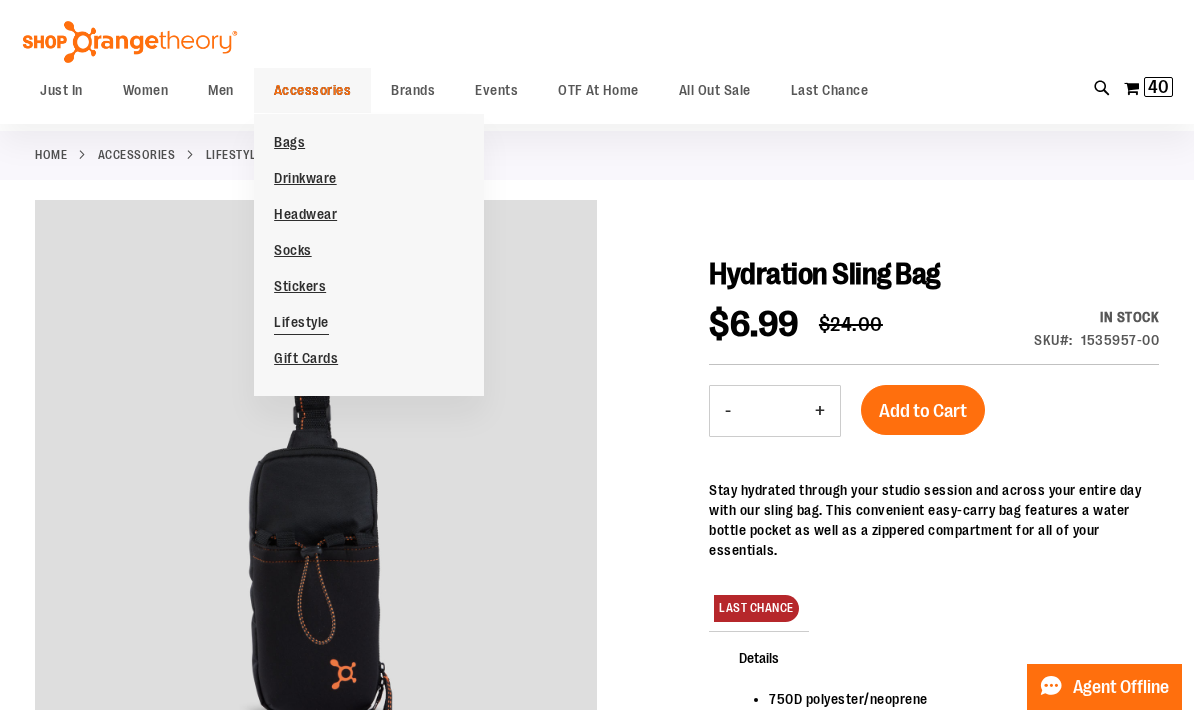 click on "Lifestyle" at bounding box center (301, 324) 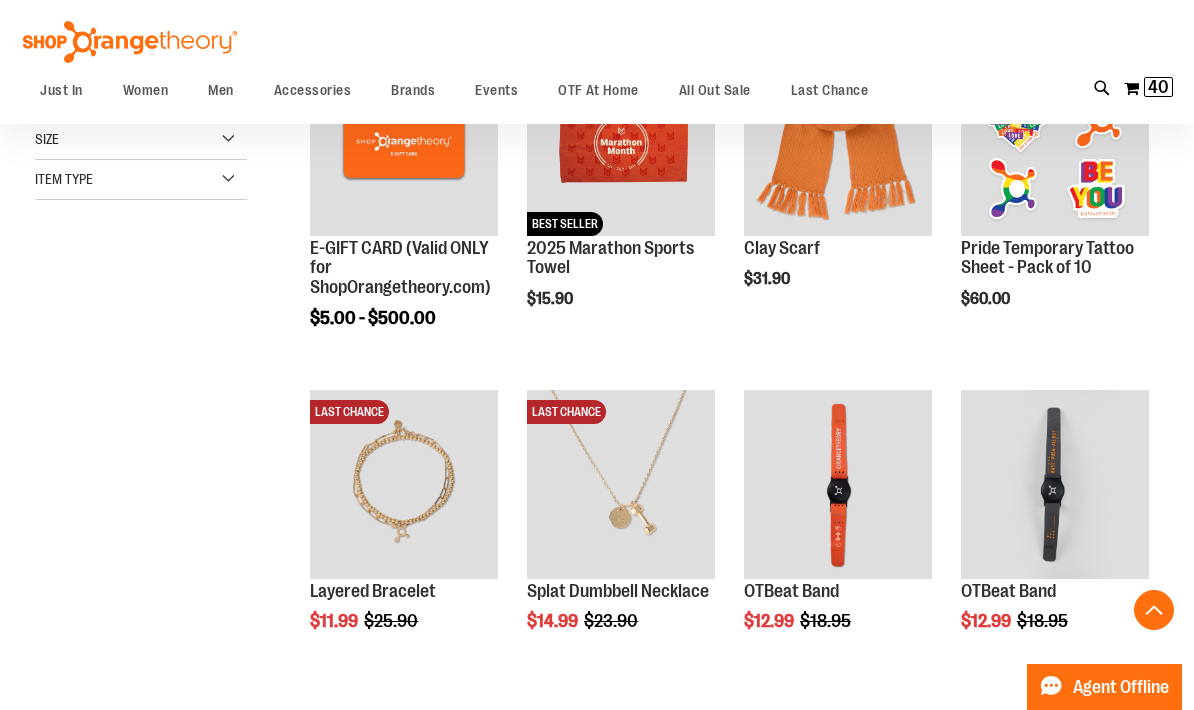scroll, scrollTop: 429, scrollLeft: 0, axis: vertical 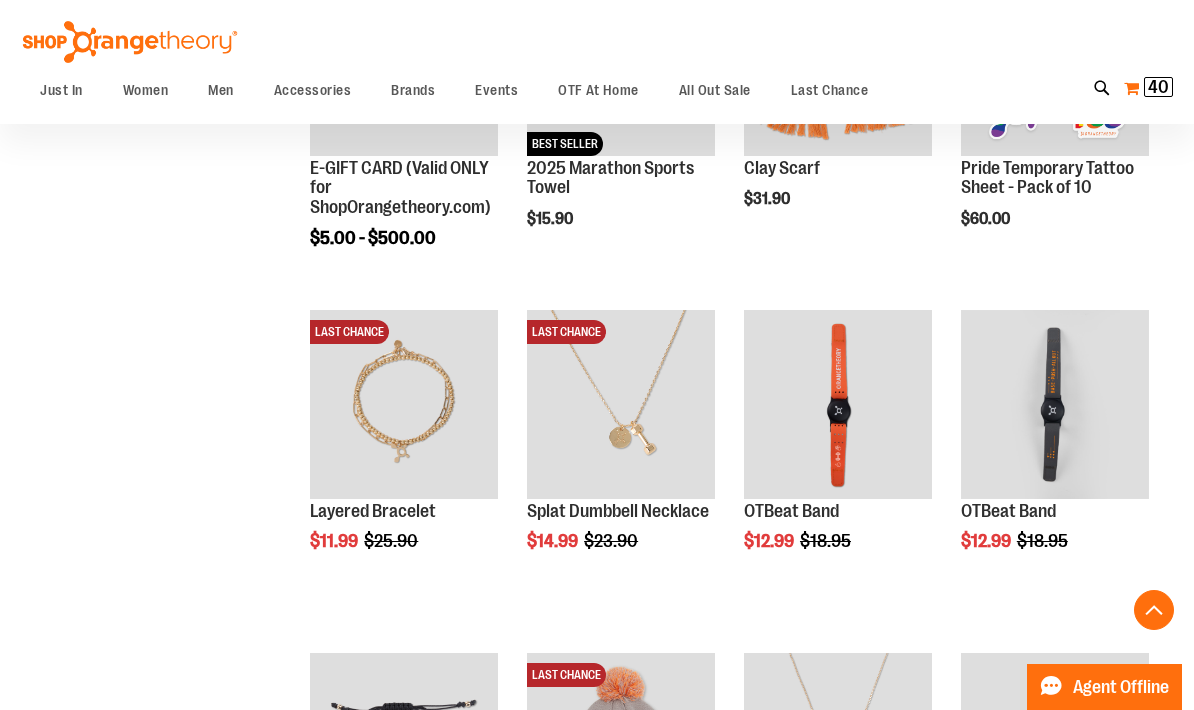 click on "40" at bounding box center [1158, 87] 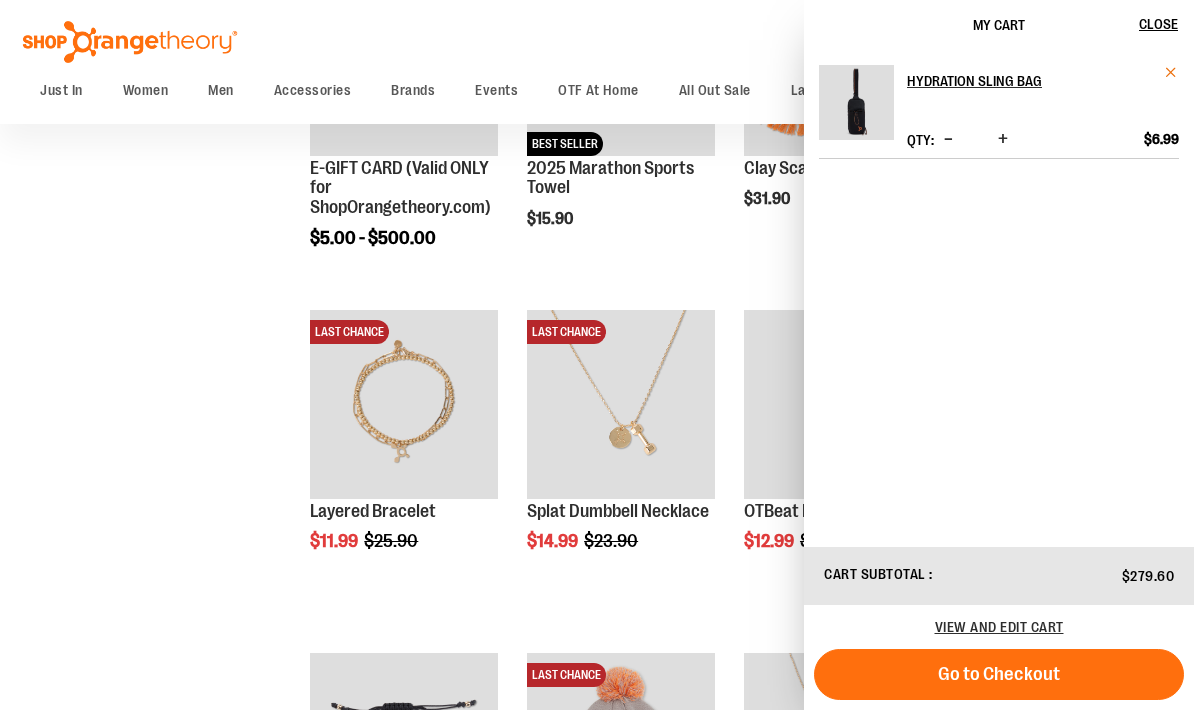 click at bounding box center (1171, 72) 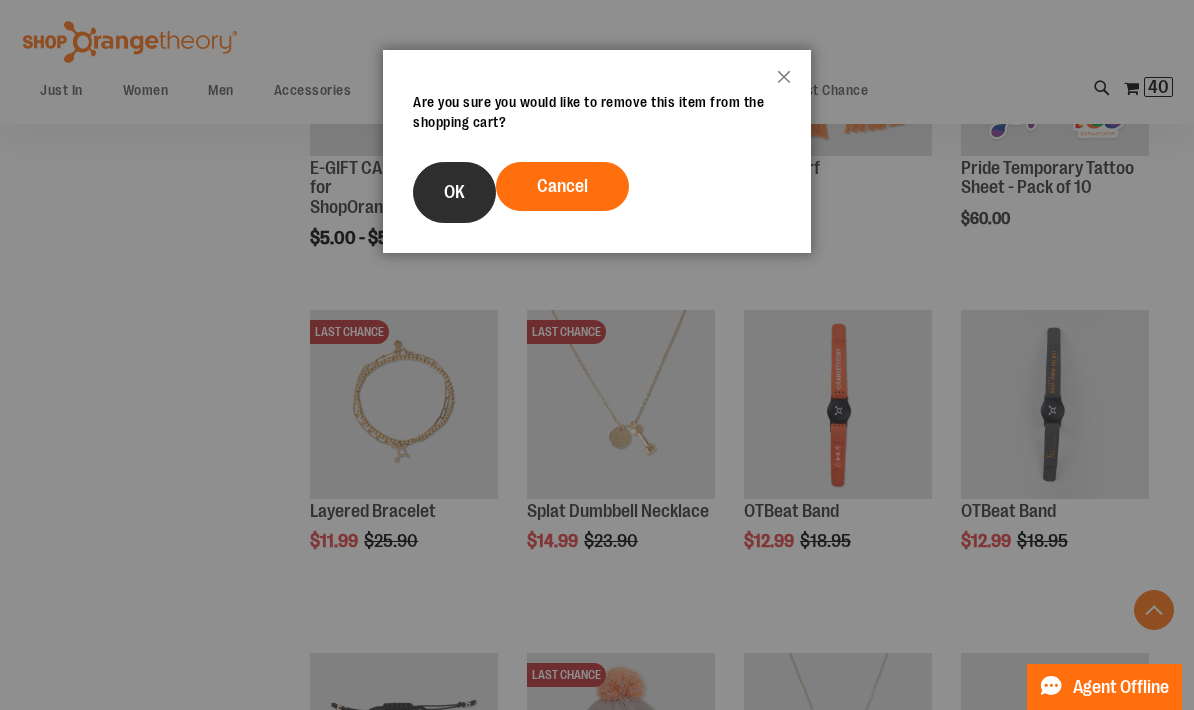 click on "OK" at bounding box center [454, 192] 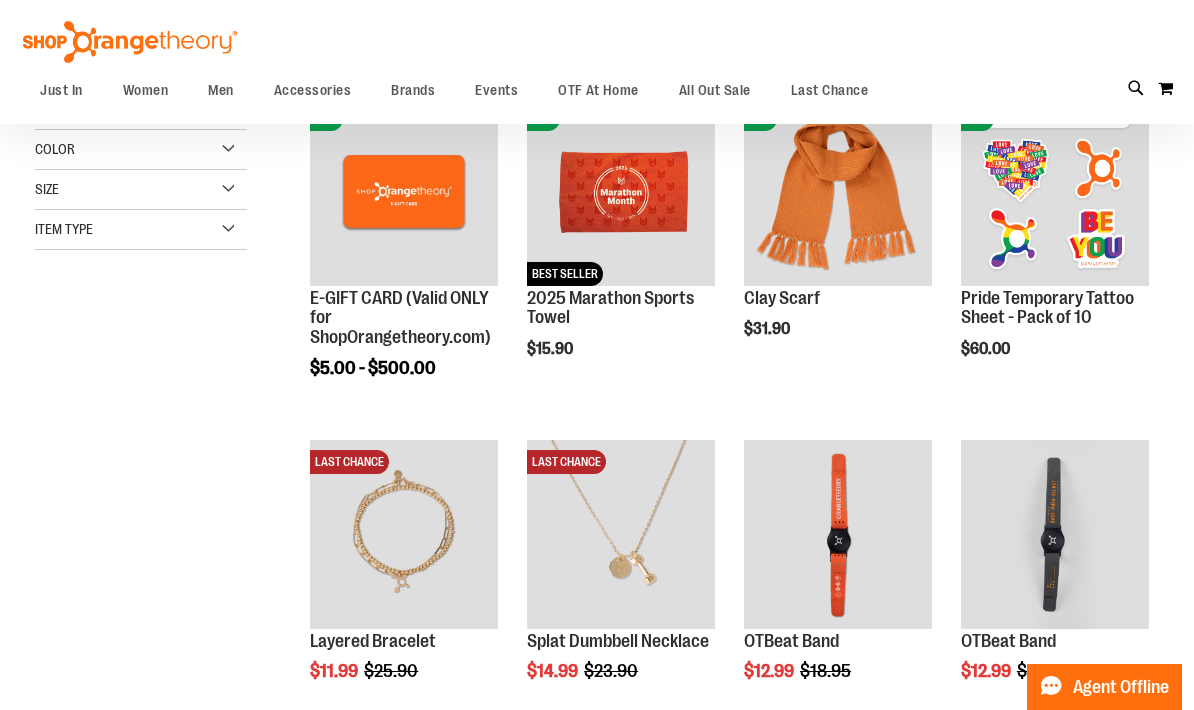 scroll, scrollTop: 0, scrollLeft: 0, axis: both 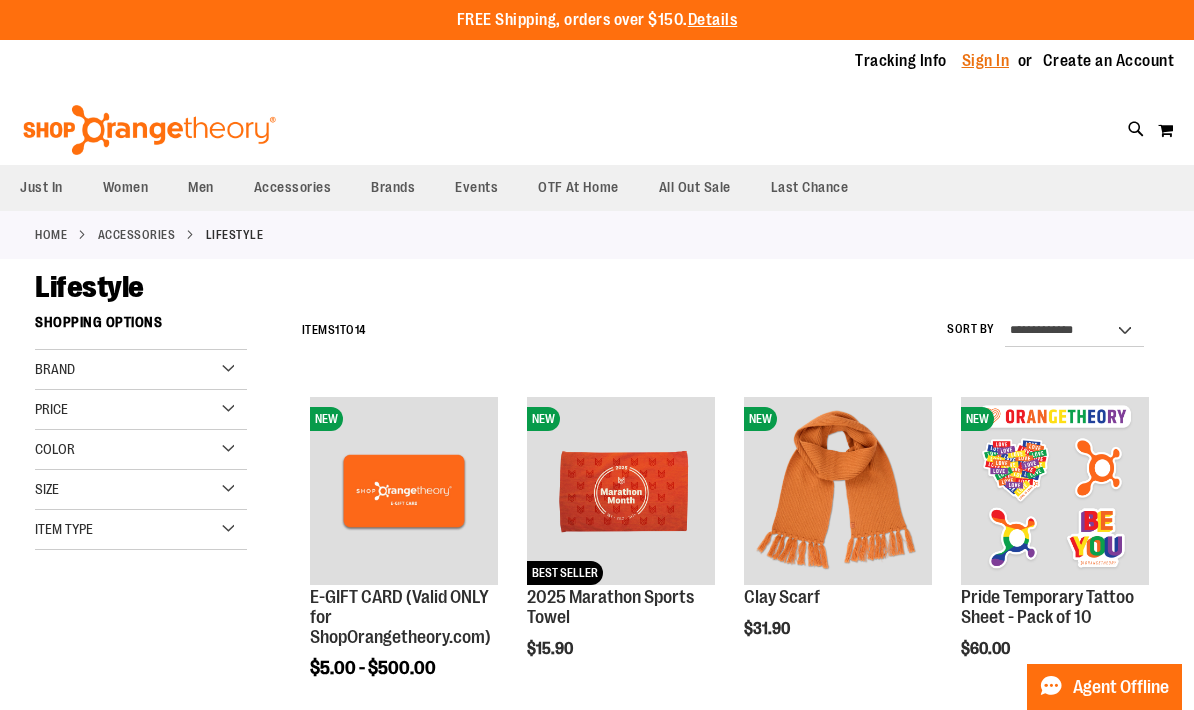 click on "Sign In" at bounding box center [986, 61] 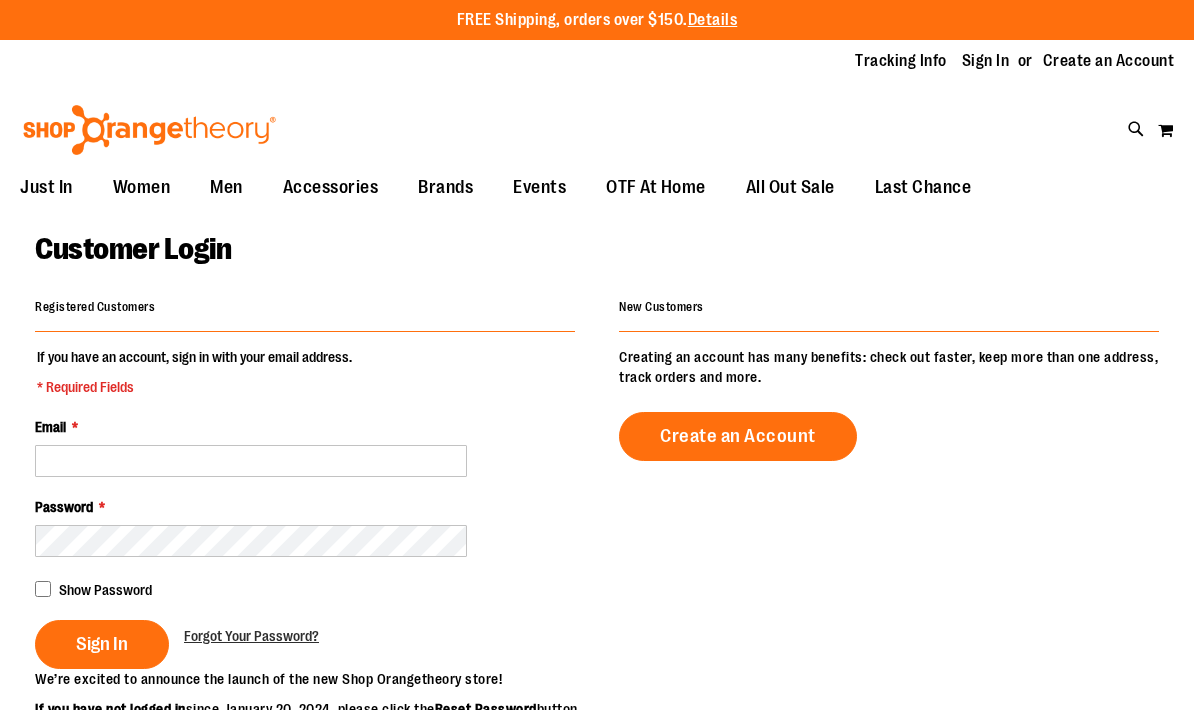 scroll, scrollTop: 0, scrollLeft: 0, axis: both 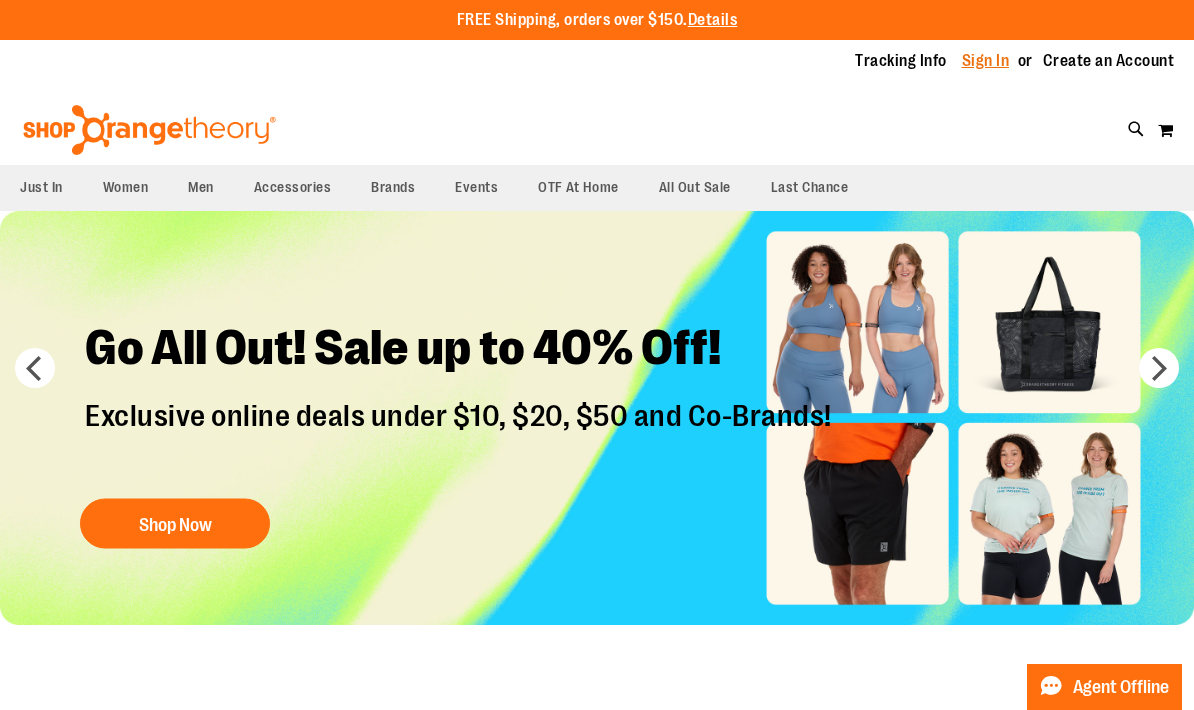 click on "Sign In" at bounding box center [986, 61] 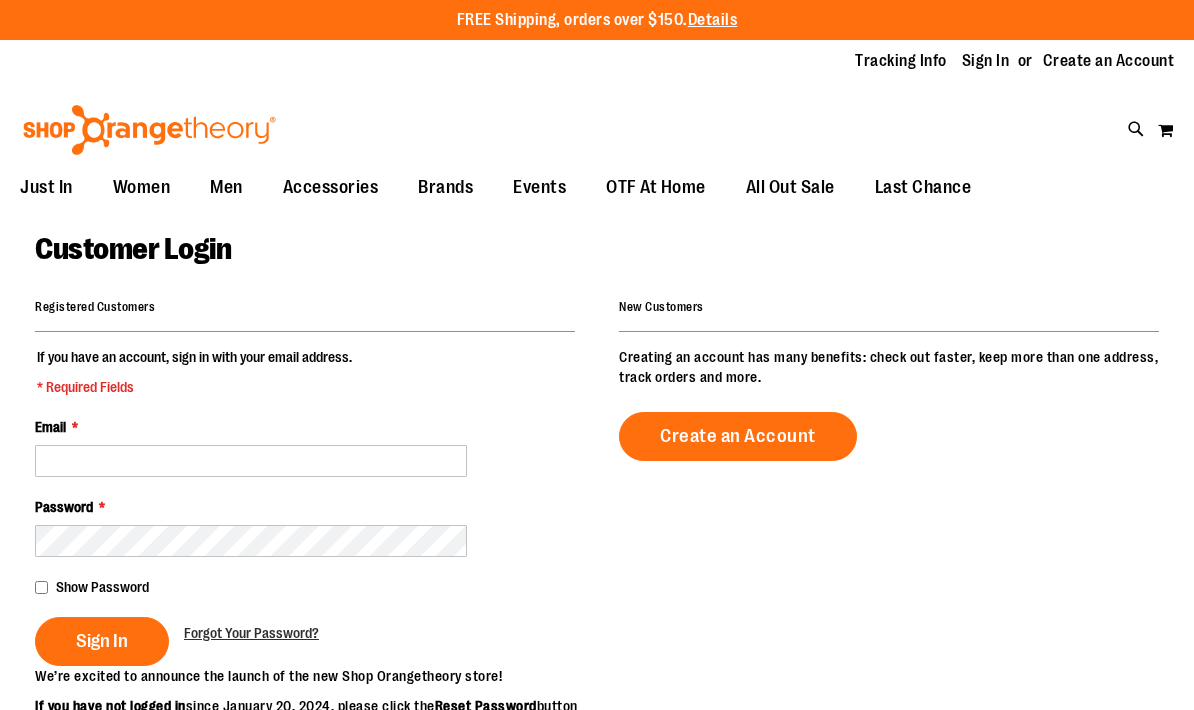 scroll, scrollTop: 0, scrollLeft: 0, axis: both 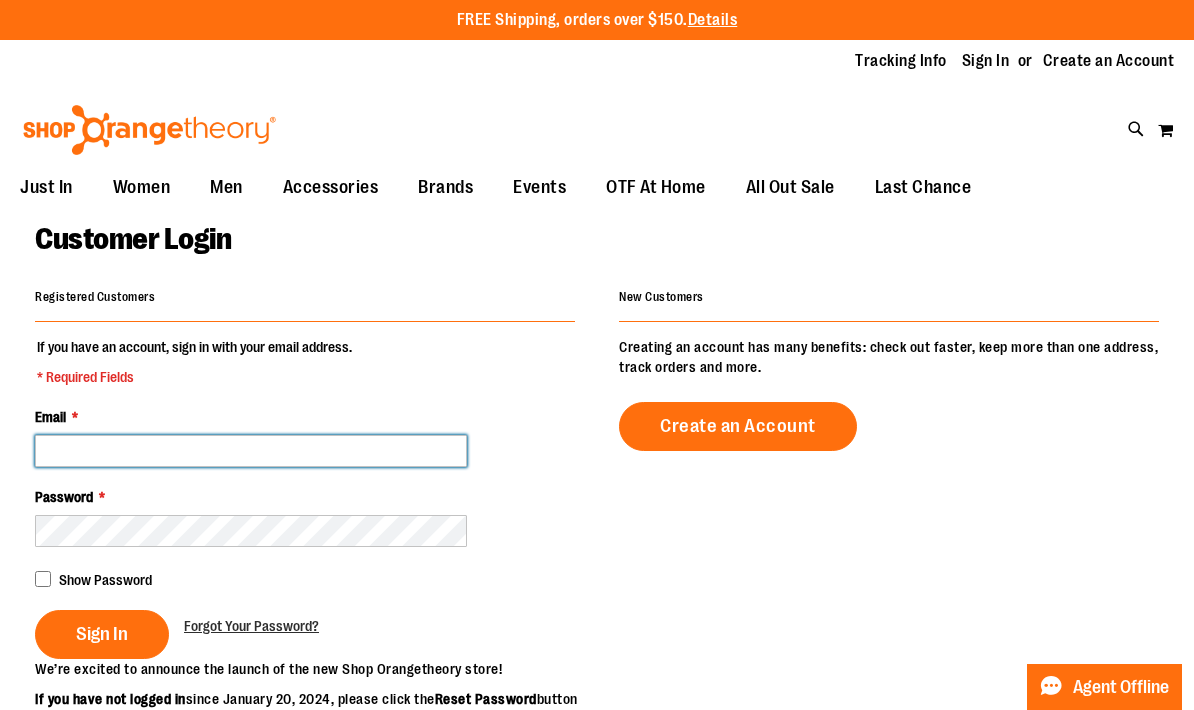 click on "Email *" at bounding box center [251, 451] 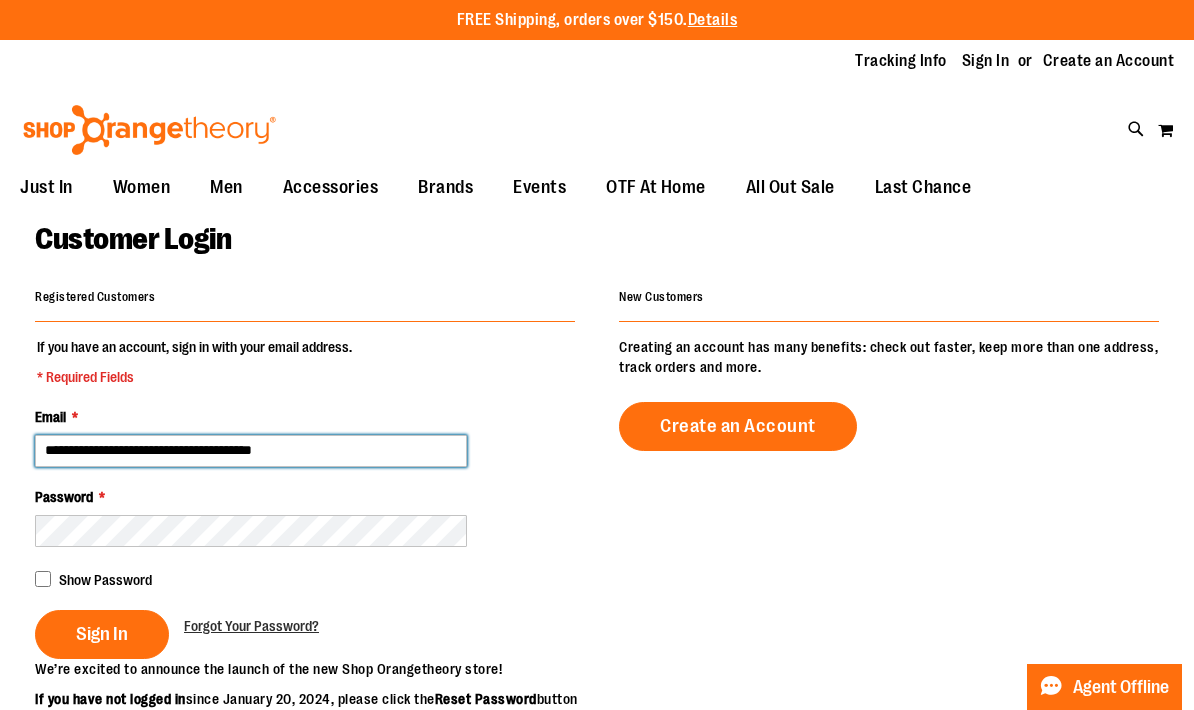 type on "**********" 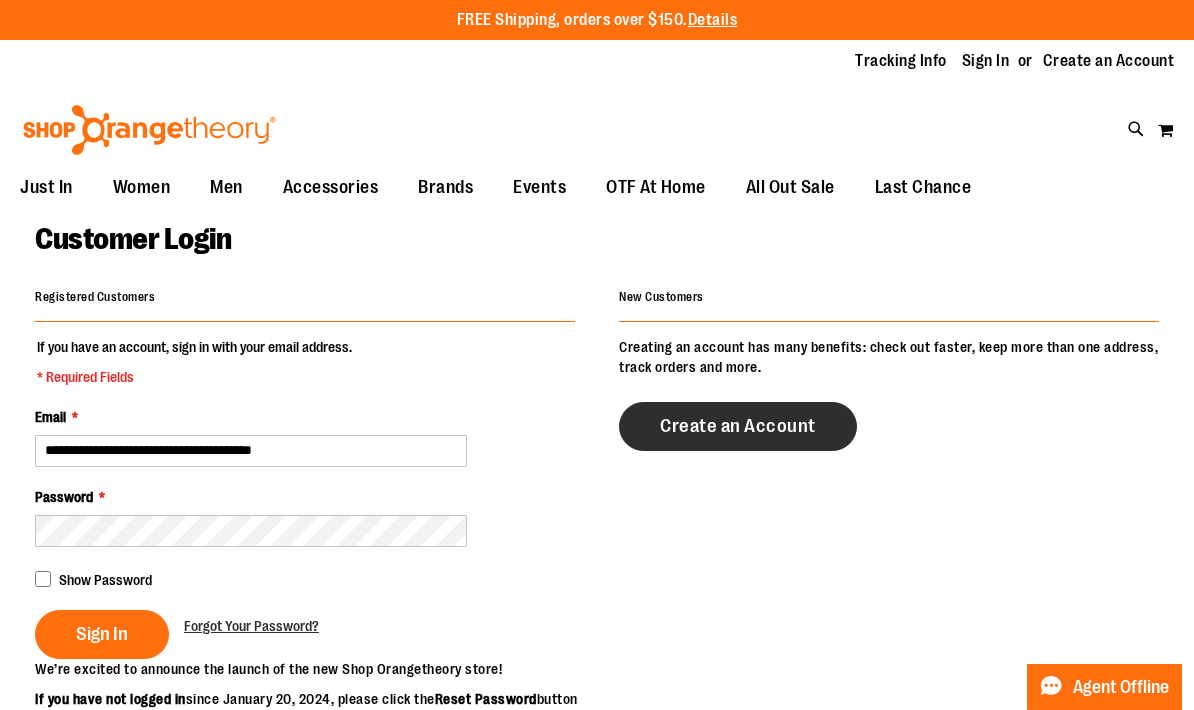 click on "Create an Account" at bounding box center [738, 426] 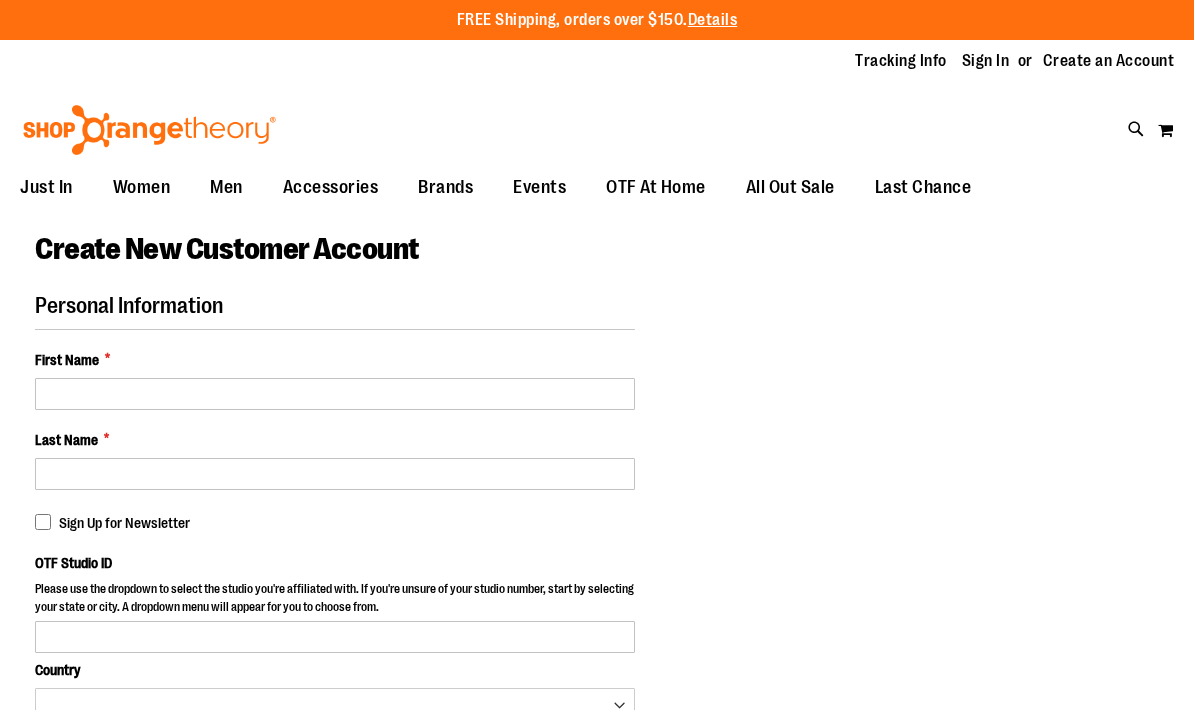 scroll, scrollTop: 0, scrollLeft: 0, axis: both 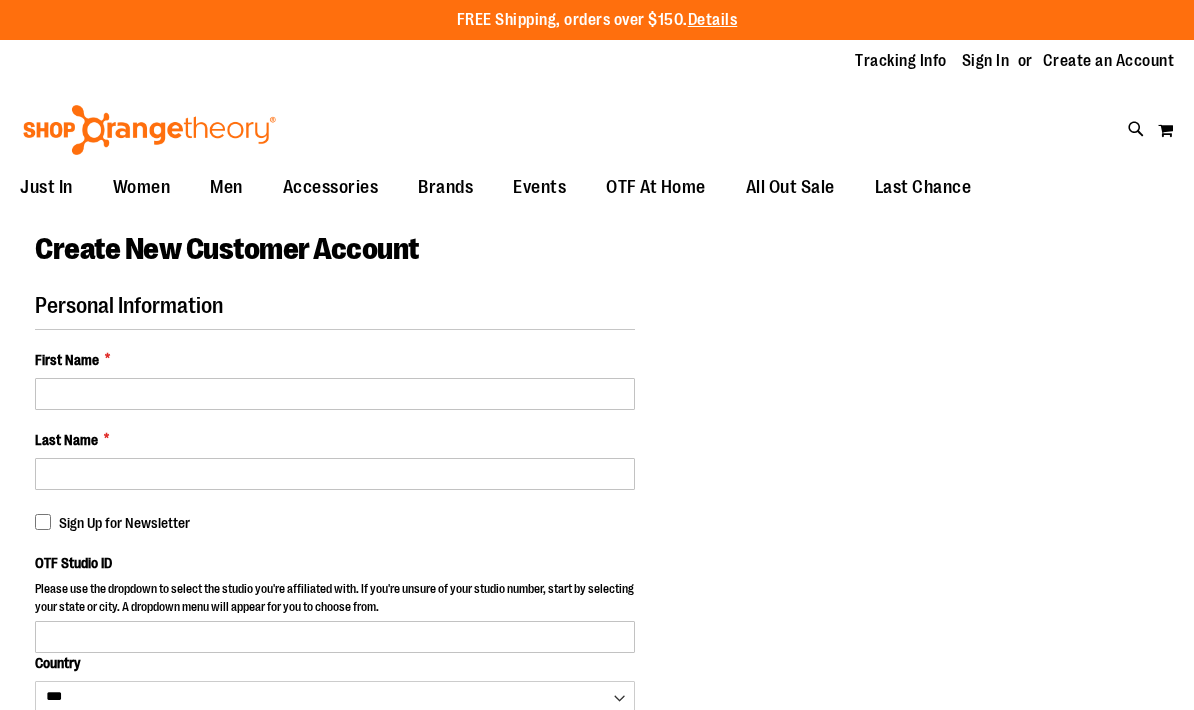 select on "***" 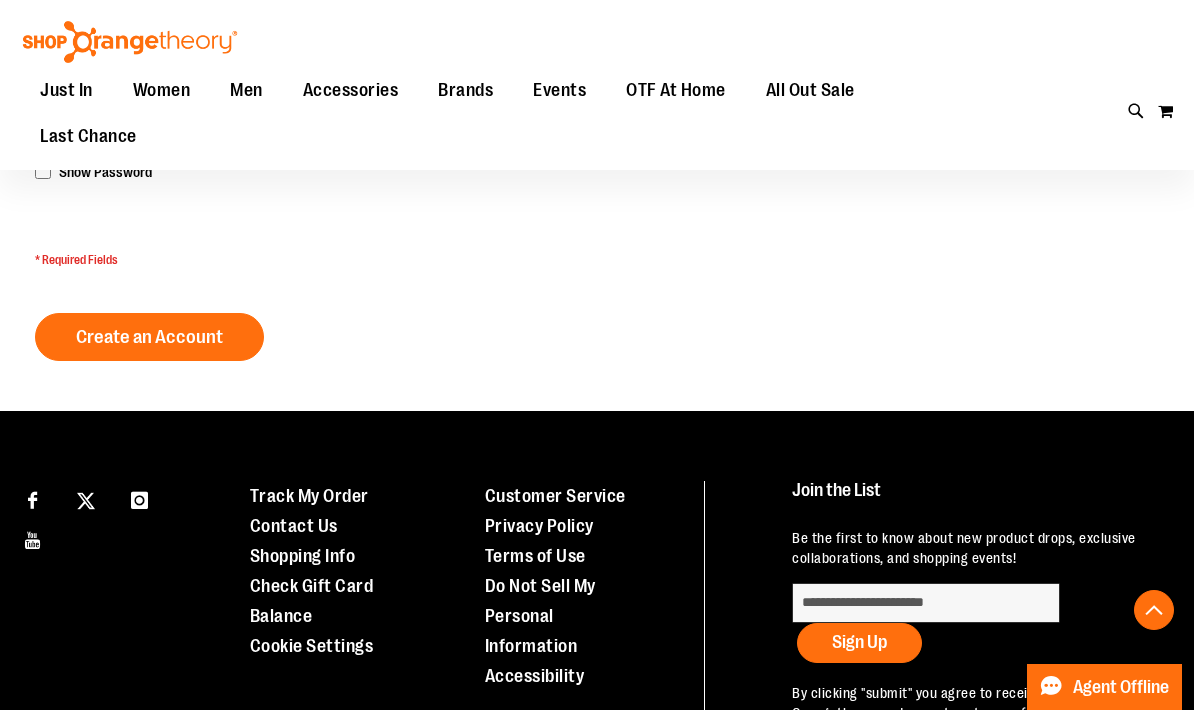 scroll, scrollTop: 1103, scrollLeft: 0, axis: vertical 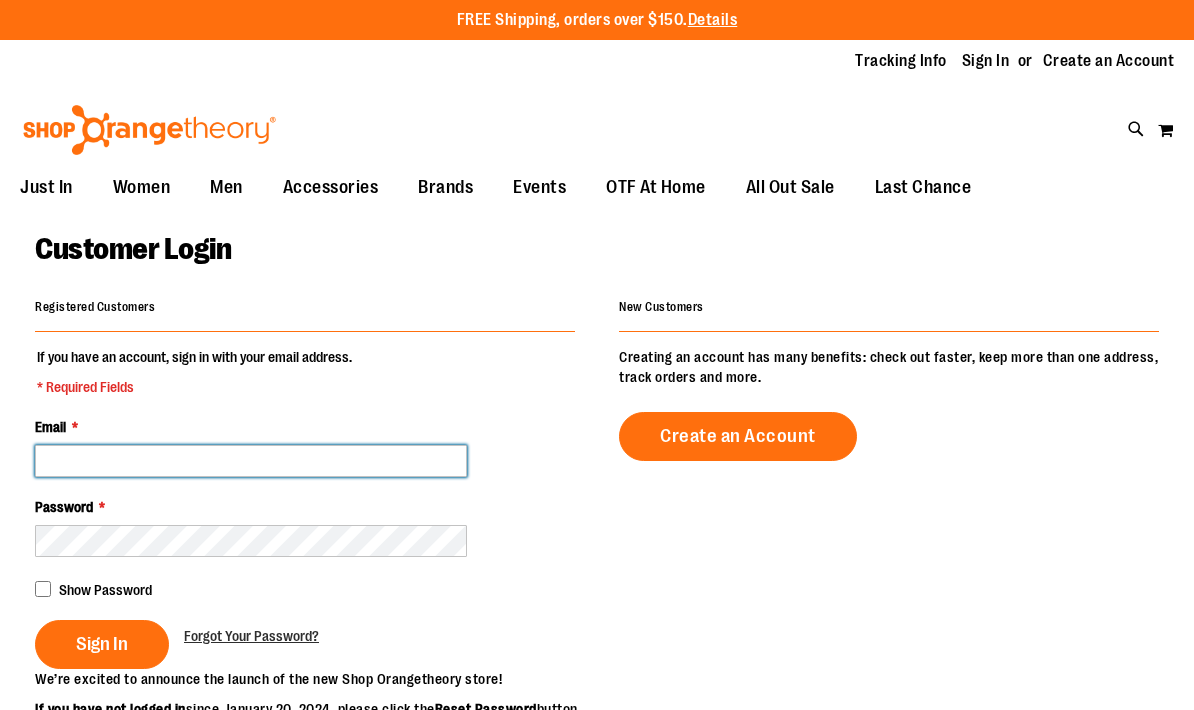 click on "Email *" at bounding box center (251, 461) 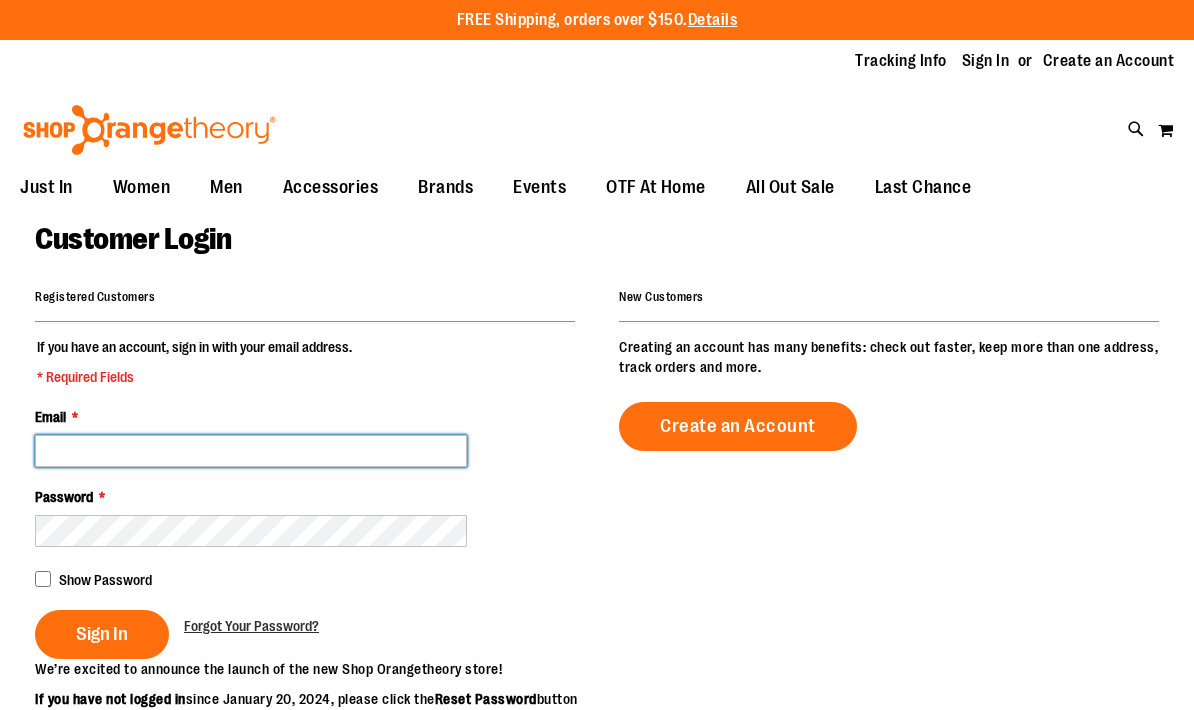 type on "**********" 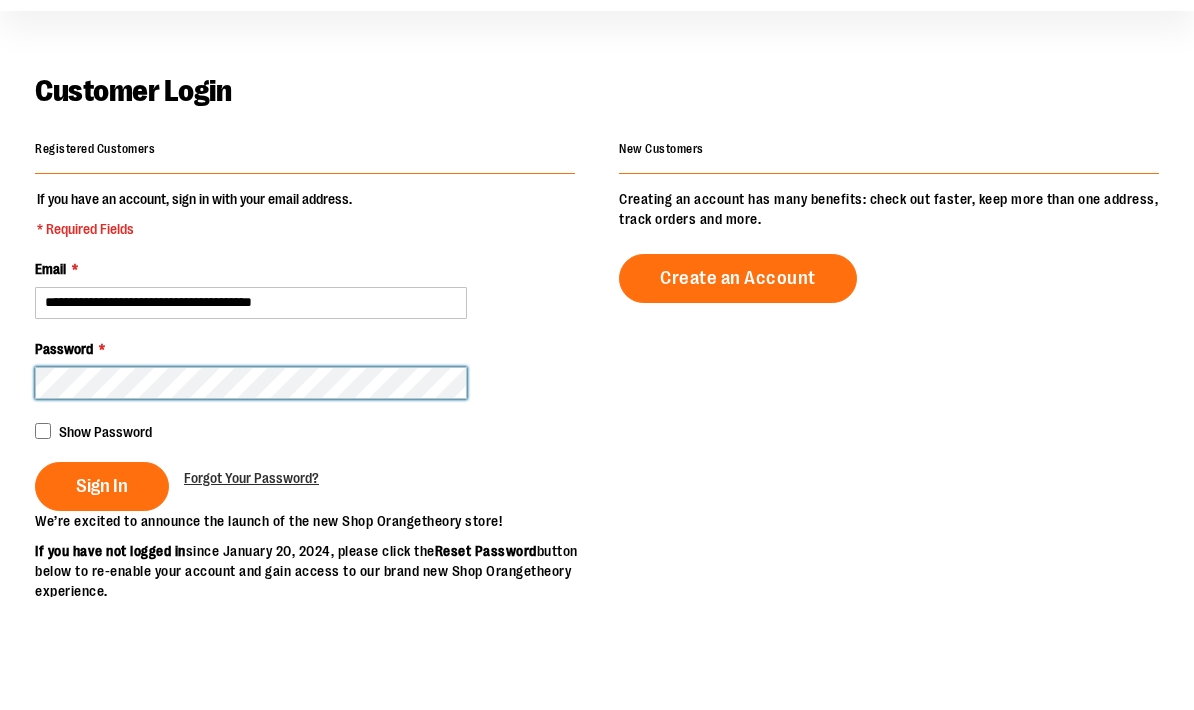 scroll, scrollTop: 56, scrollLeft: 0, axis: vertical 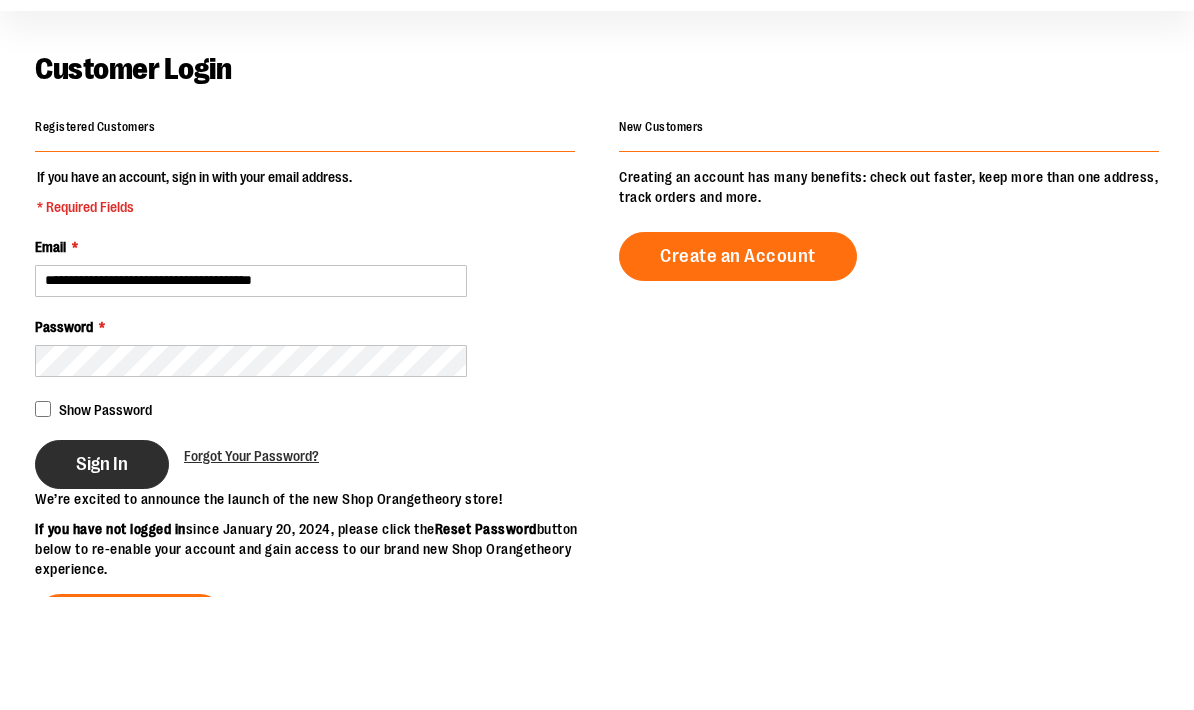 click on "Sign In" at bounding box center [102, 577] 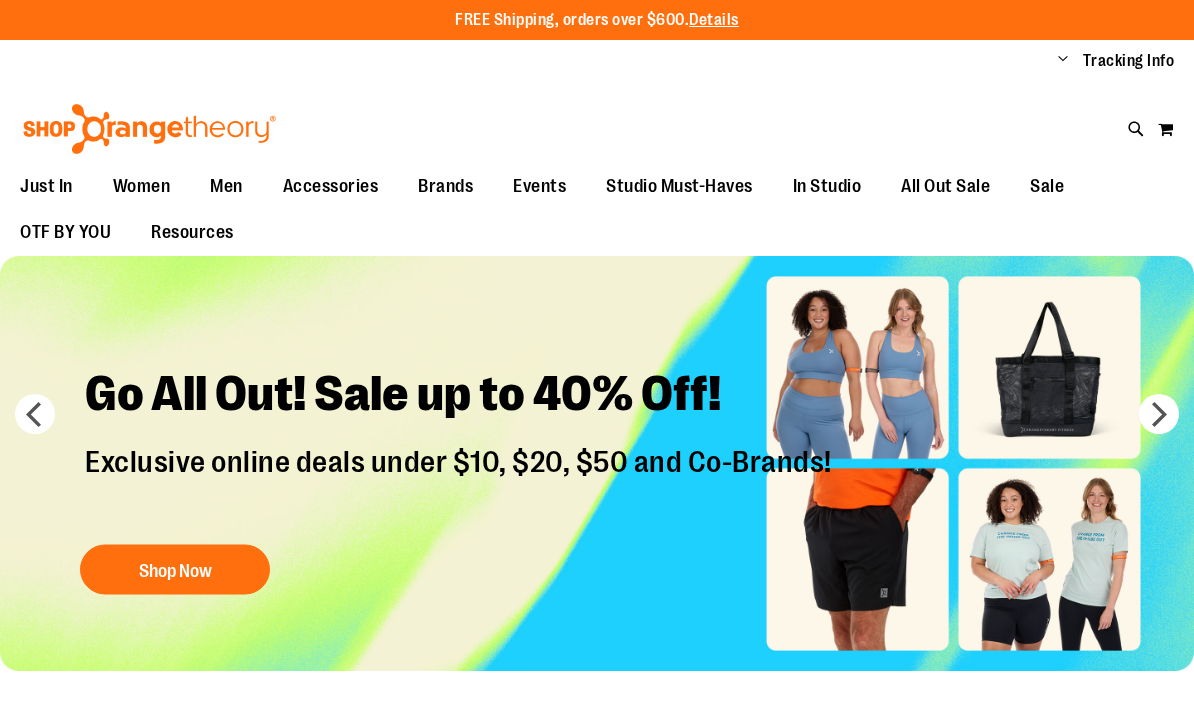 scroll, scrollTop: 0, scrollLeft: 0, axis: both 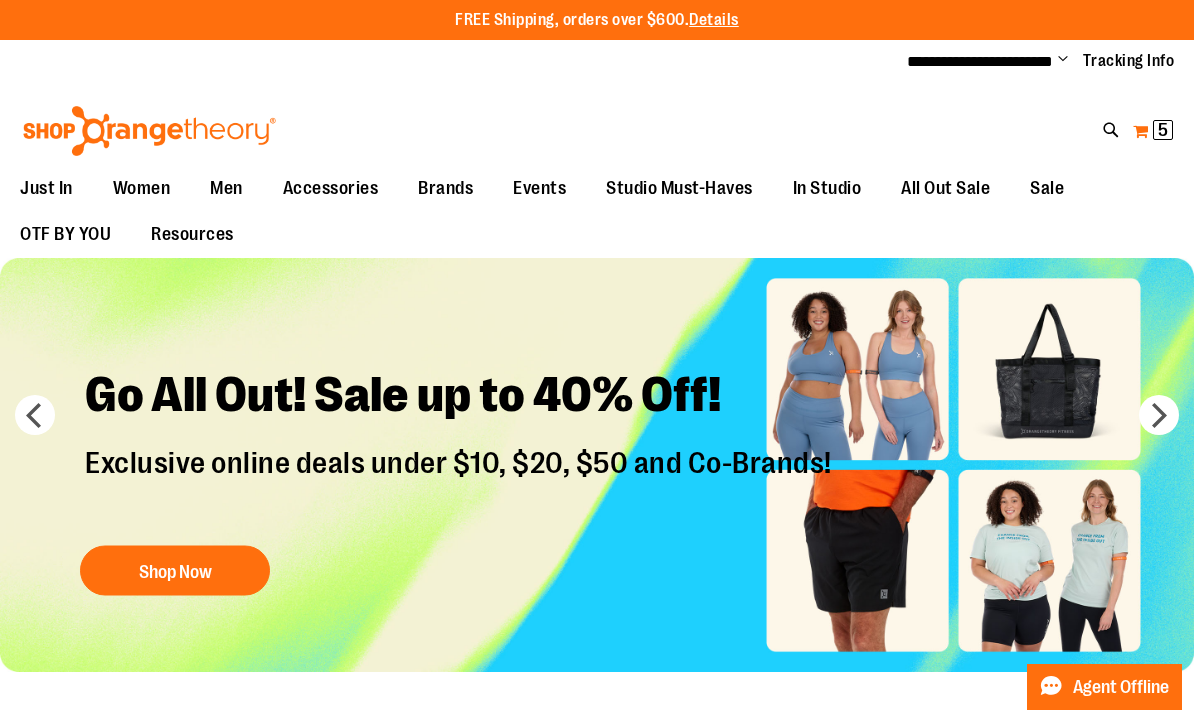 click on "5" at bounding box center [1163, 130] 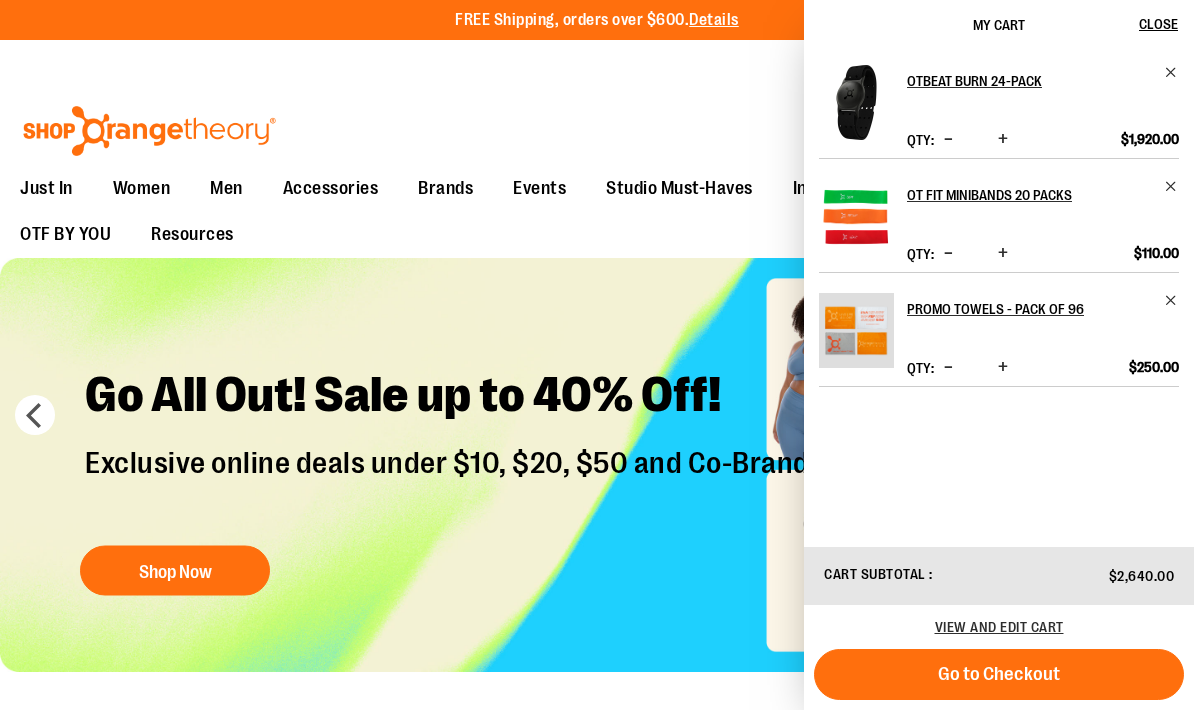click on "Go All Out! Sale up to 40% Off!
Exclusive online deals under $10, $20, $50 and Co-Brands!
Shop Now" at bounding box center [461, 478] 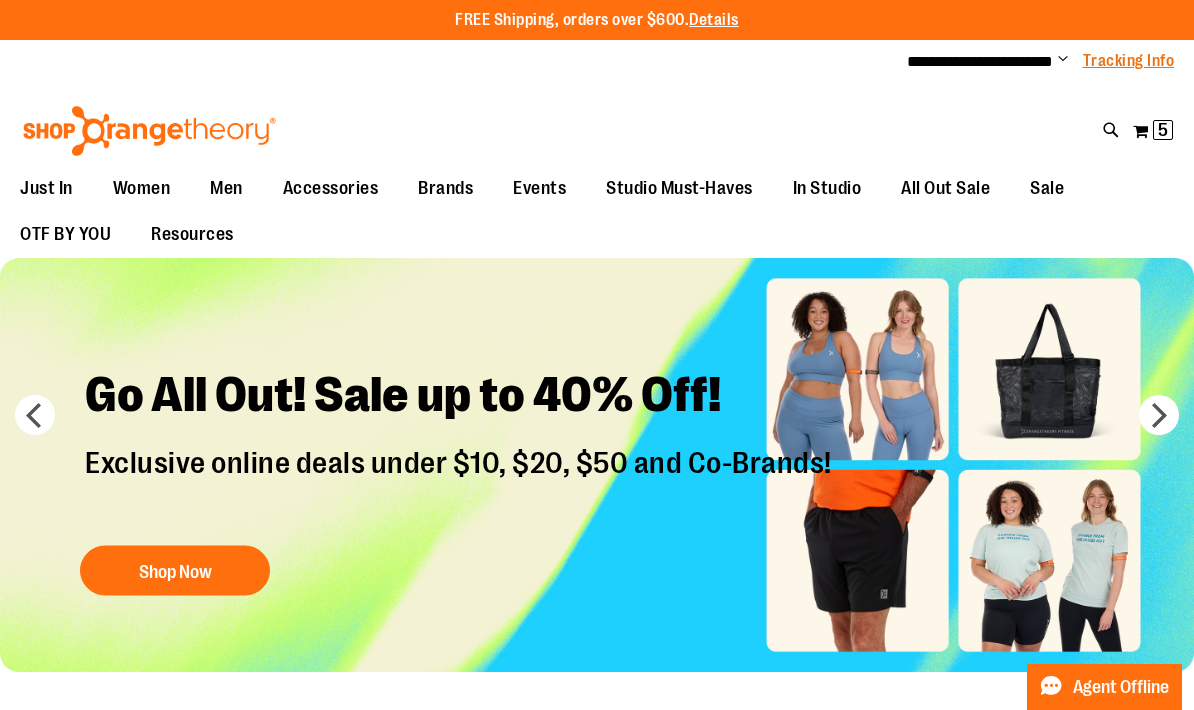 click on "Tracking Info" at bounding box center [1129, 61] 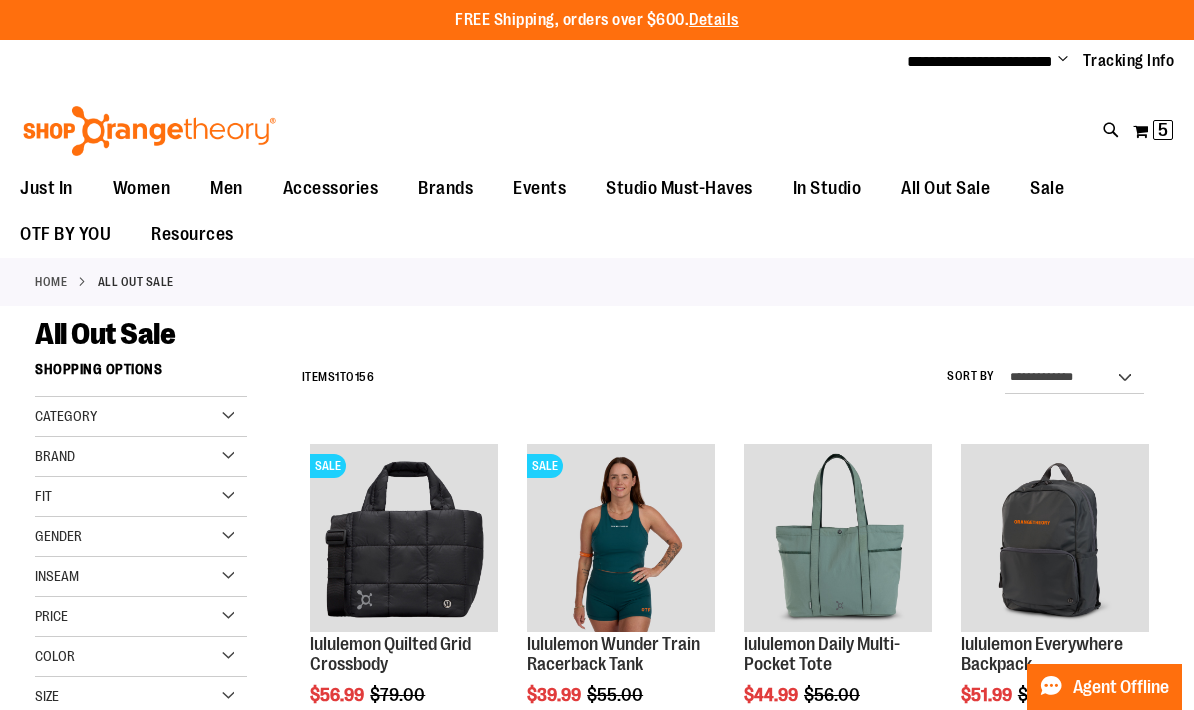 scroll, scrollTop: 0, scrollLeft: 0, axis: both 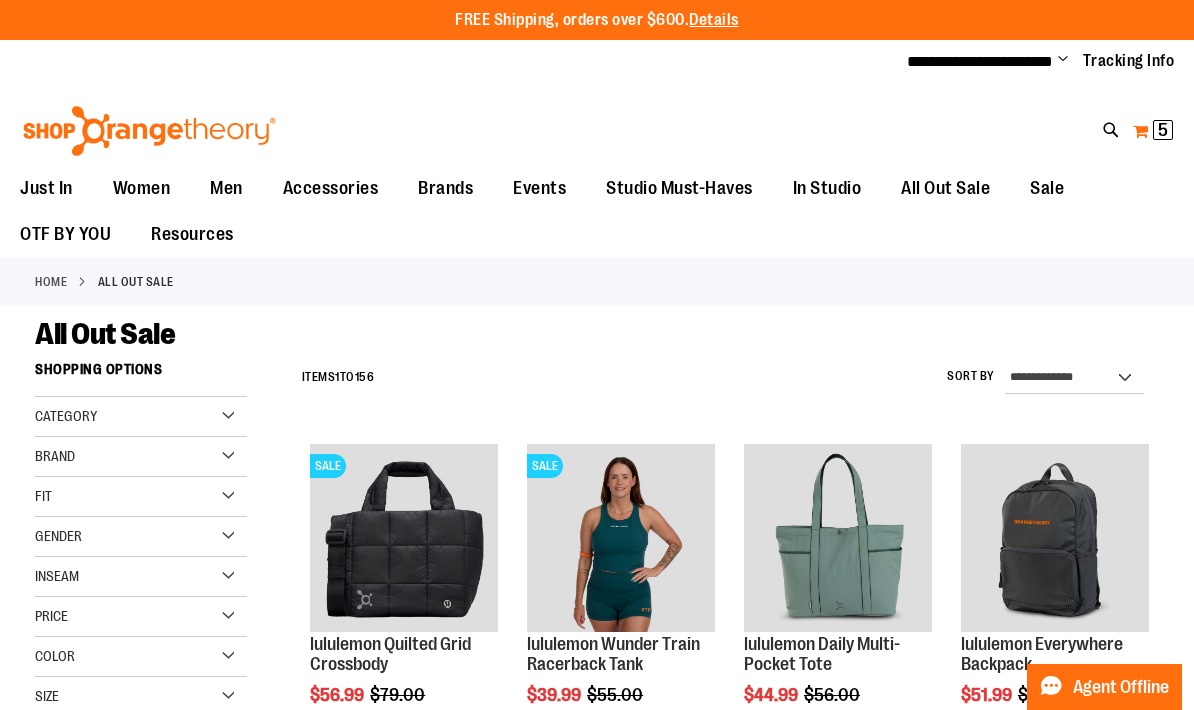 click on "My Cart
5
5
items" at bounding box center [1153, 131] 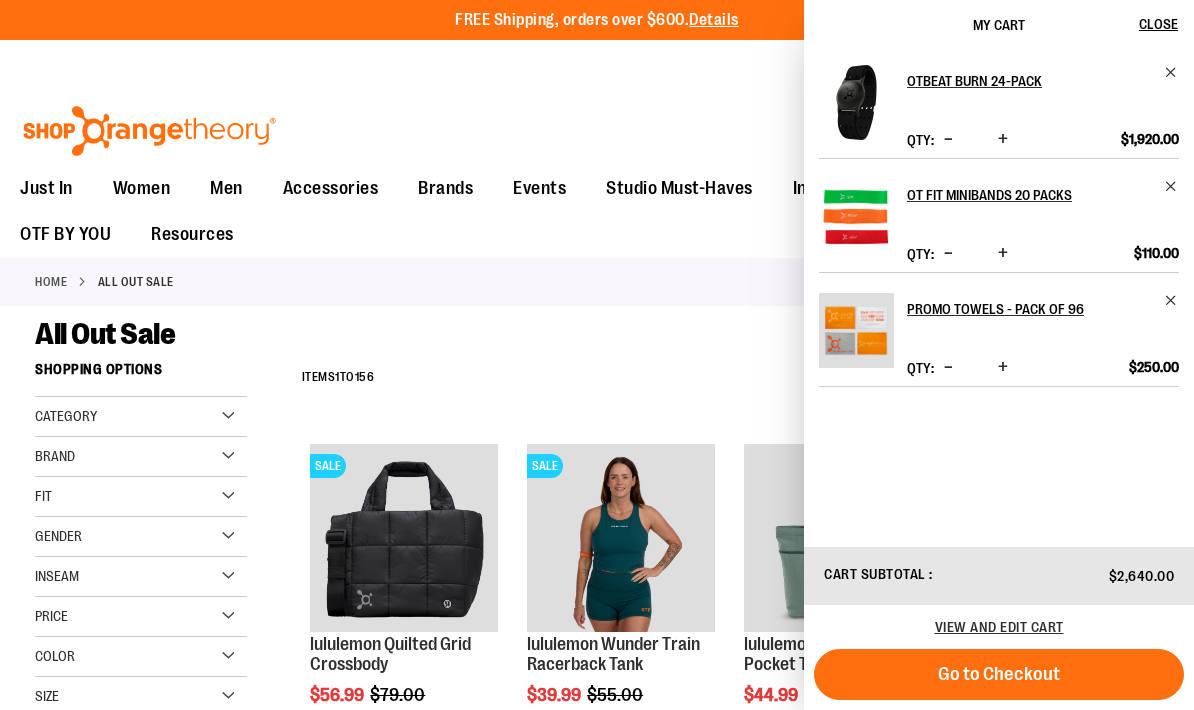 click on "**********" at bounding box center [725, 378] 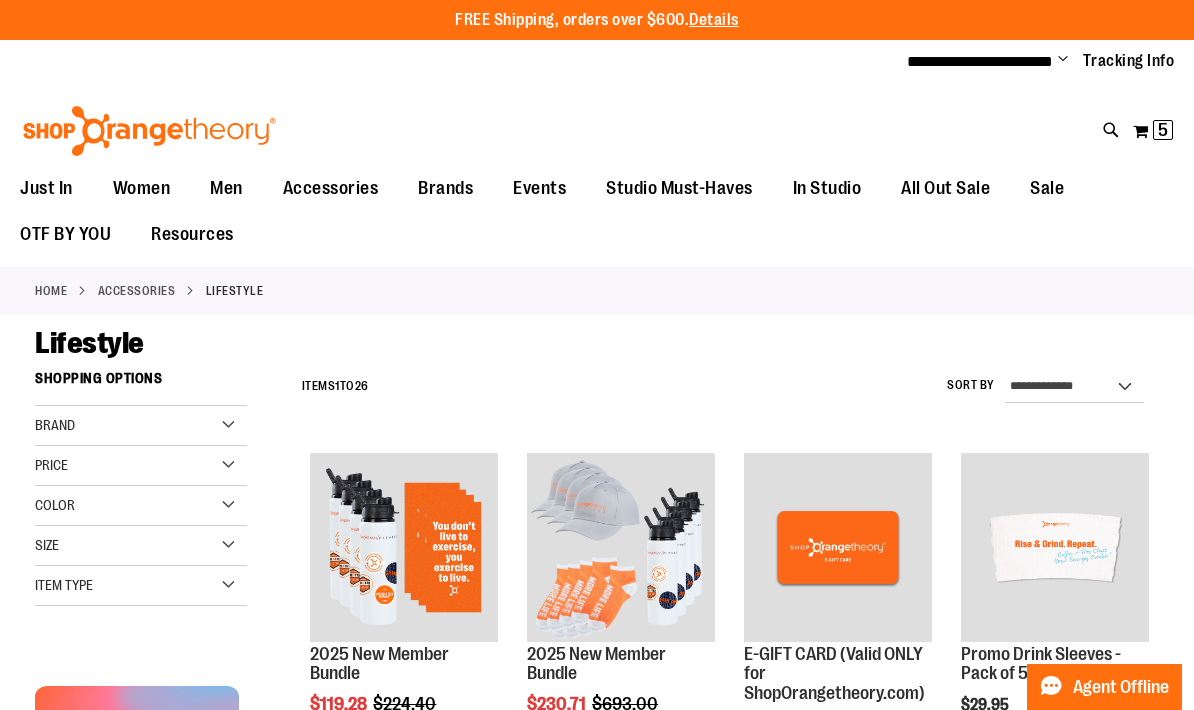 scroll, scrollTop: 0, scrollLeft: 0, axis: both 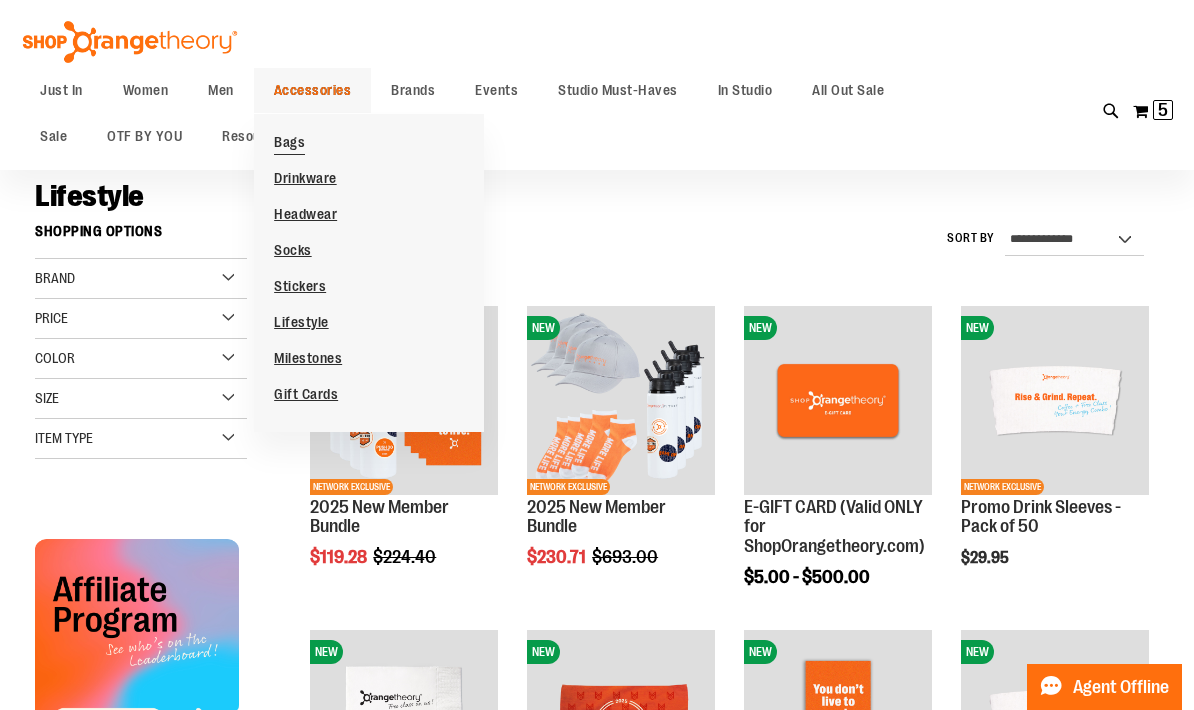 click on "Bags" at bounding box center [289, 144] 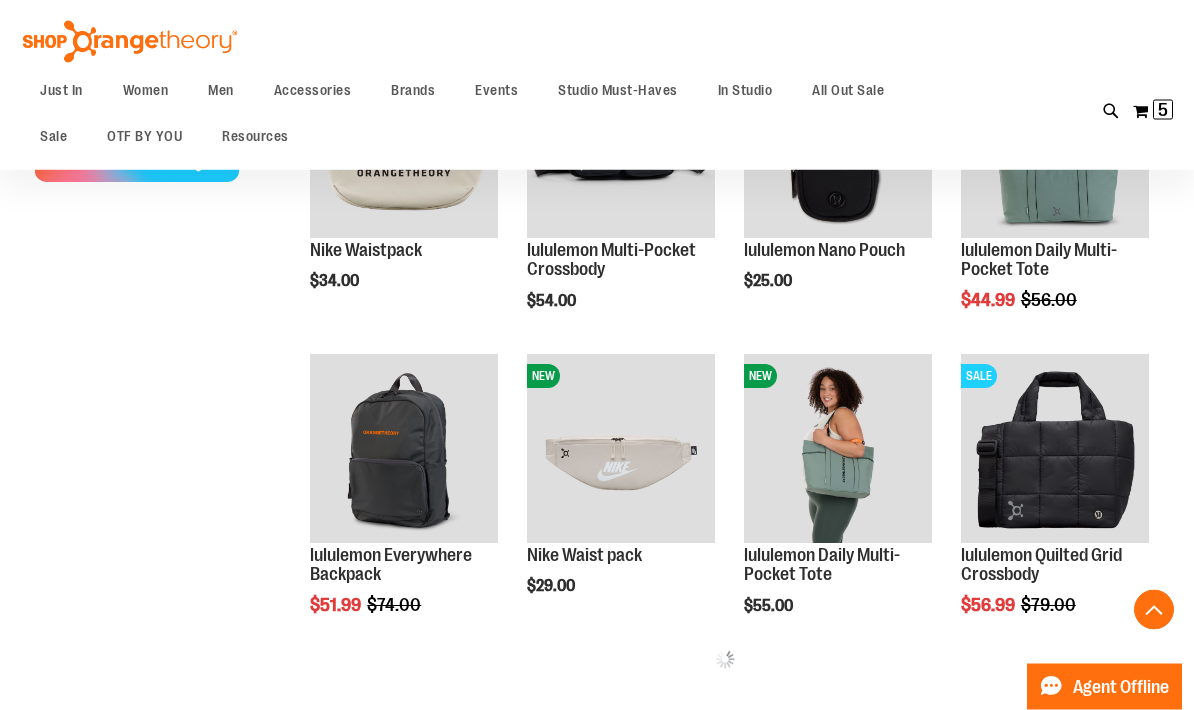 scroll, scrollTop: 442, scrollLeft: 0, axis: vertical 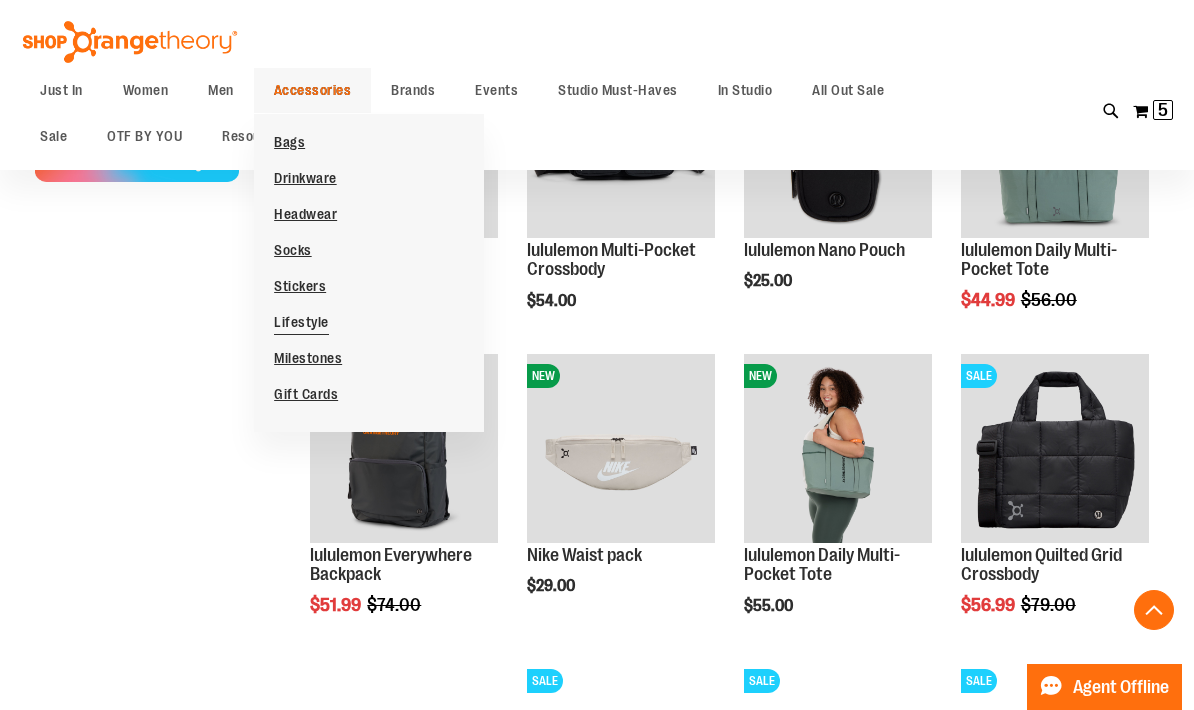 click on "Lifestyle" at bounding box center [301, 324] 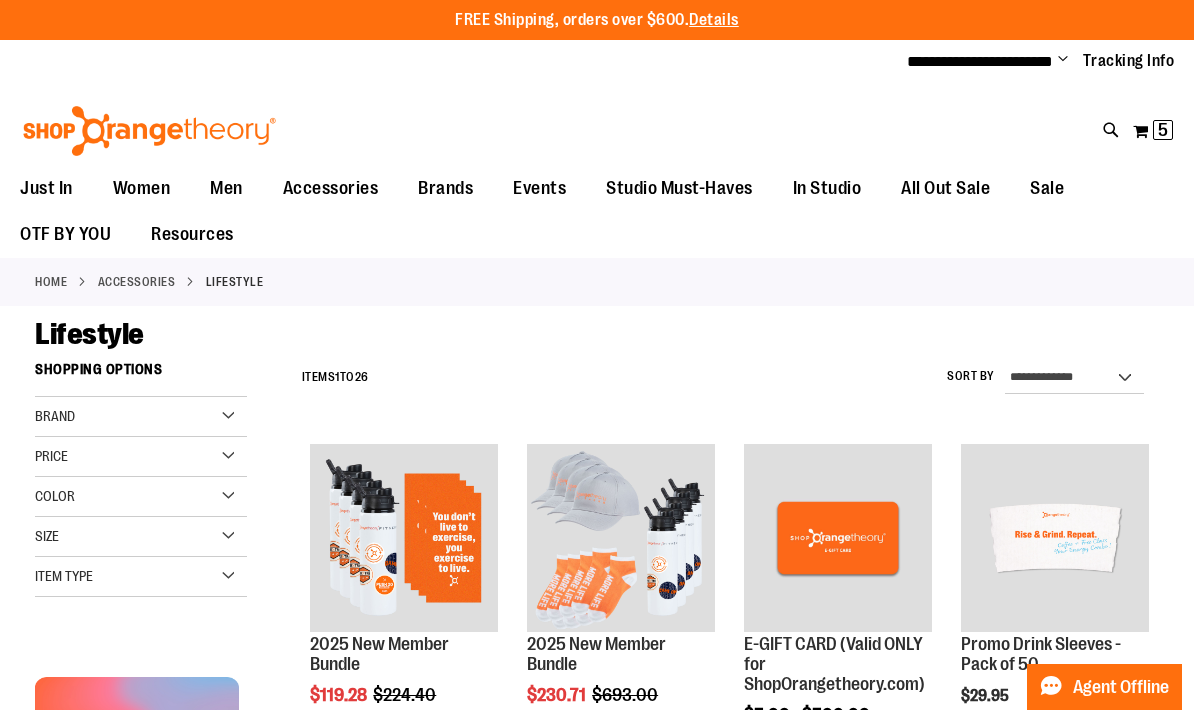 scroll, scrollTop: 0, scrollLeft: 0, axis: both 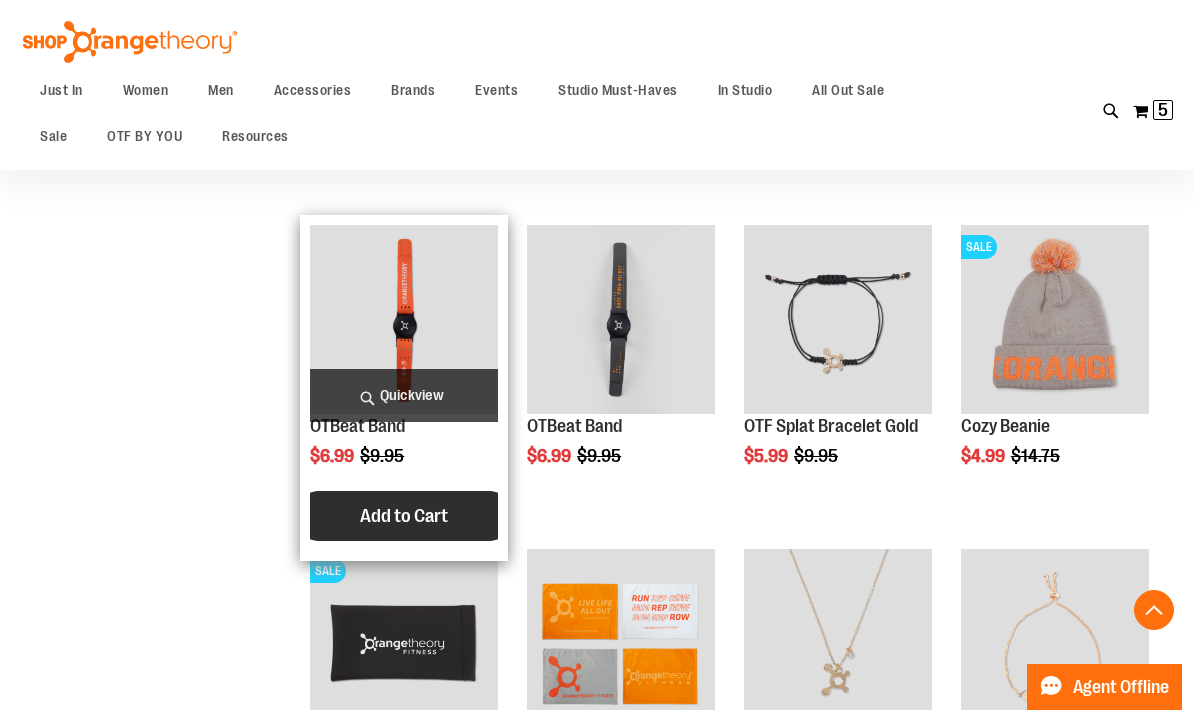 click on "Add to Cart" at bounding box center (404, 516) 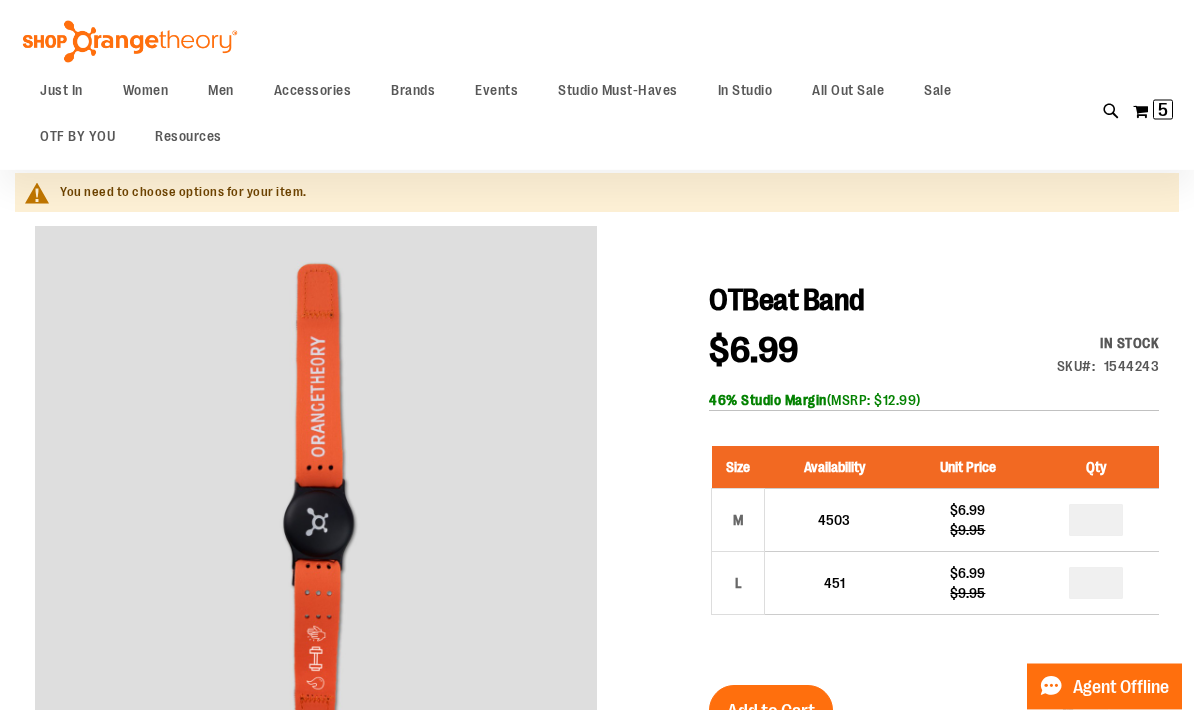 scroll, scrollTop: 106, scrollLeft: 0, axis: vertical 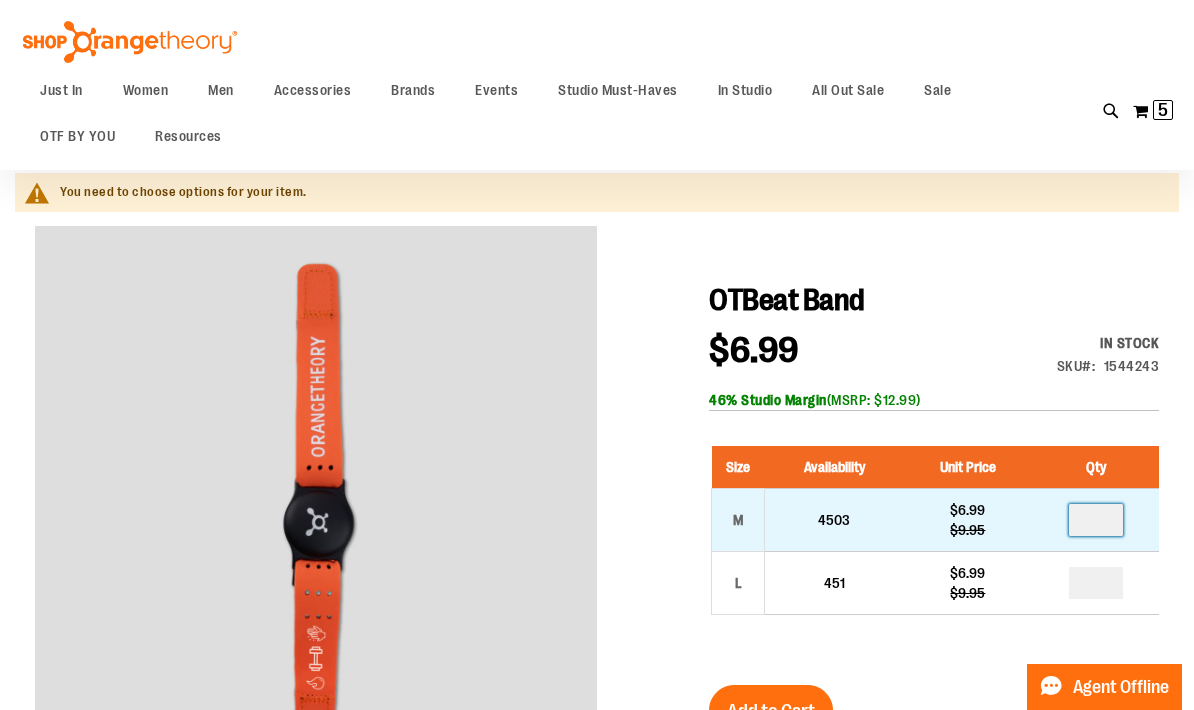 click on "*" at bounding box center (1096, 520) 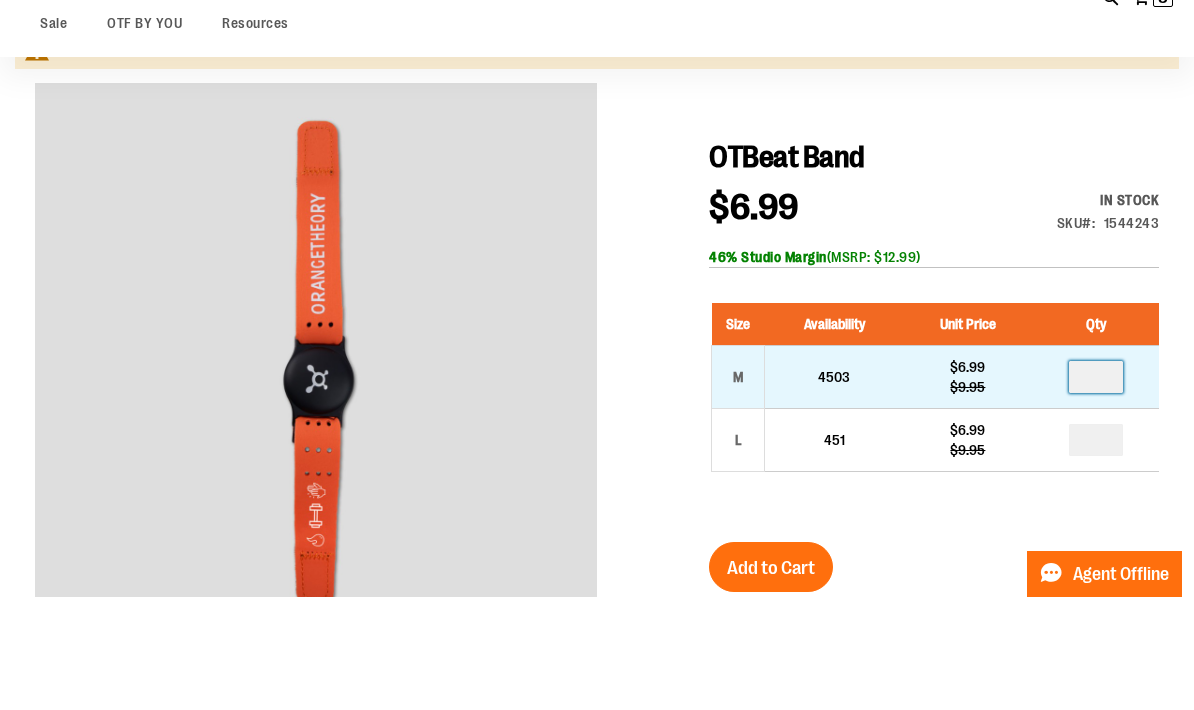 scroll, scrollTop: 146, scrollLeft: 0, axis: vertical 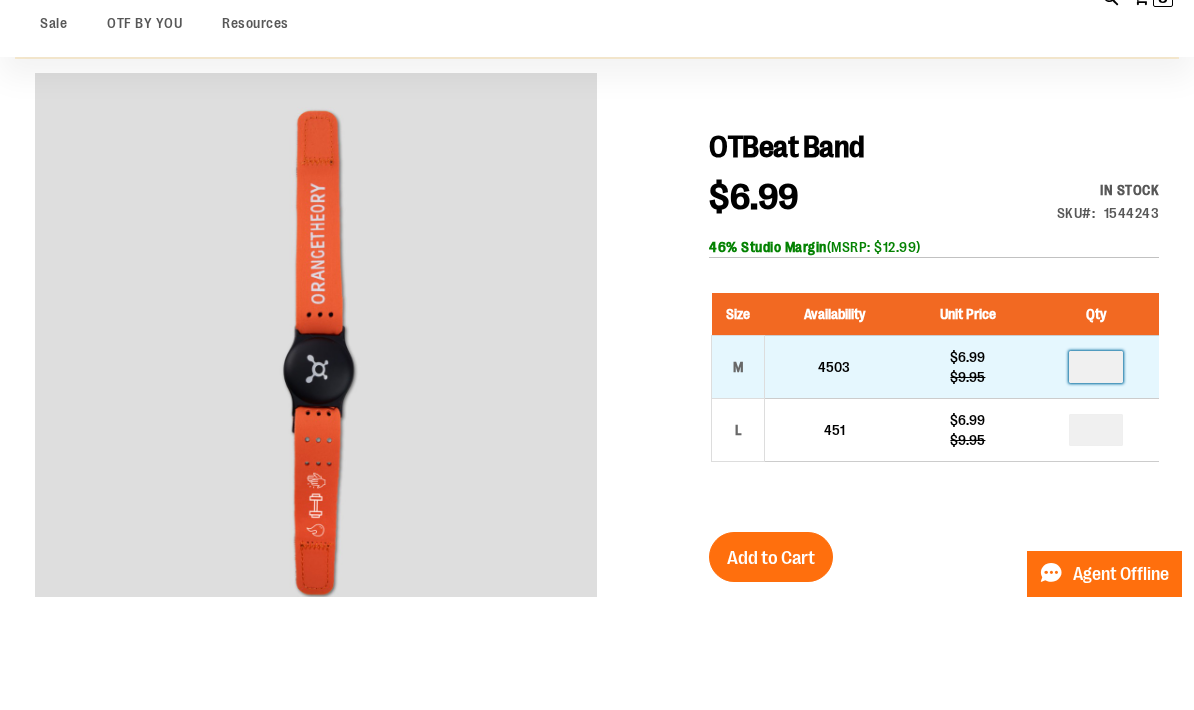 type on "**" 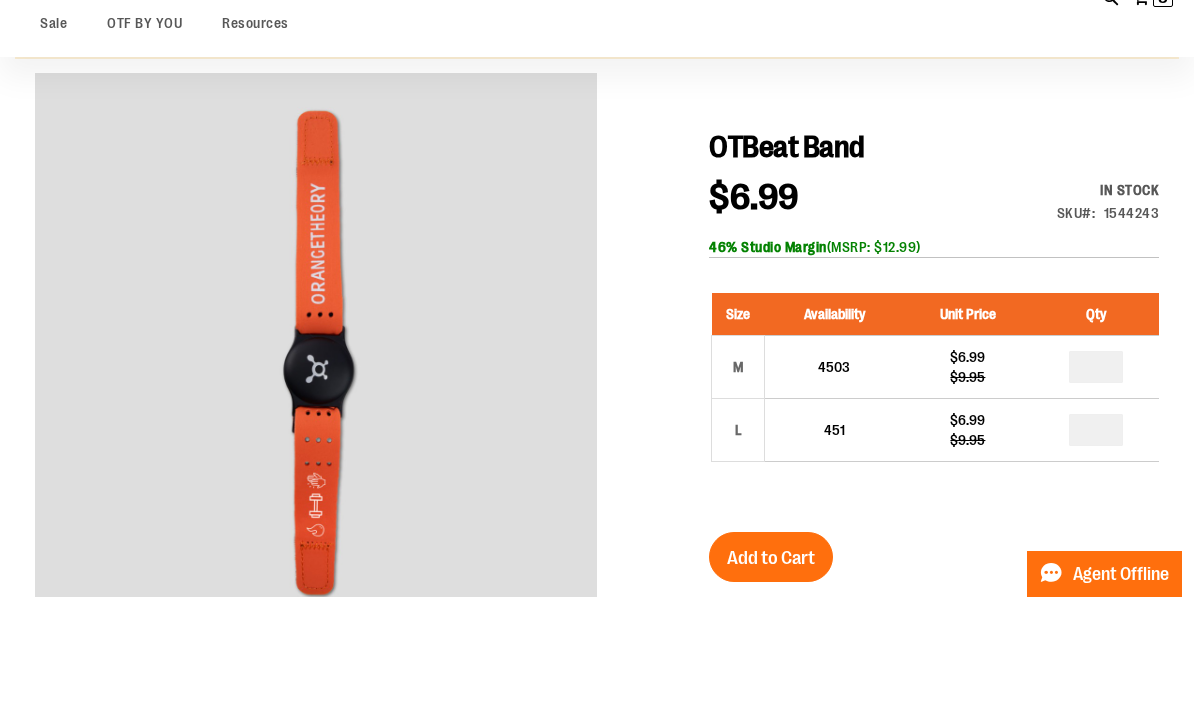 scroll, scrollTop: 259, scrollLeft: 0, axis: vertical 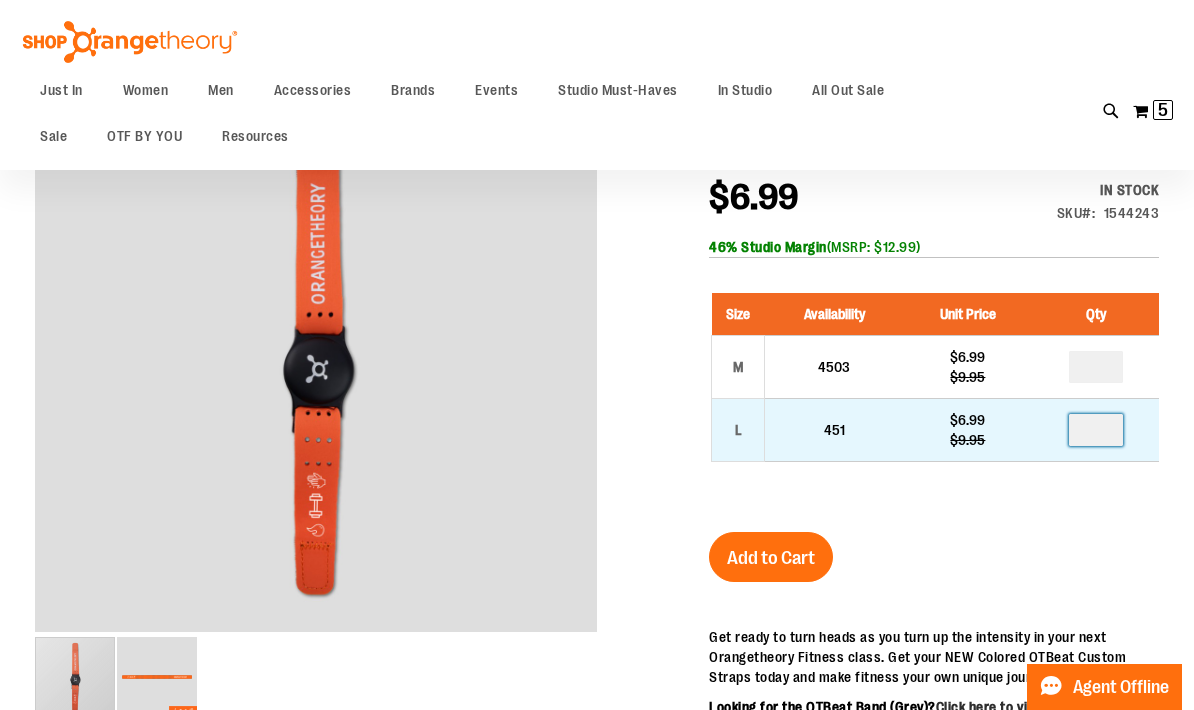 click on "*" at bounding box center [1096, 430] 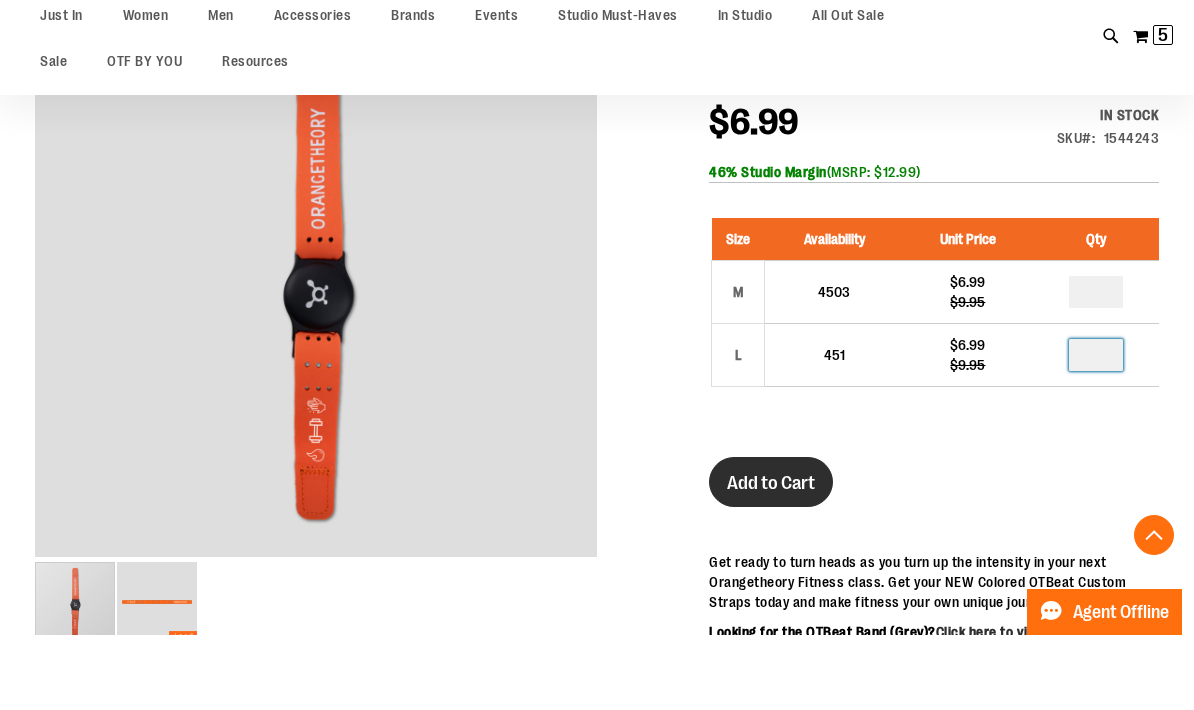 click on "Add to Cart" at bounding box center [771, 558] 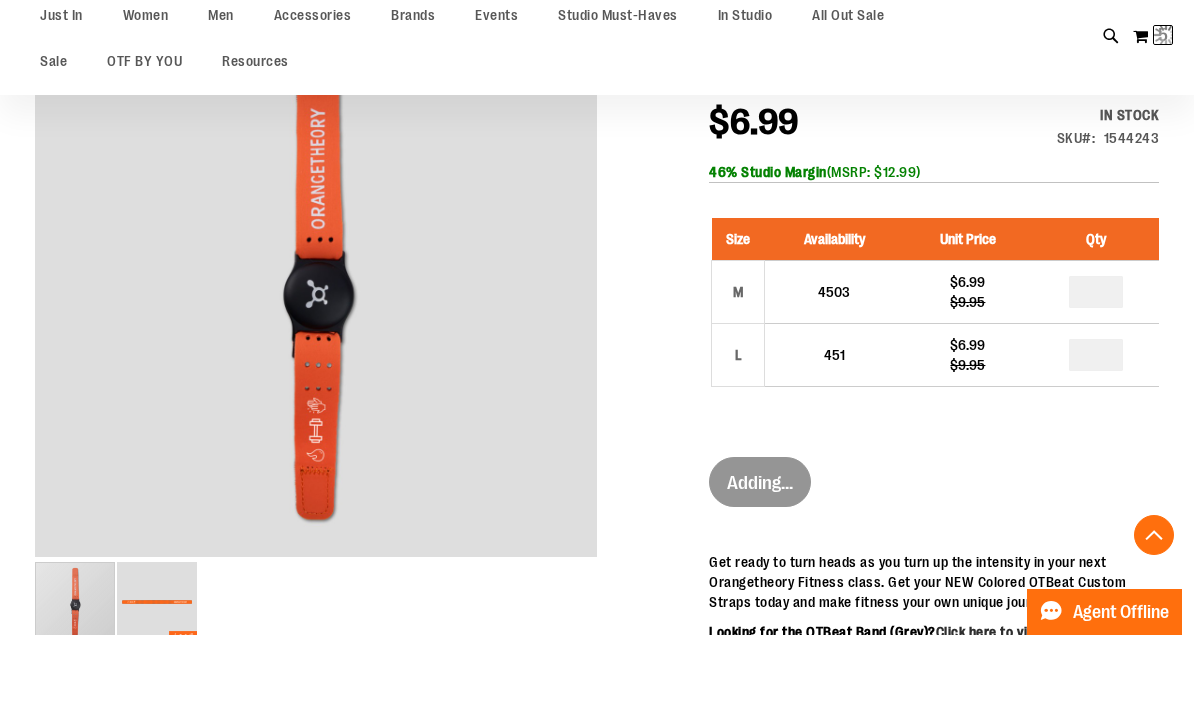 scroll, scrollTop: 334, scrollLeft: 0, axis: vertical 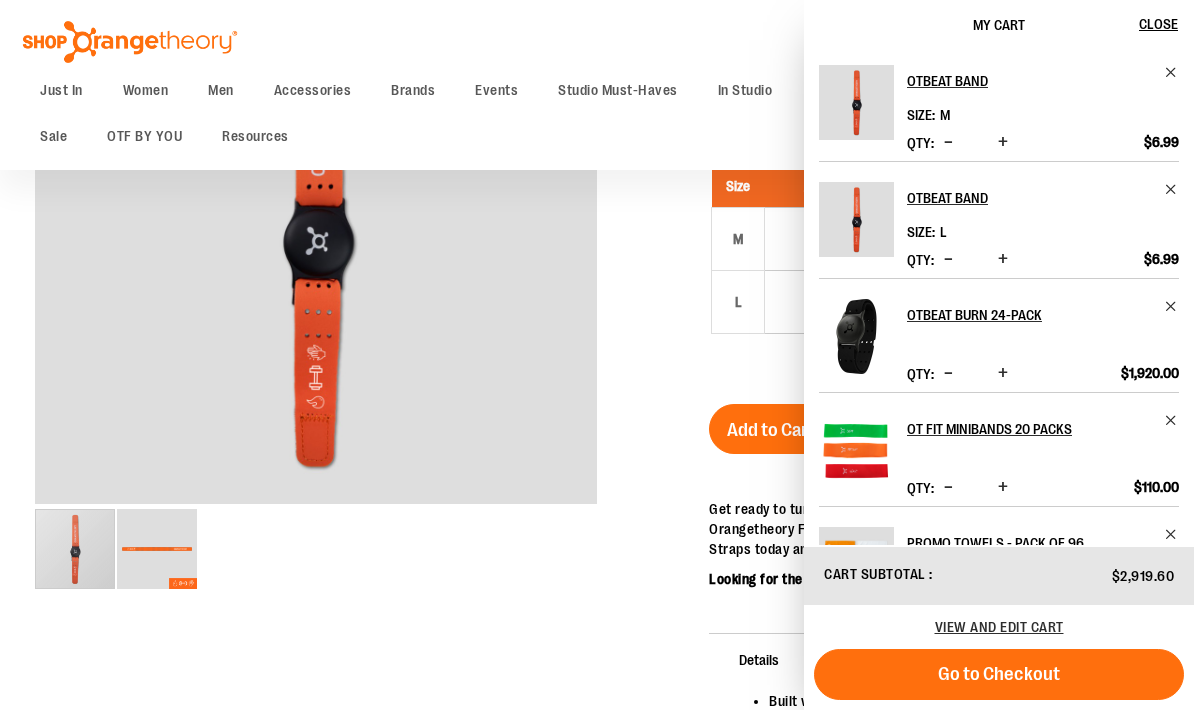click at bounding box center (597, 468) 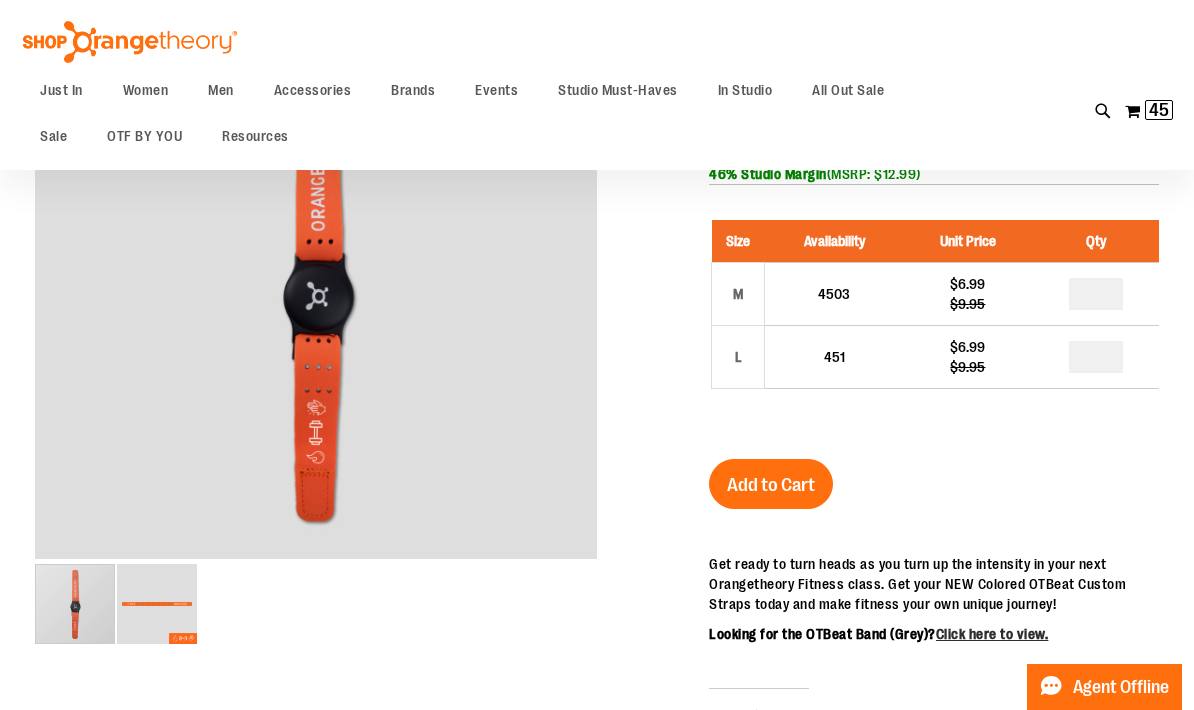 scroll, scrollTop: 0, scrollLeft: 0, axis: both 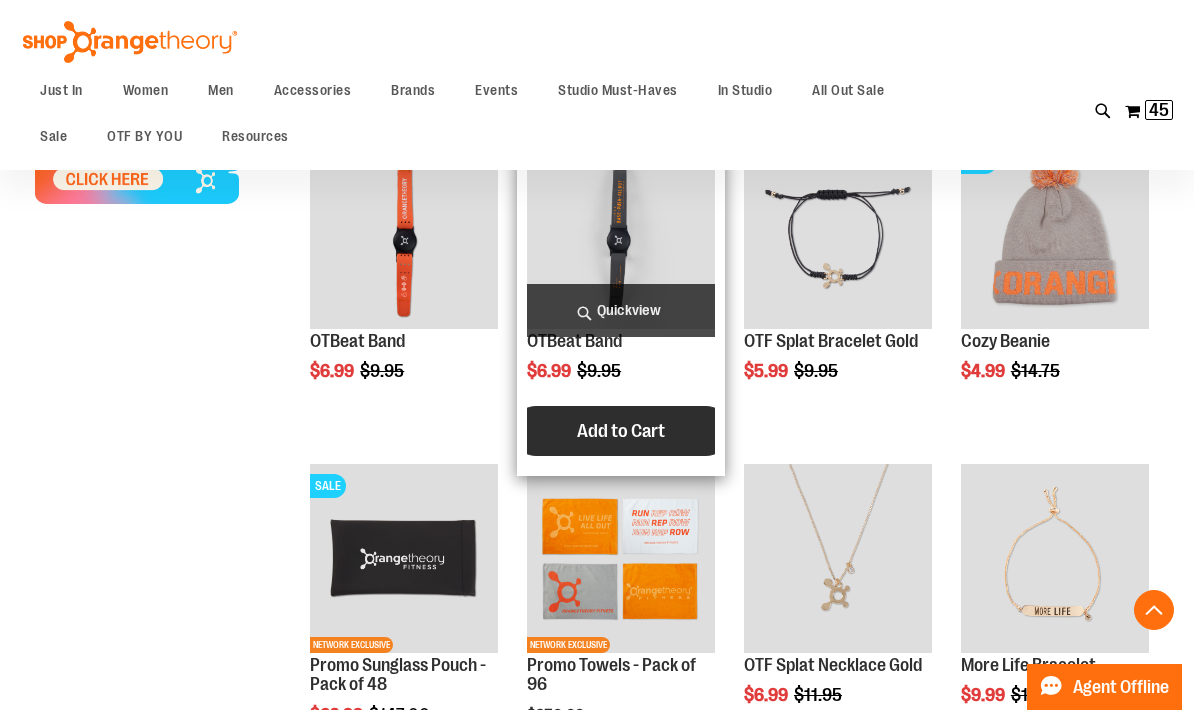 click on "Add to Cart" at bounding box center [621, 431] 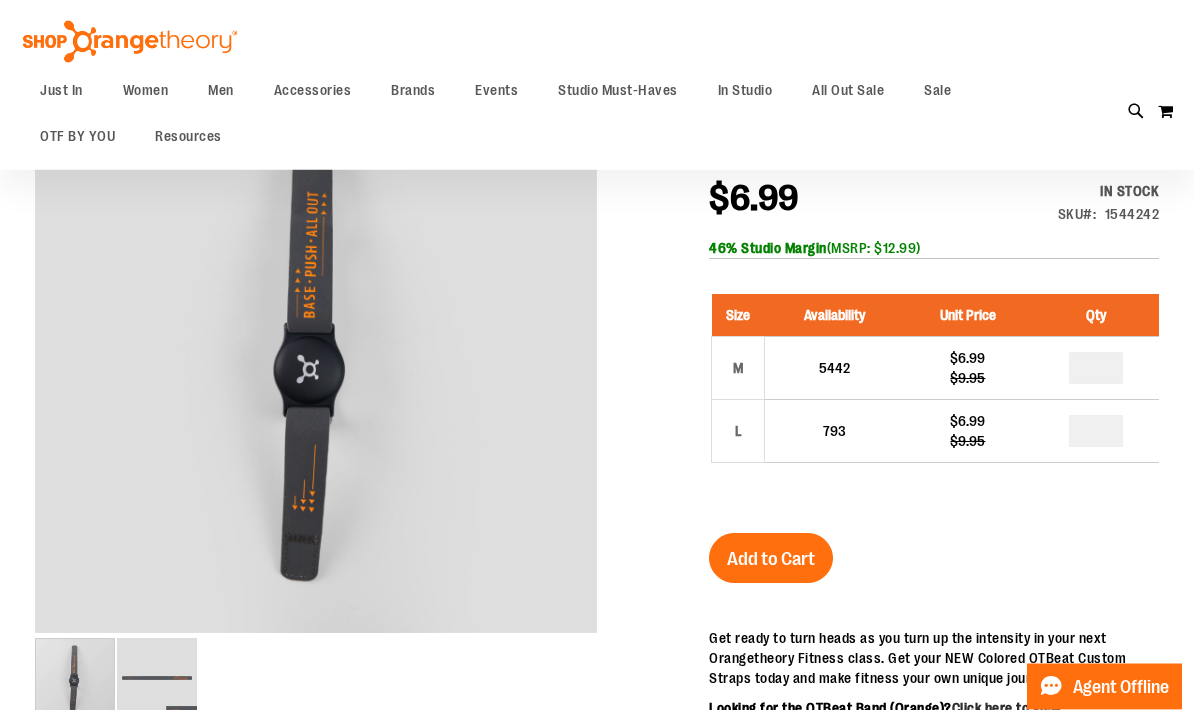 scroll, scrollTop: 205, scrollLeft: 0, axis: vertical 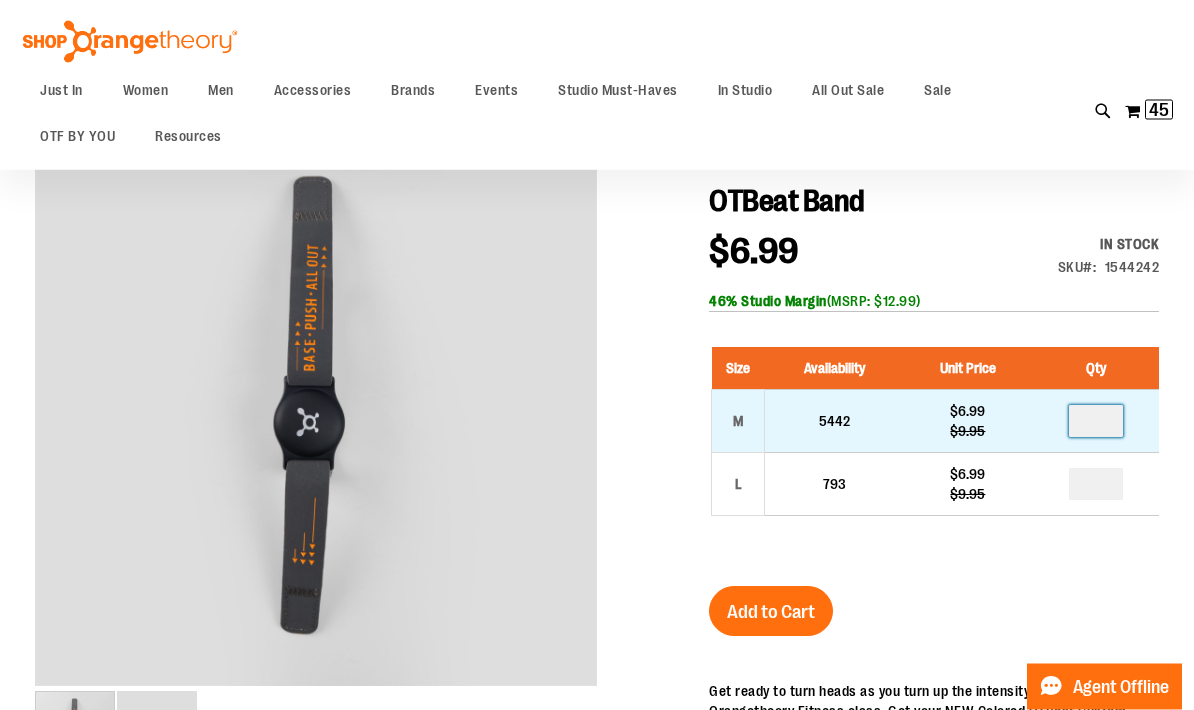 click on "*" at bounding box center (1096, 422) 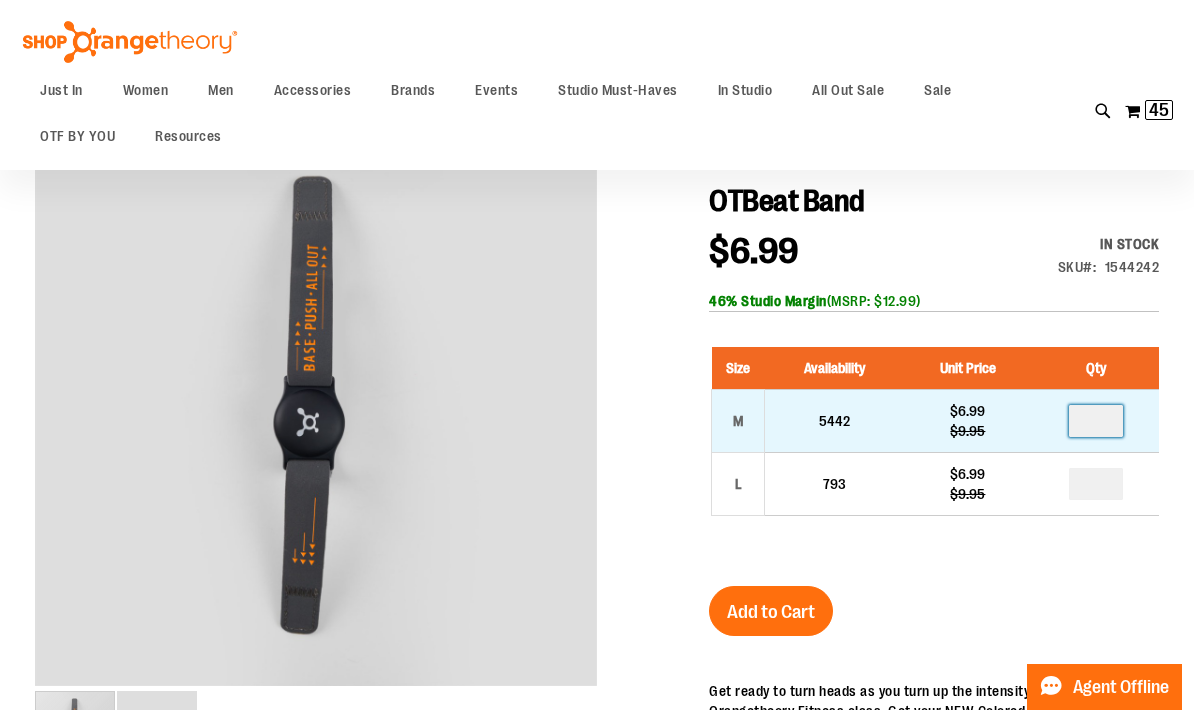 scroll, scrollTop: 204, scrollLeft: 0, axis: vertical 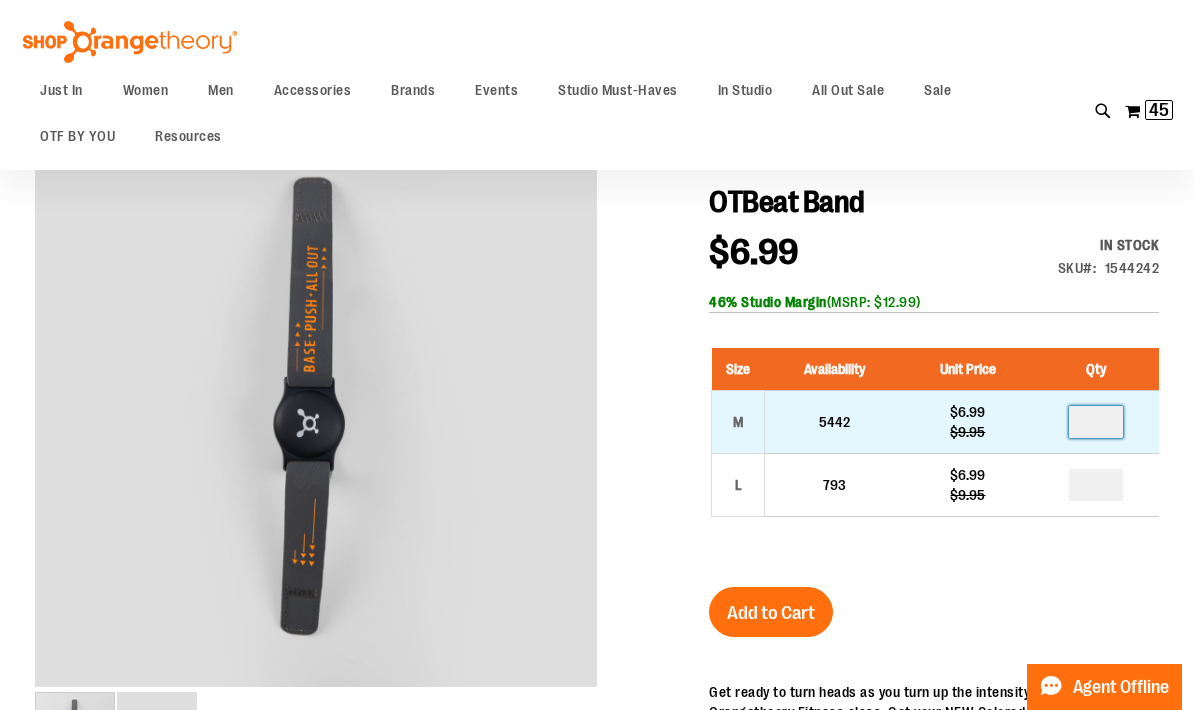 type on "**" 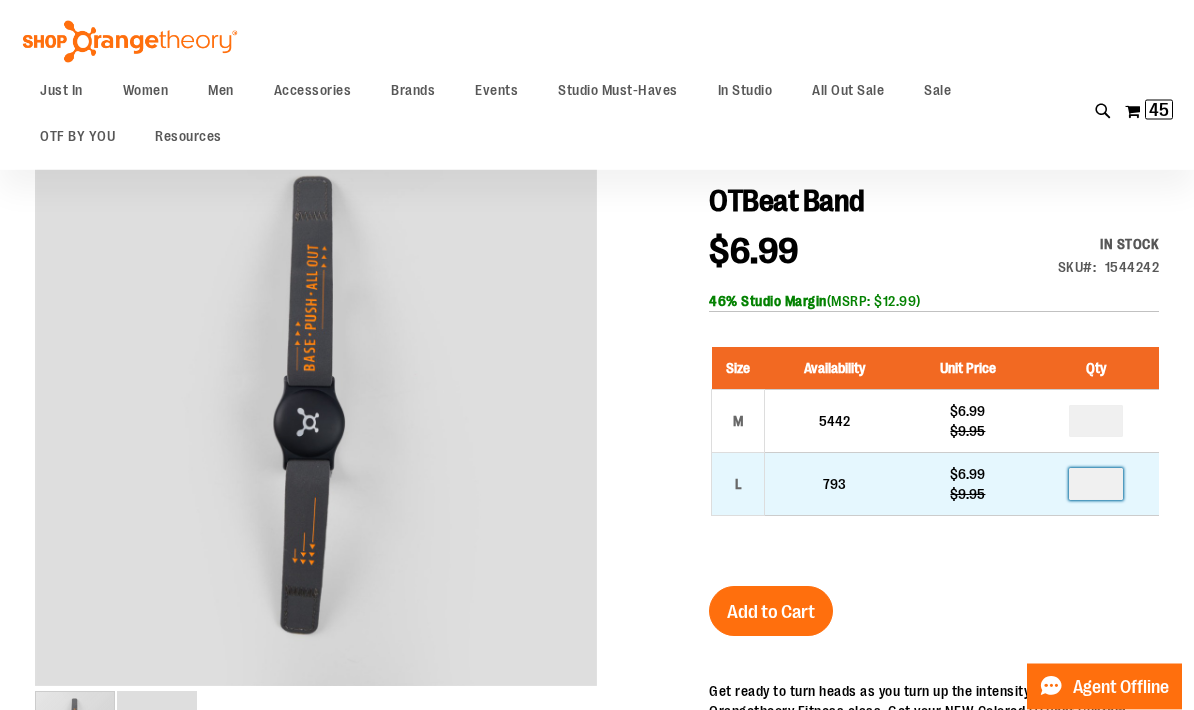 click on "*" at bounding box center [1096, 485] 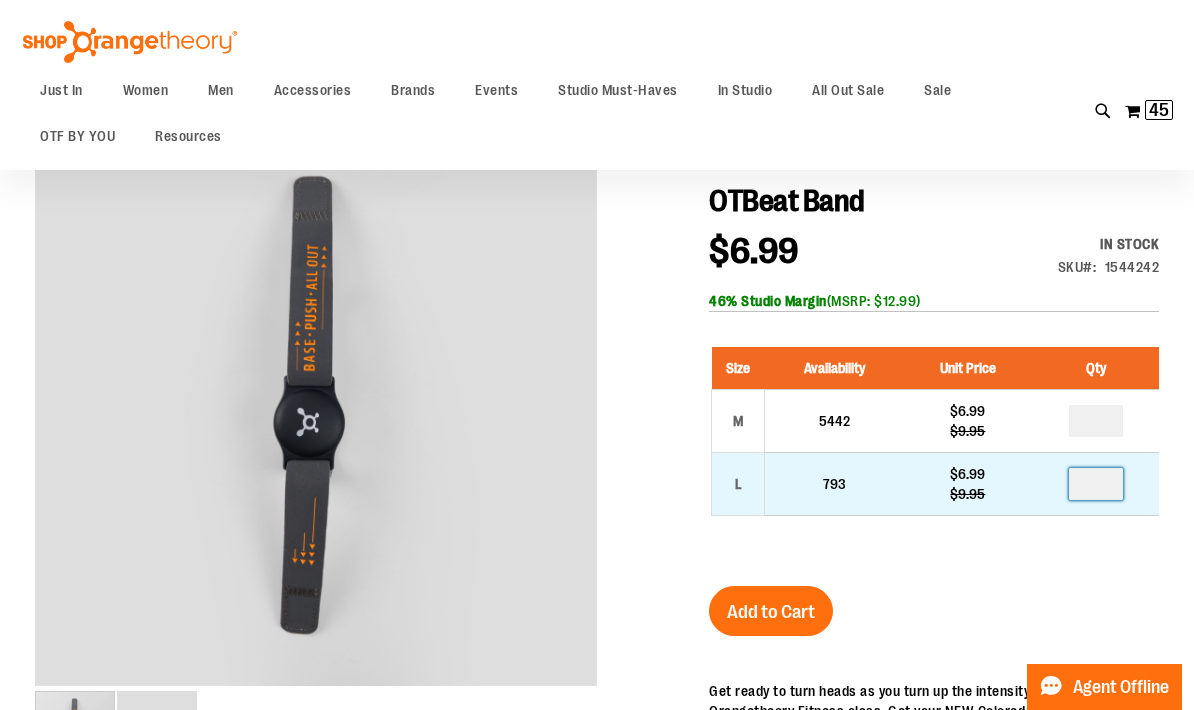 scroll, scrollTop: 204, scrollLeft: 0, axis: vertical 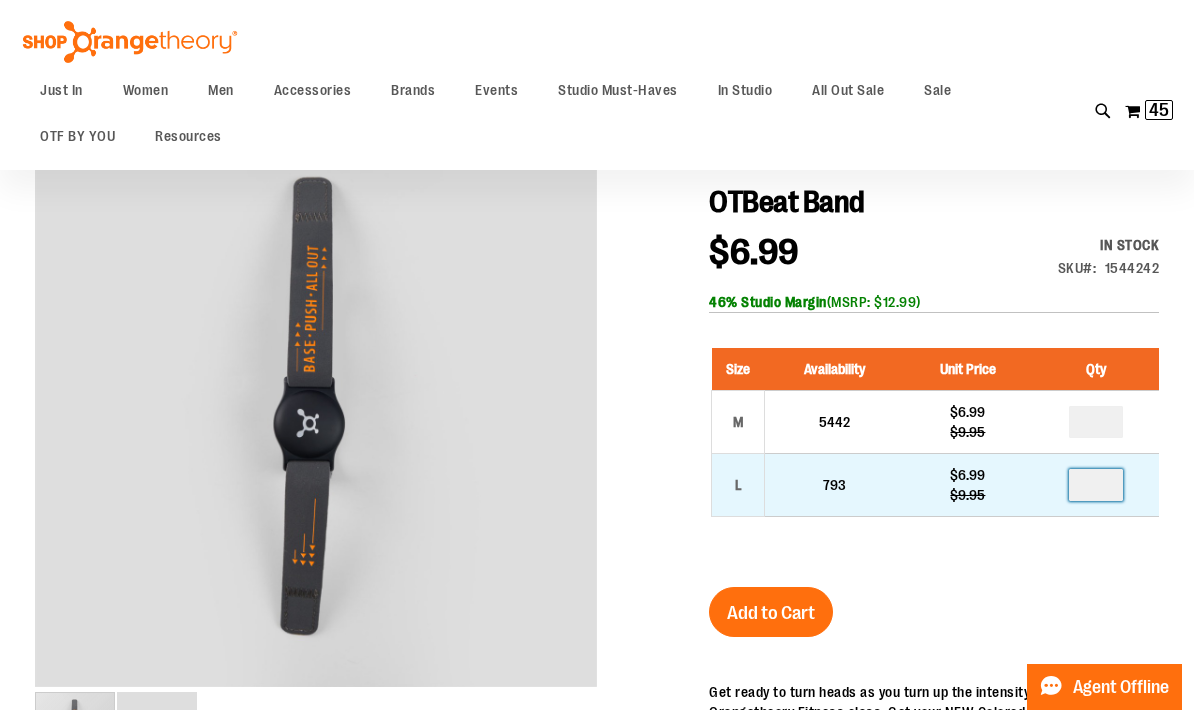 type on "**" 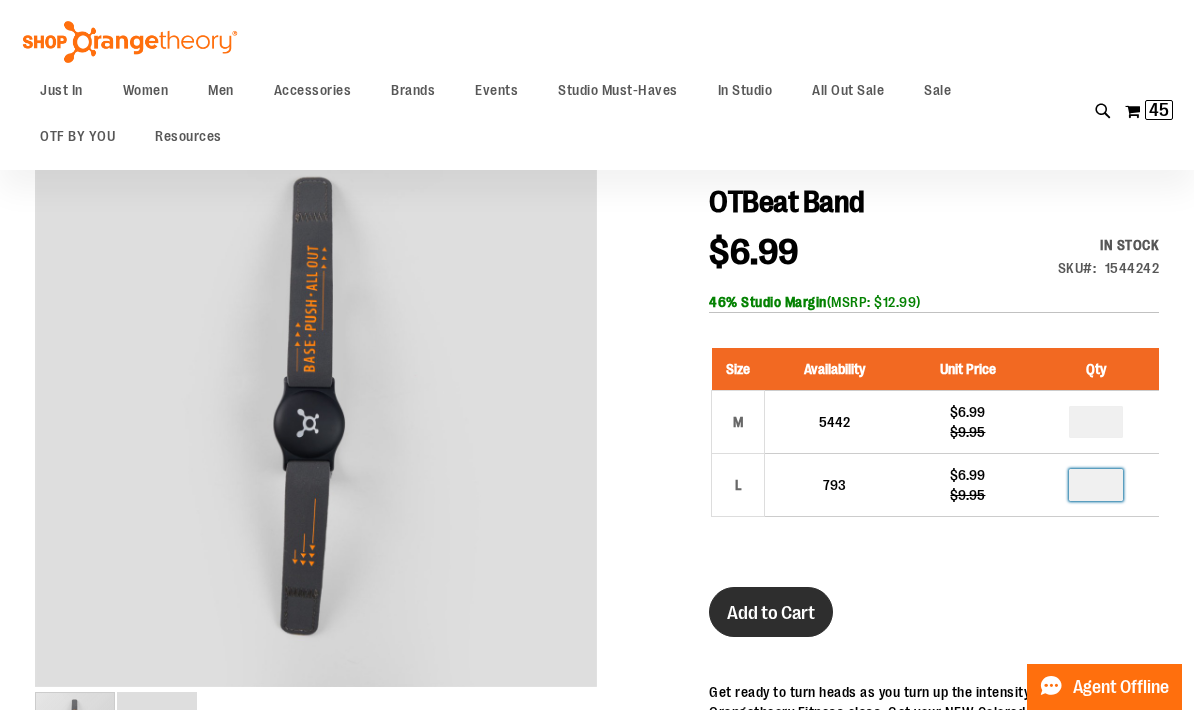 click on "Add to Cart" at bounding box center [771, 613] 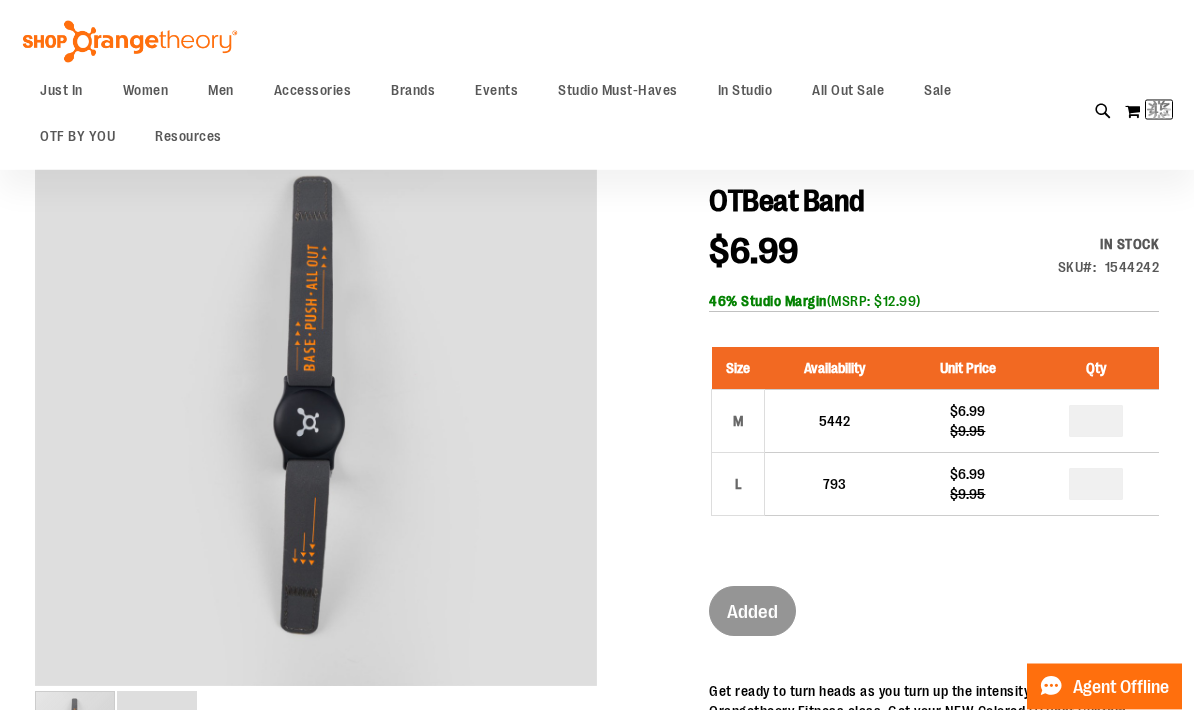 scroll, scrollTop: 205, scrollLeft: 0, axis: vertical 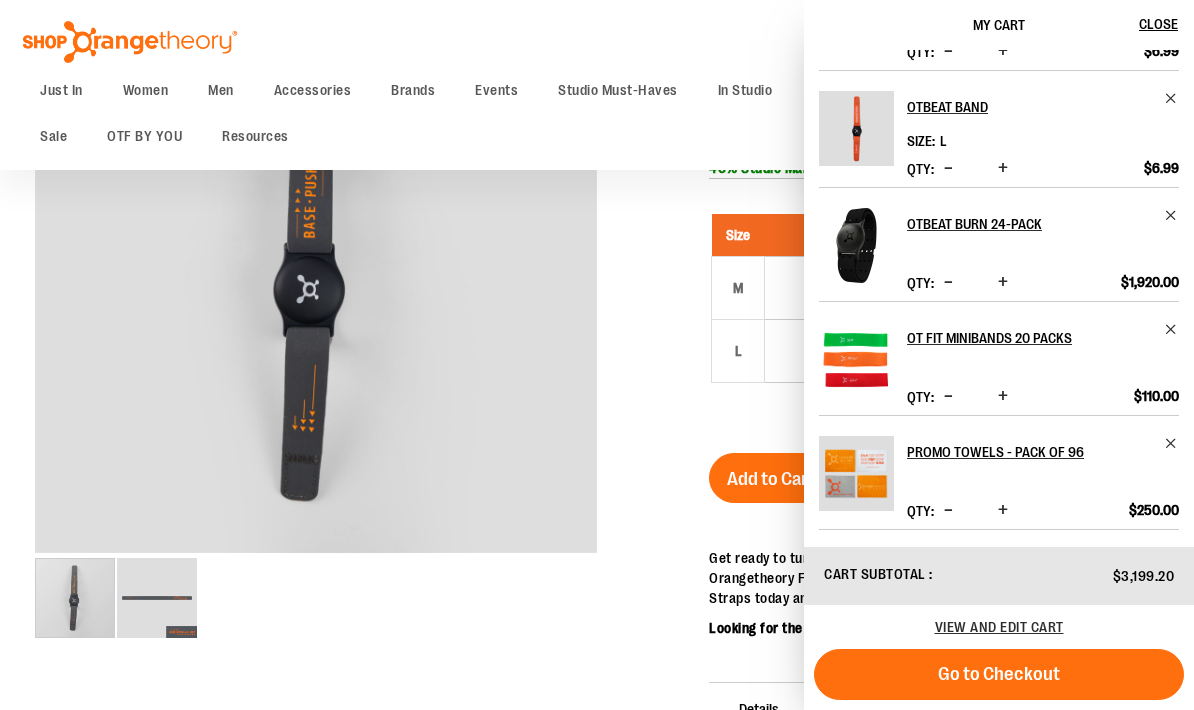 click at bounding box center [1003, 397] 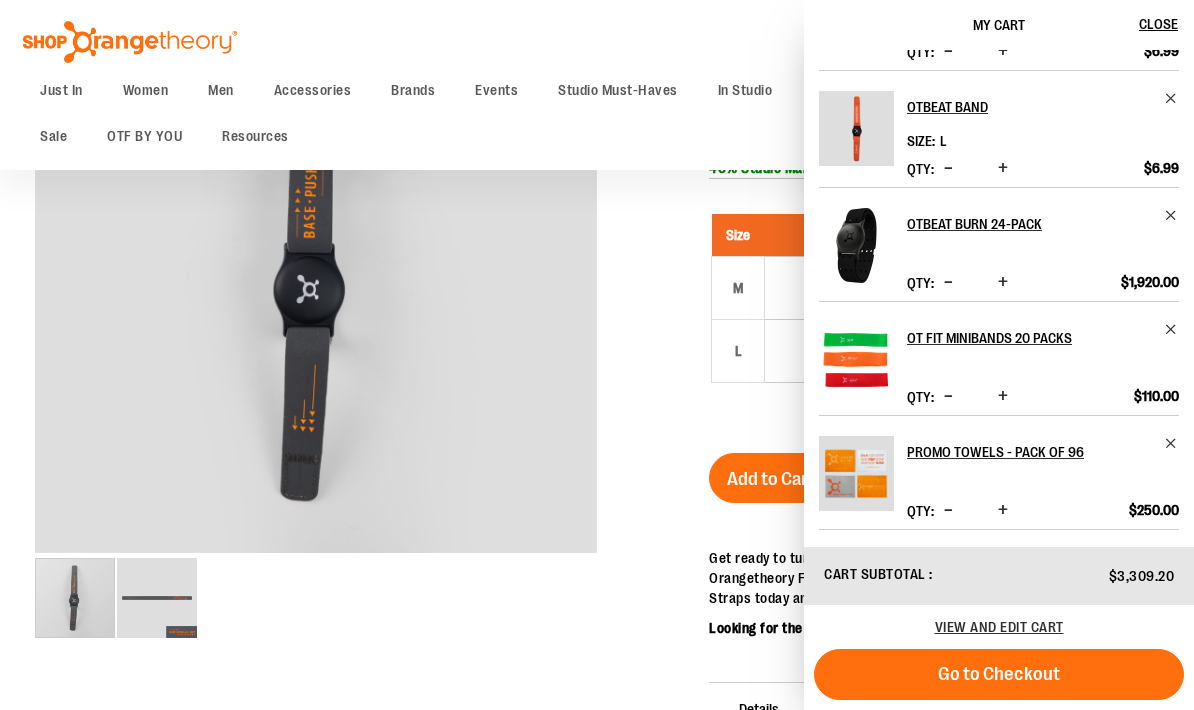 scroll, scrollTop: 329, scrollLeft: 0, axis: vertical 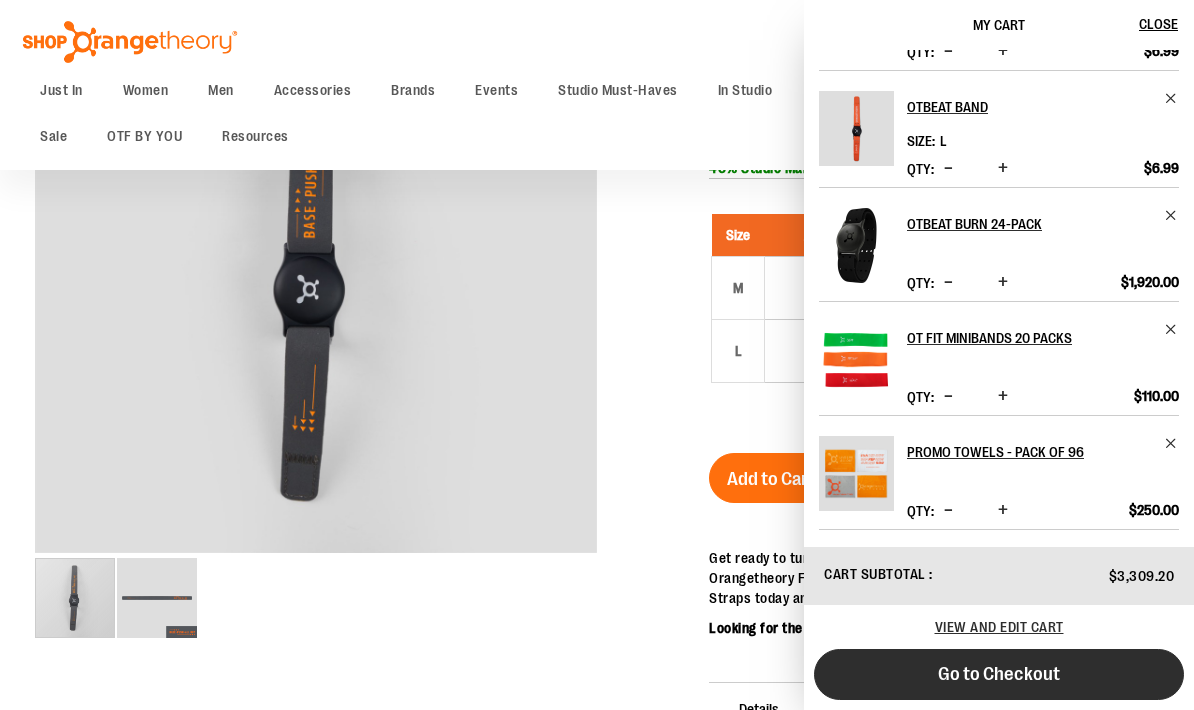 click on "Go to Checkout" at bounding box center (999, 674) 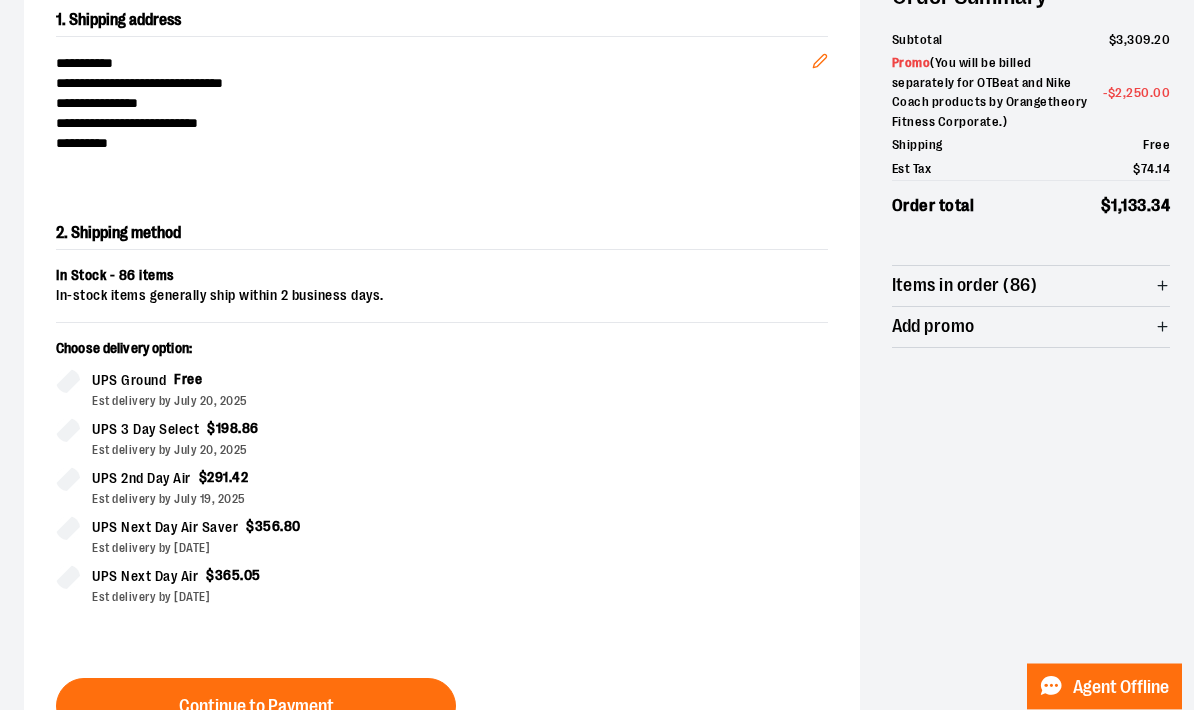 scroll, scrollTop: 266, scrollLeft: 0, axis: vertical 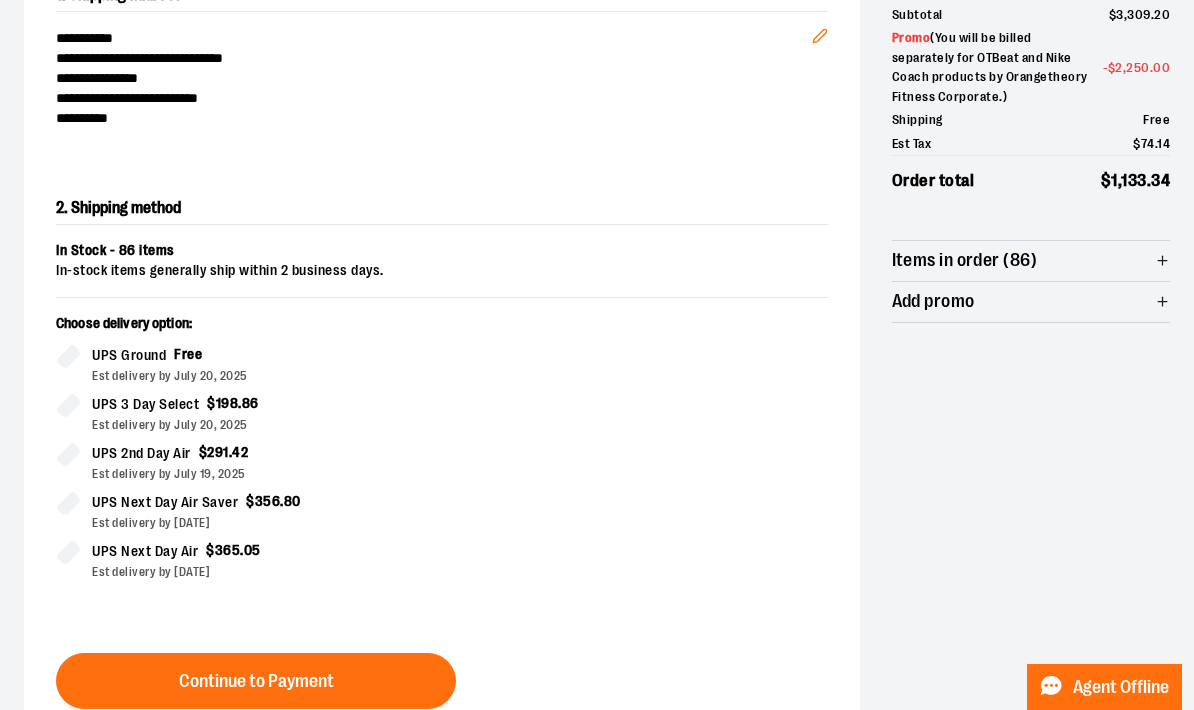 click on "Continue to Payment" at bounding box center [256, 681] 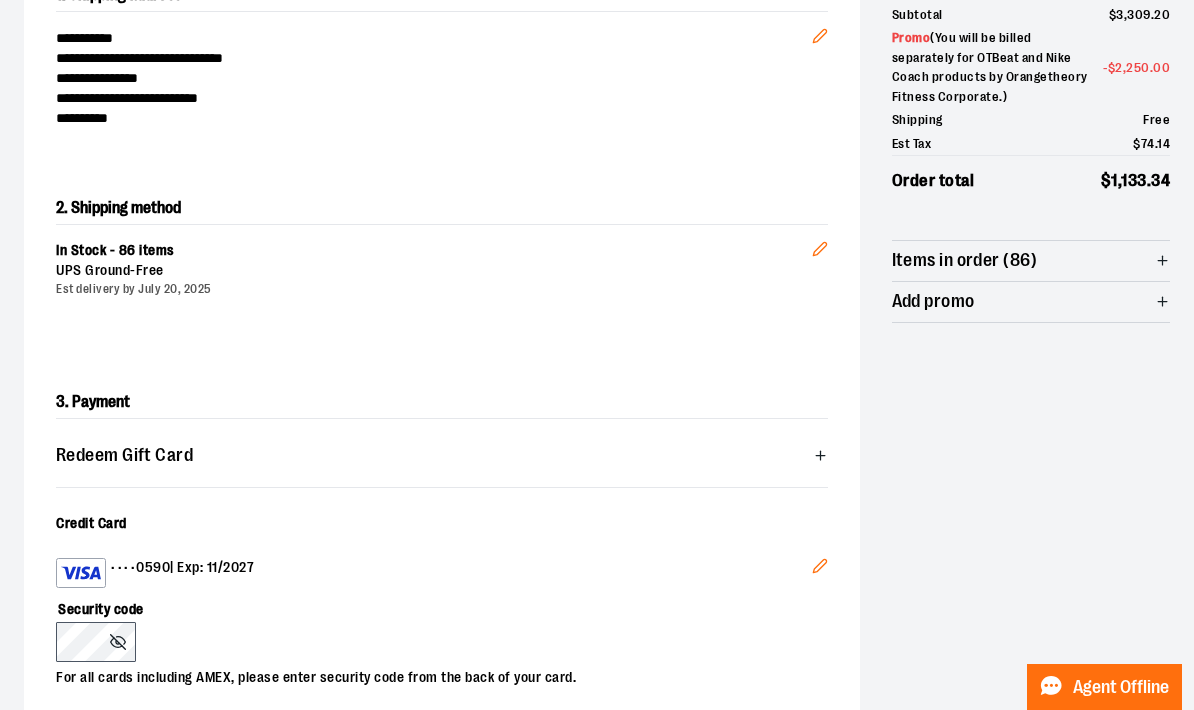 click on "Edit" at bounding box center (820, 569) 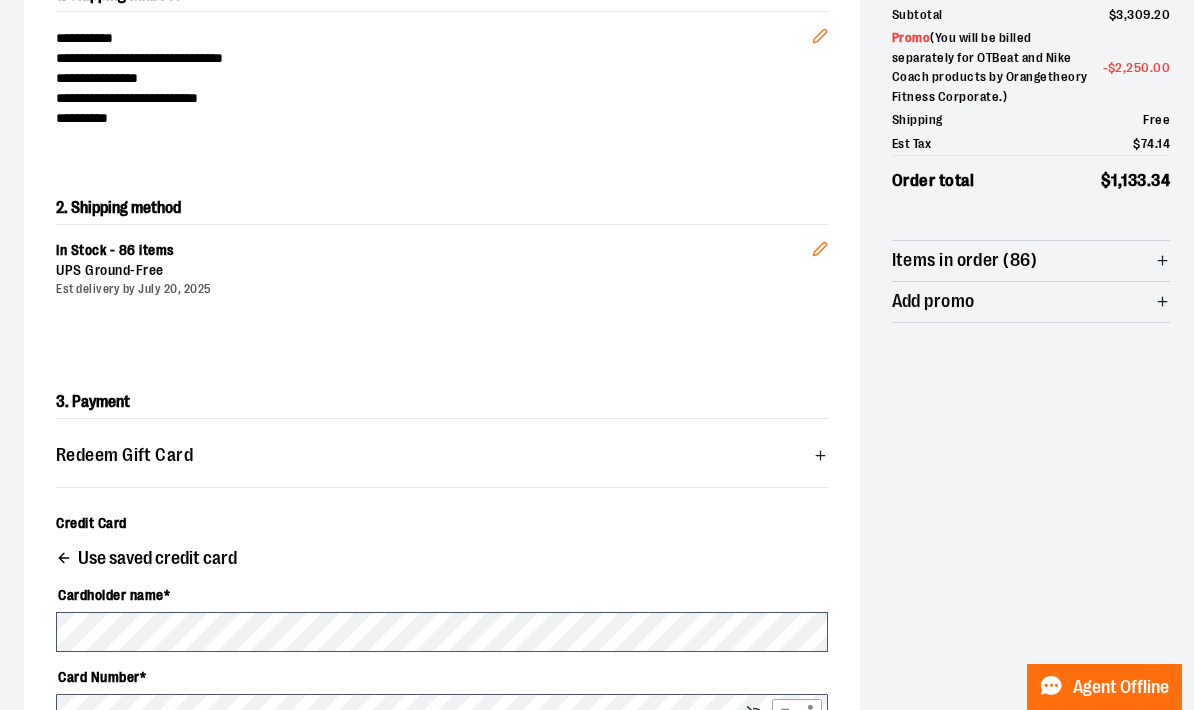 click 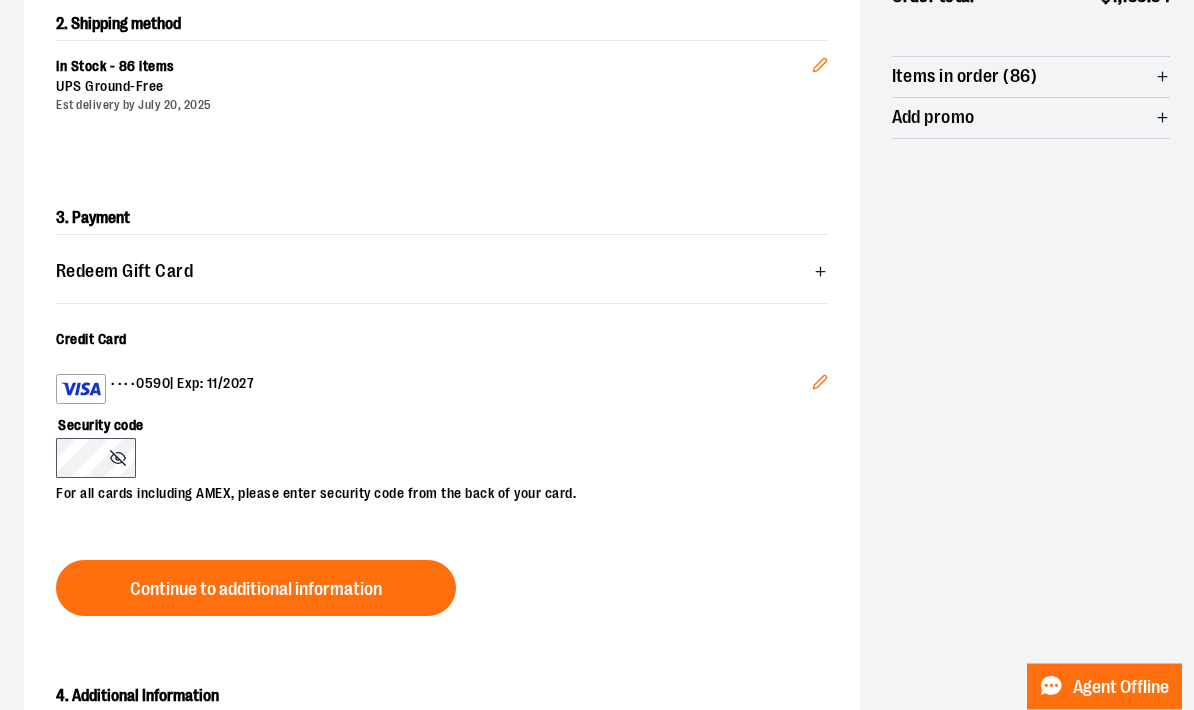 scroll, scrollTop: 451, scrollLeft: 0, axis: vertical 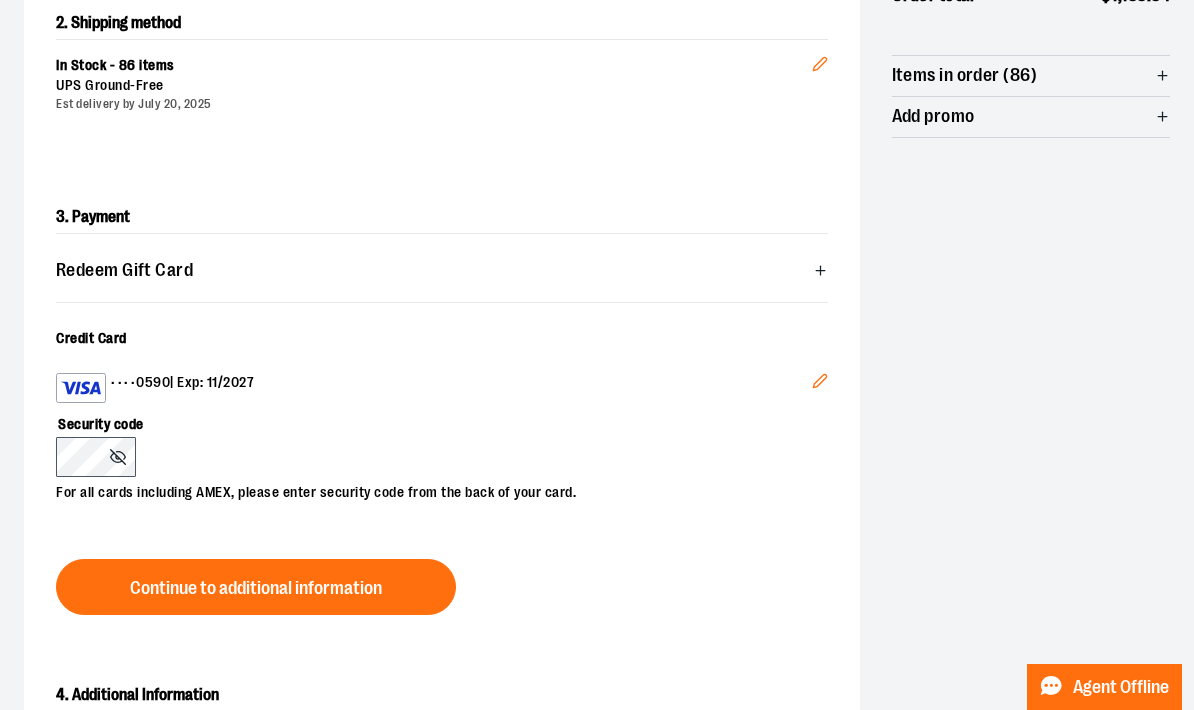 click 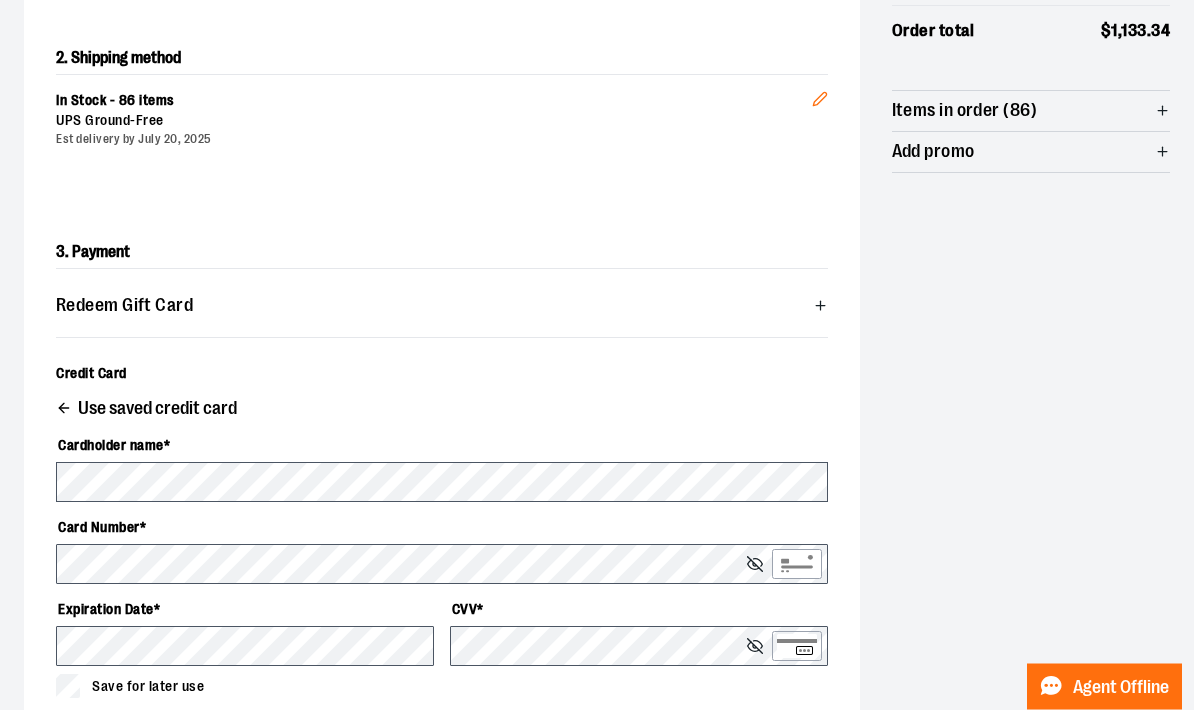 scroll, scrollTop: 421, scrollLeft: 0, axis: vertical 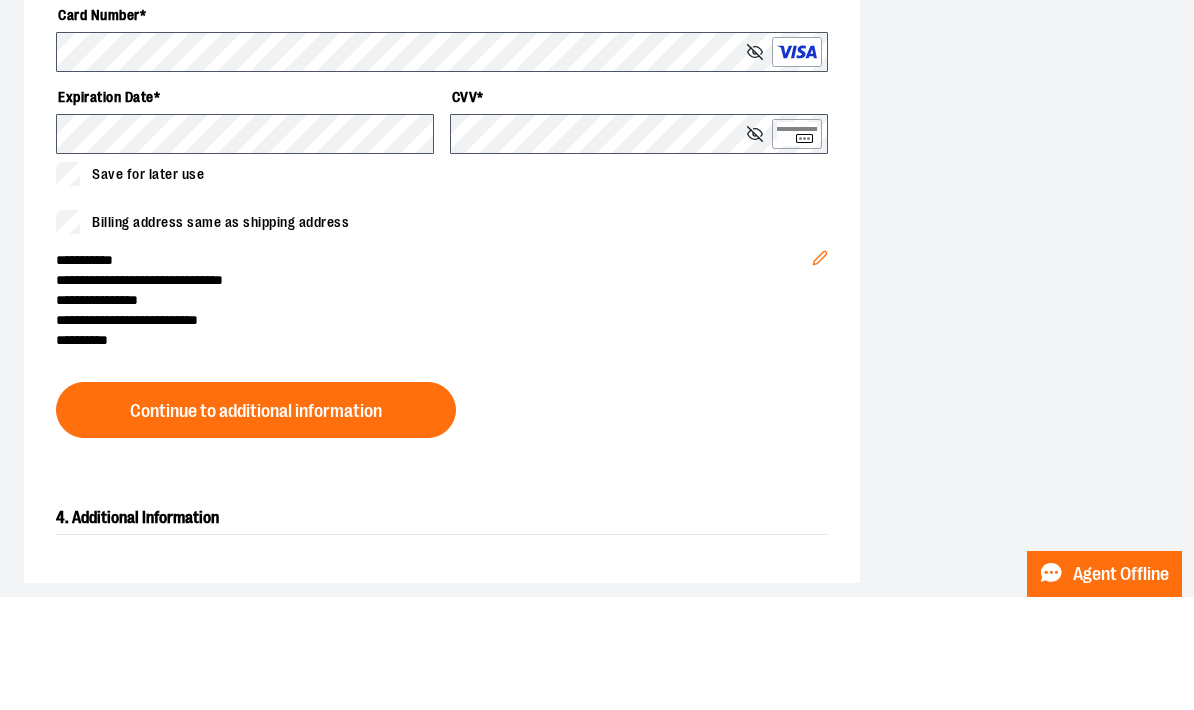 click on "Continue to additional information" at bounding box center (256, 524) 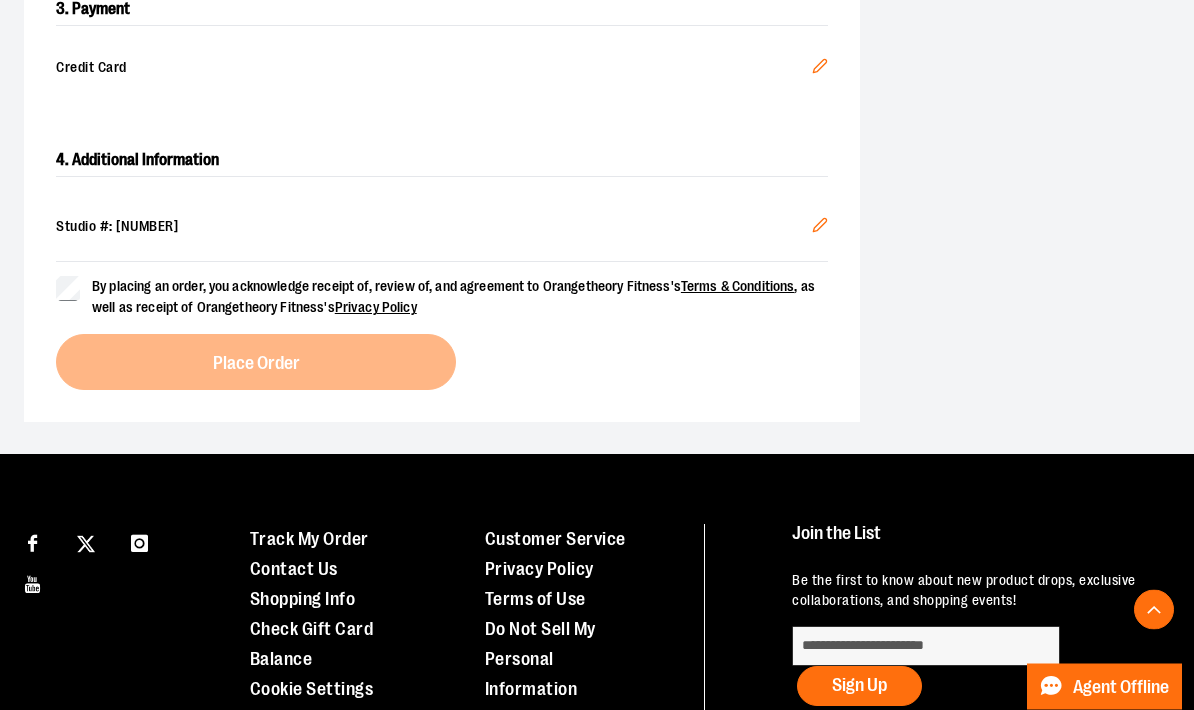 scroll, scrollTop: 661, scrollLeft: 0, axis: vertical 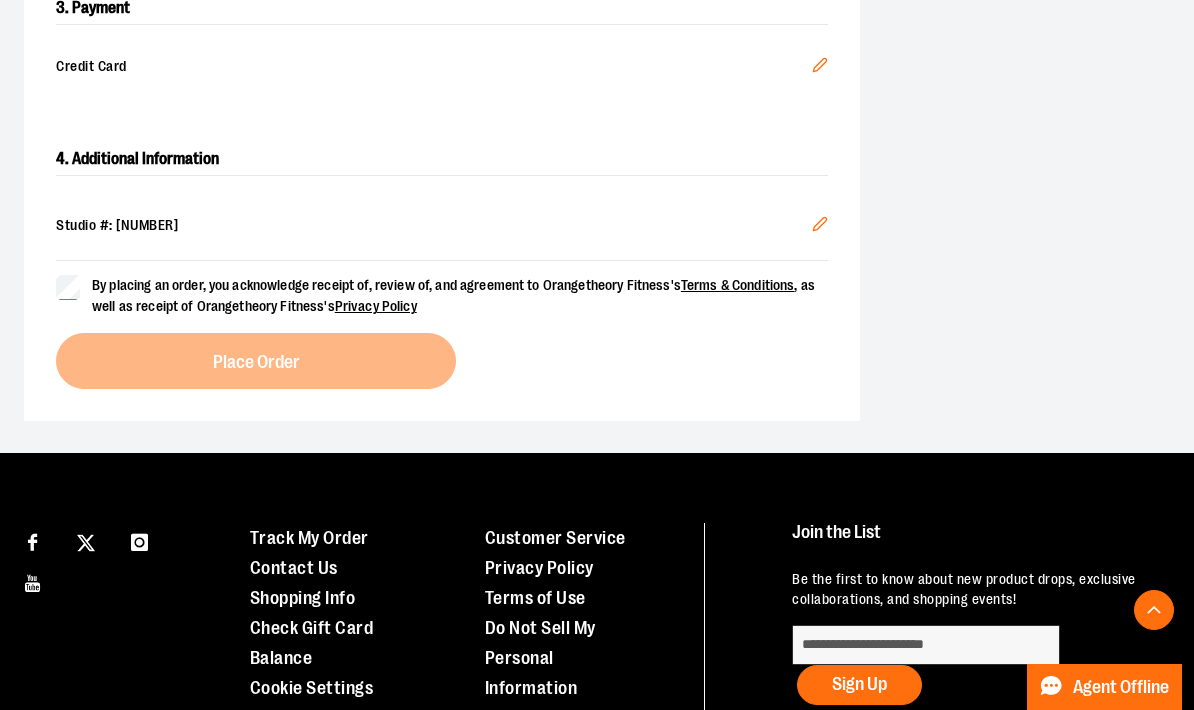 click on "Edit" at bounding box center (820, 227) 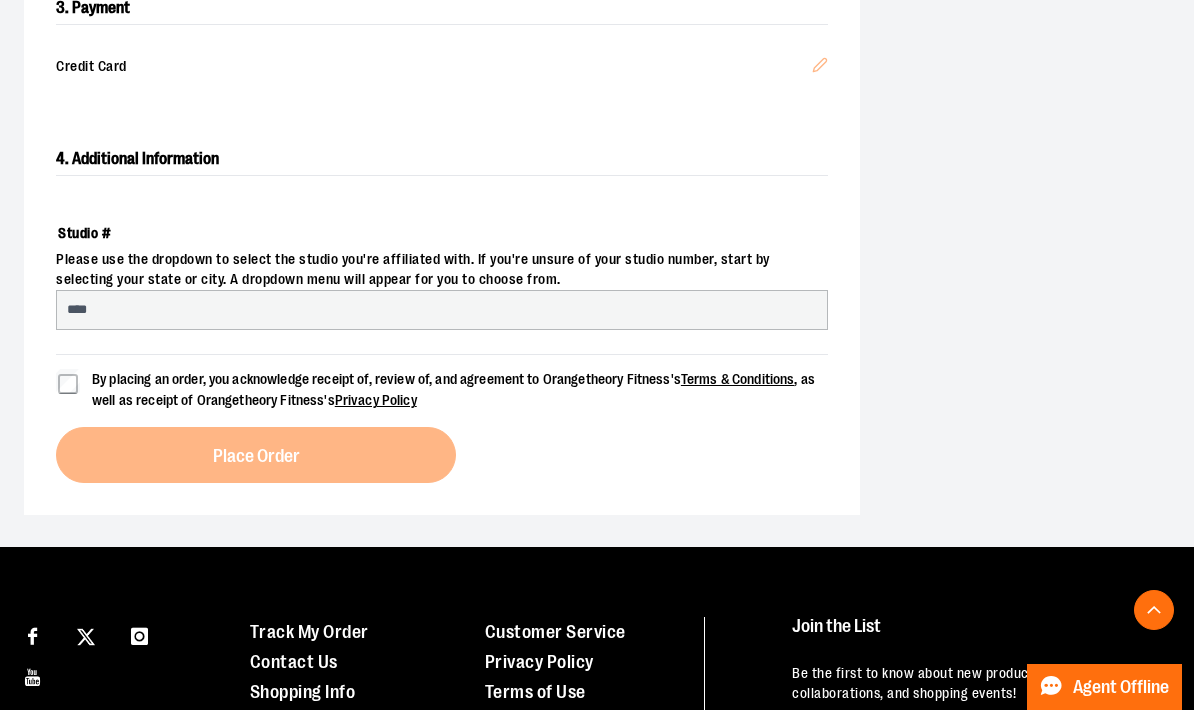 select on "***" 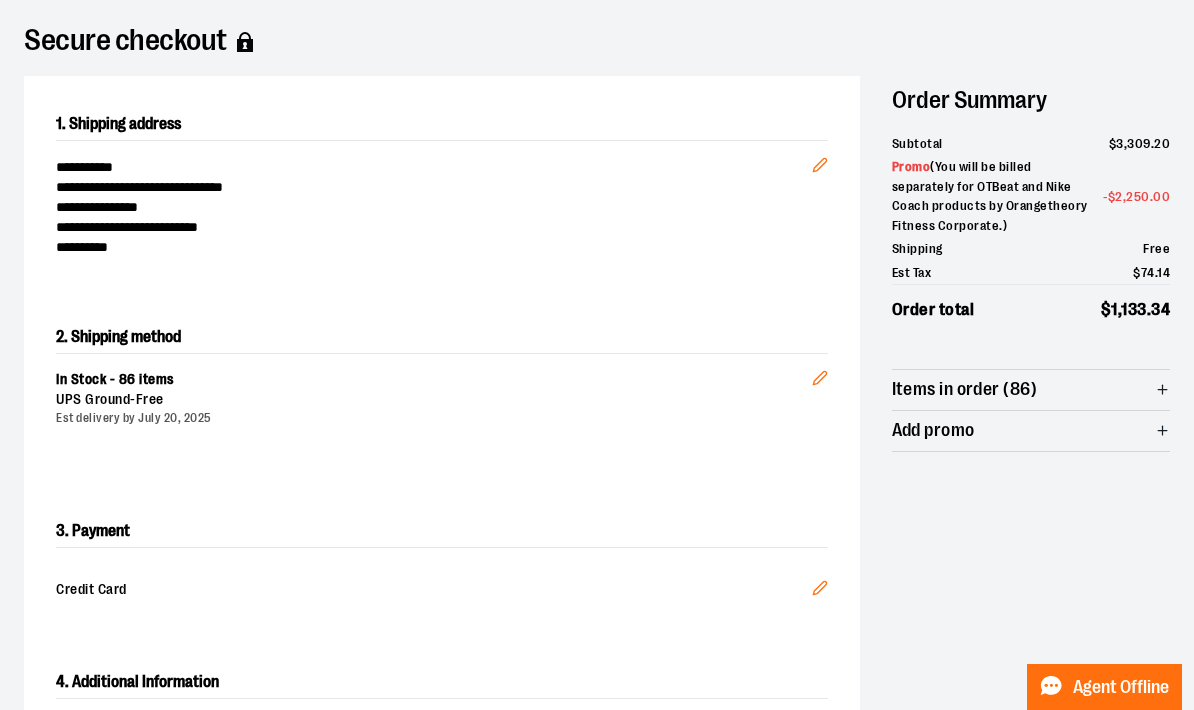 scroll, scrollTop: 143, scrollLeft: 0, axis: vertical 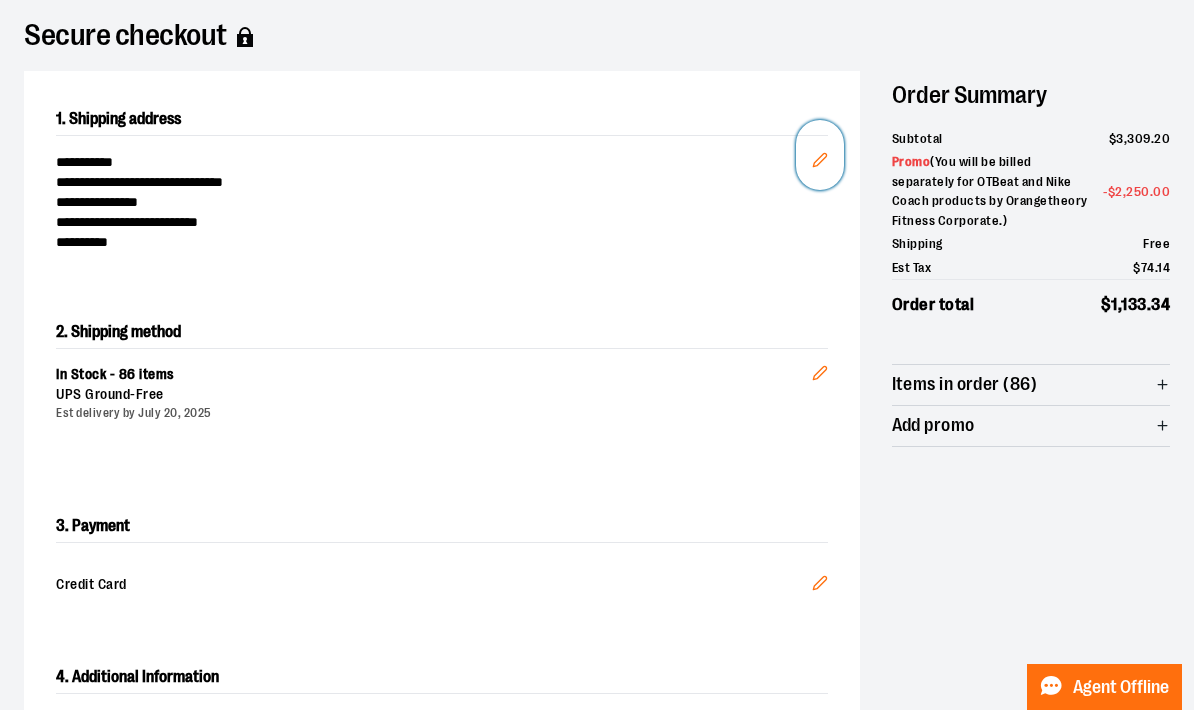 click on "Edit" at bounding box center (820, 155) 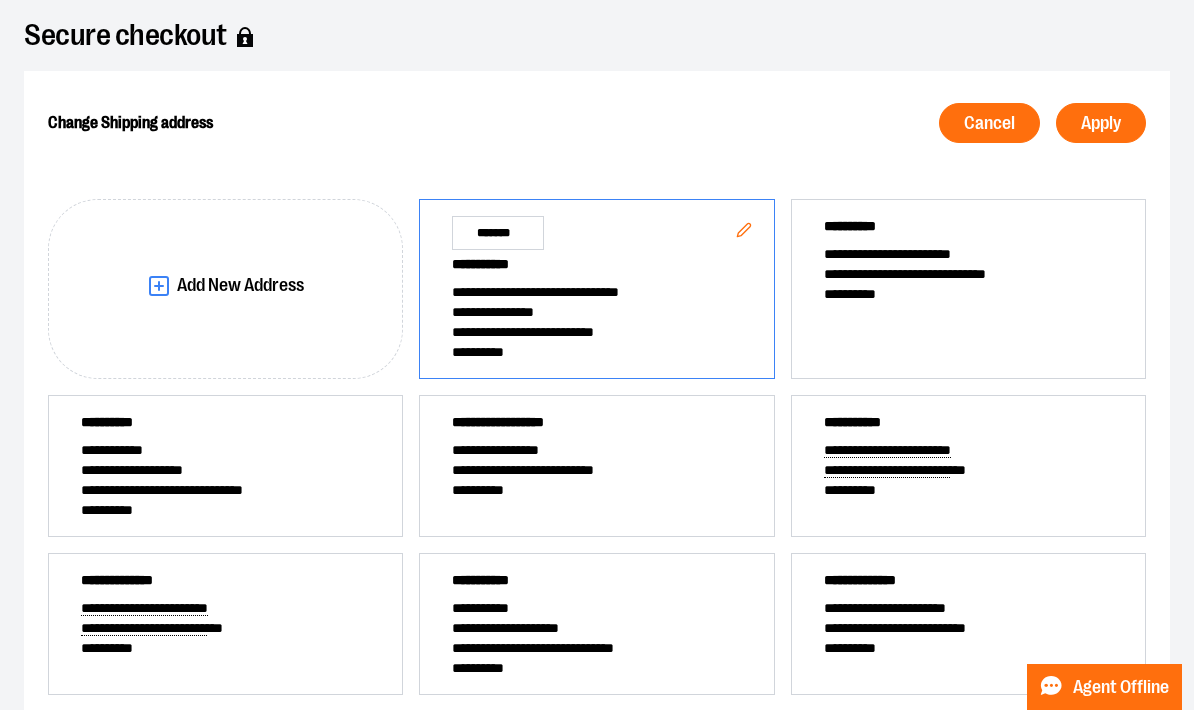 click on "*******" at bounding box center (498, 233) 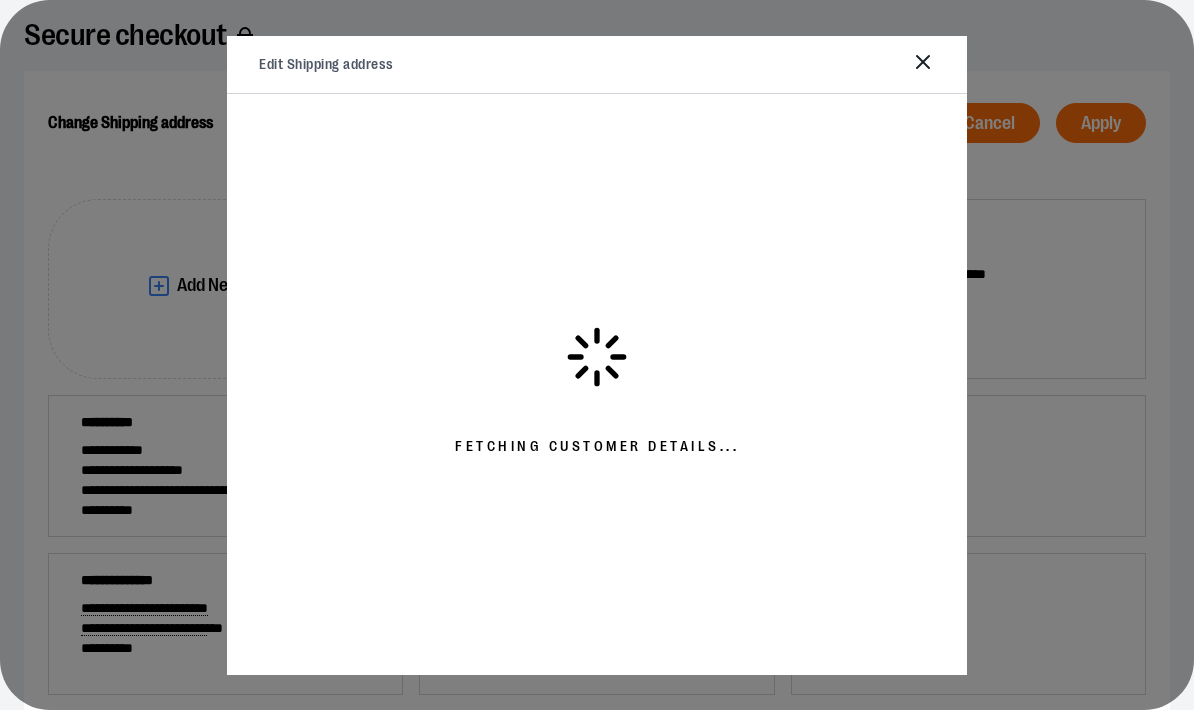 select on "**" 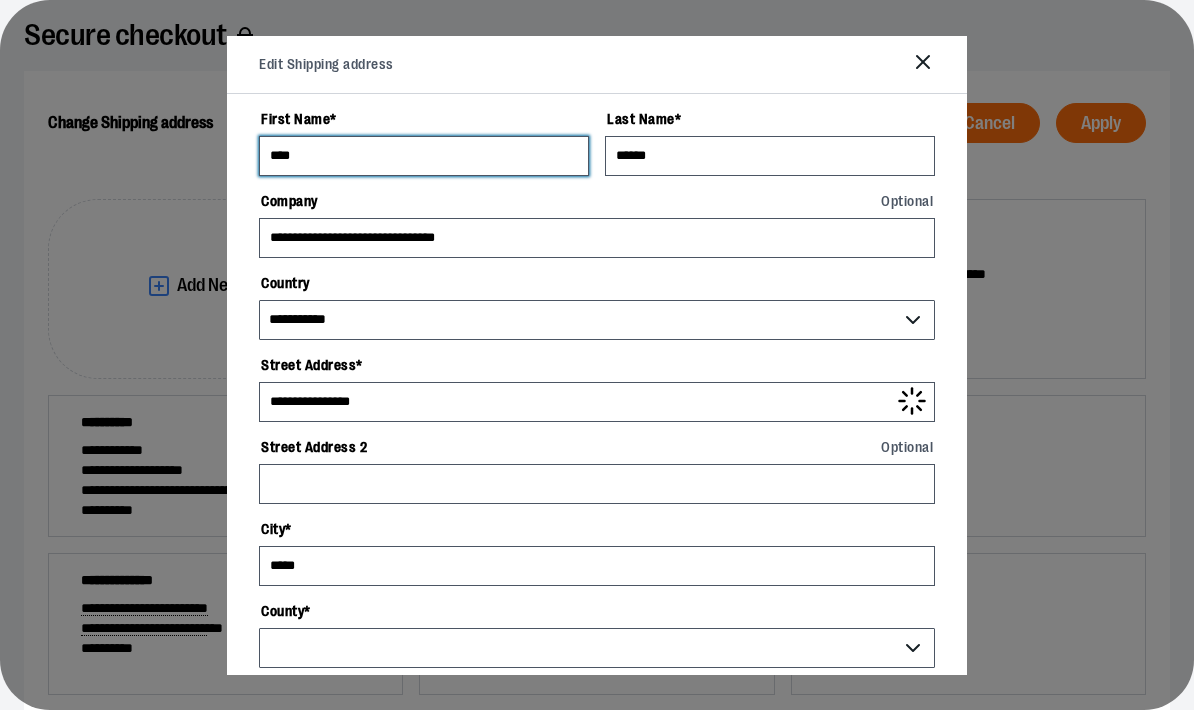 click on "****" at bounding box center [424, 156] 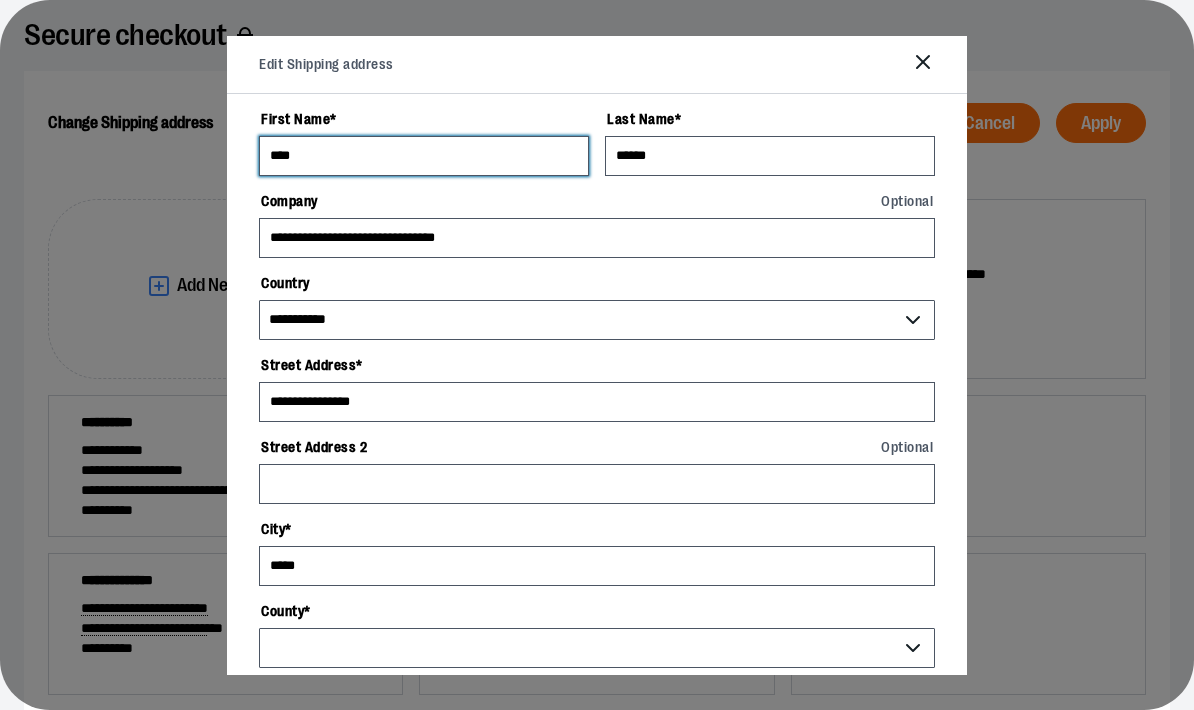 select on "**********" 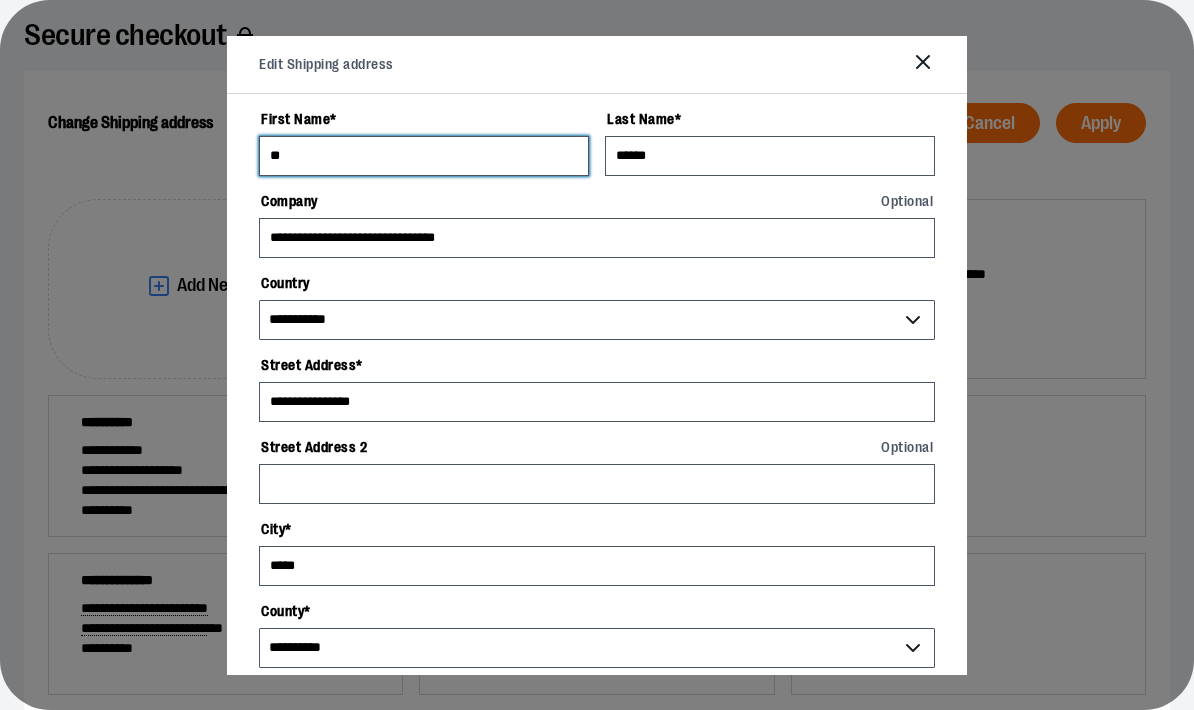 type on "*" 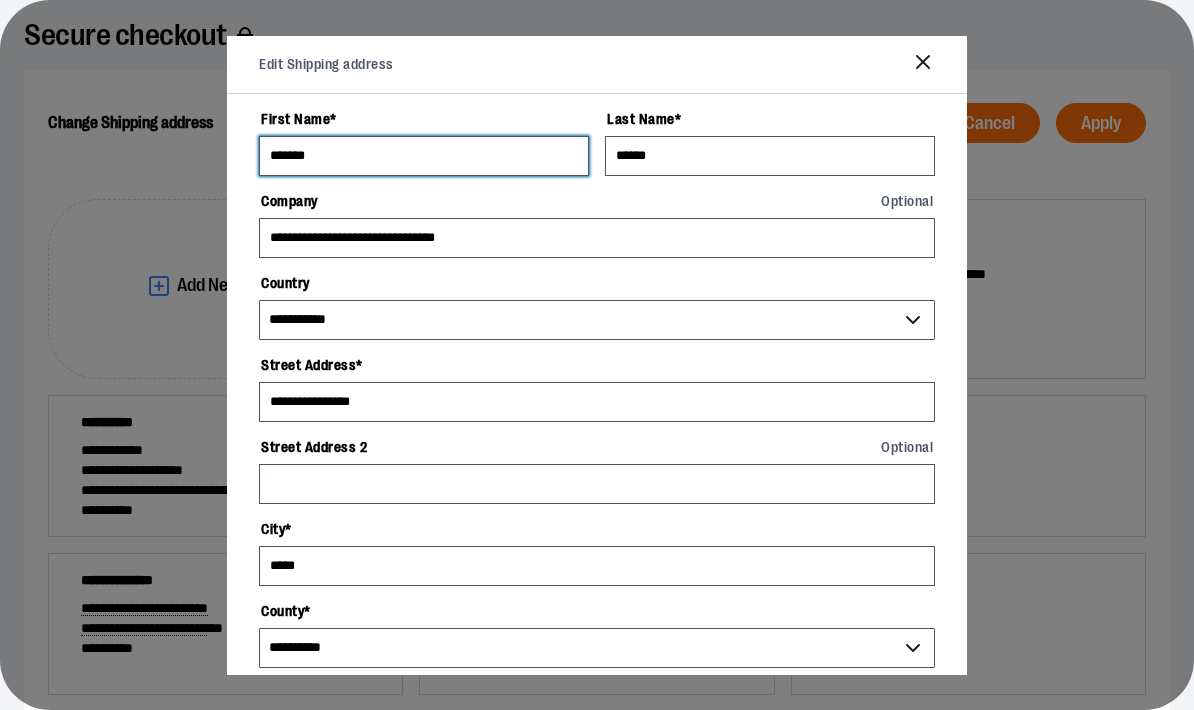 type on "*******" 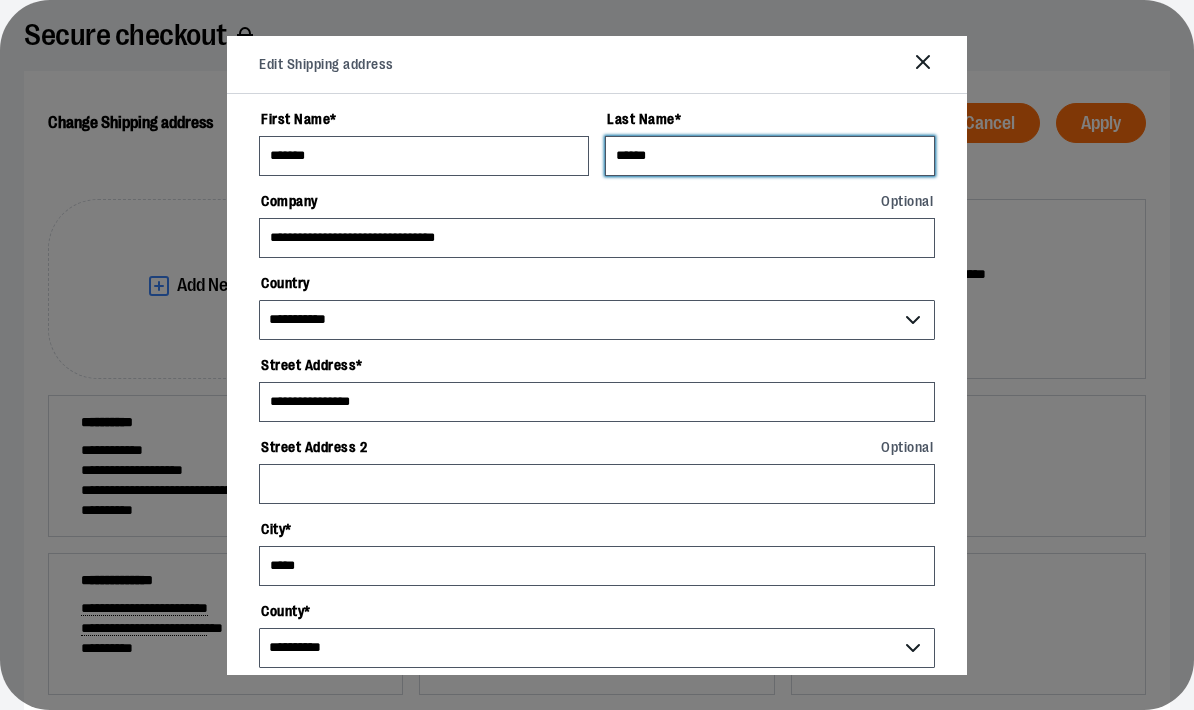 click on "******" at bounding box center (770, 156) 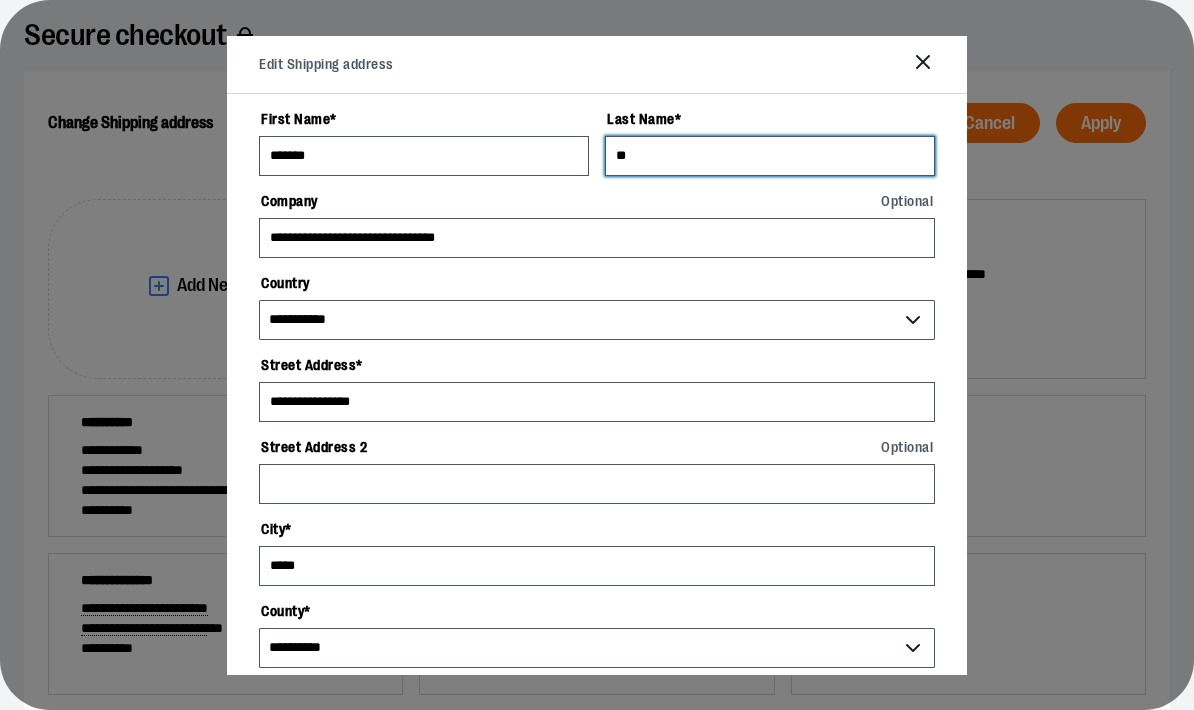 type on "*" 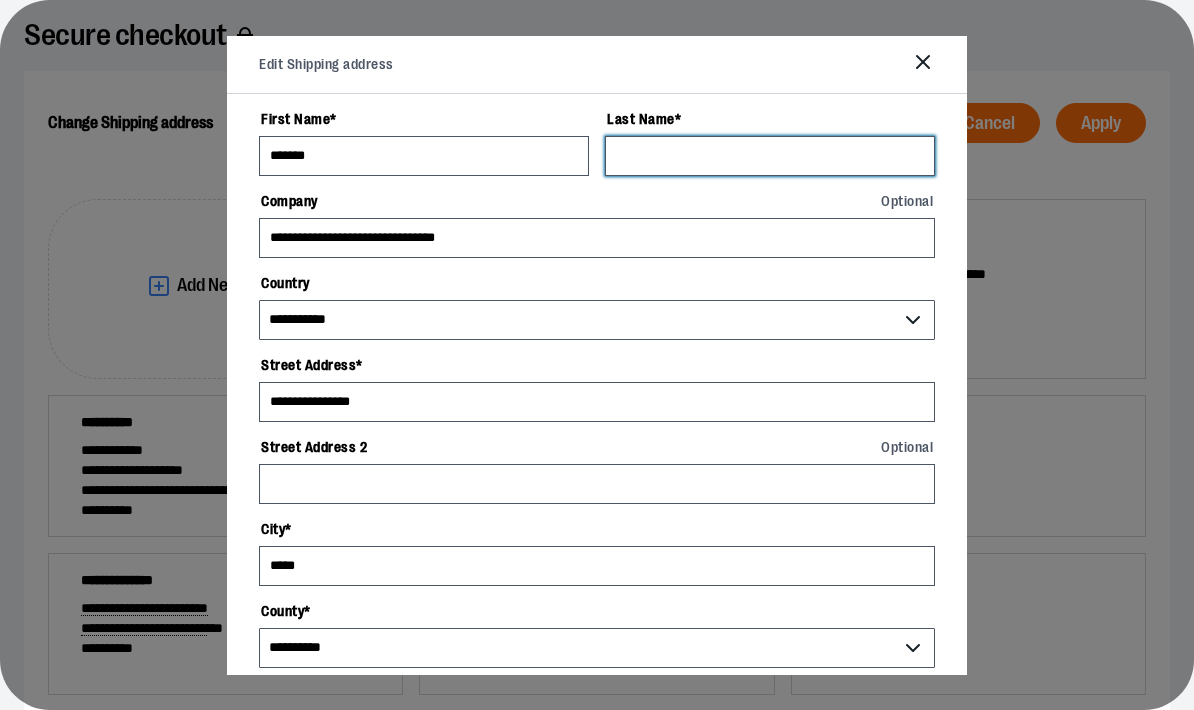 type on "*" 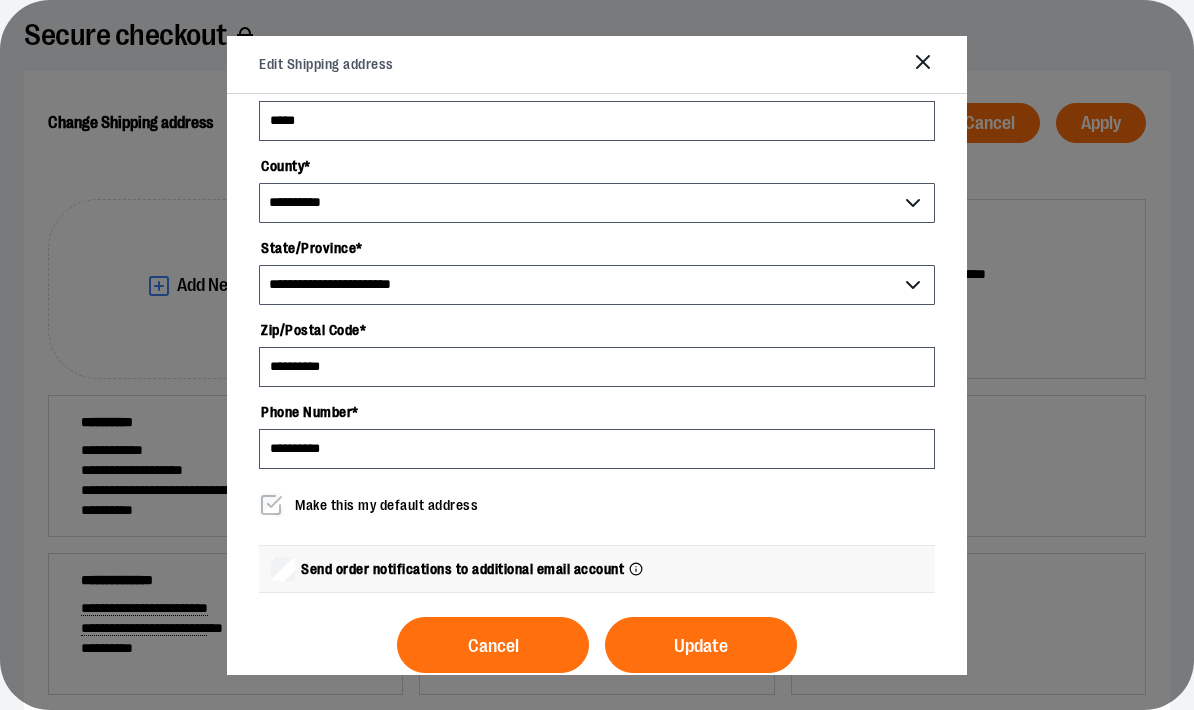 scroll, scrollTop: 404, scrollLeft: 0, axis: vertical 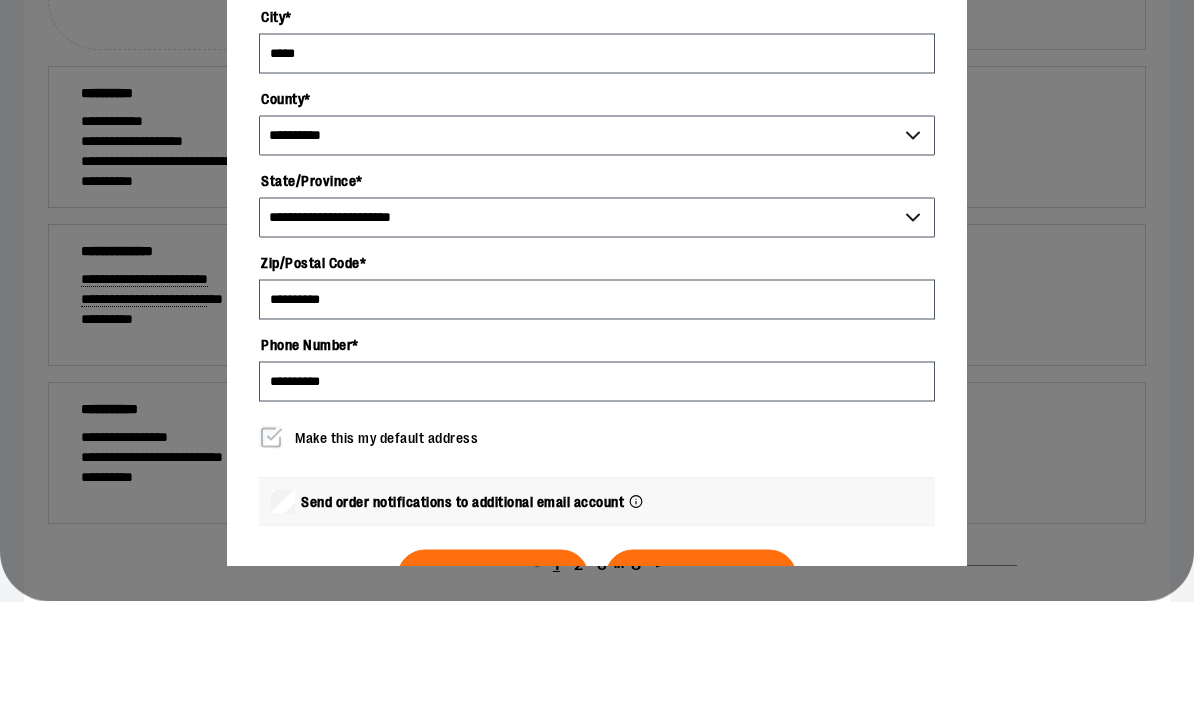 type on "******" 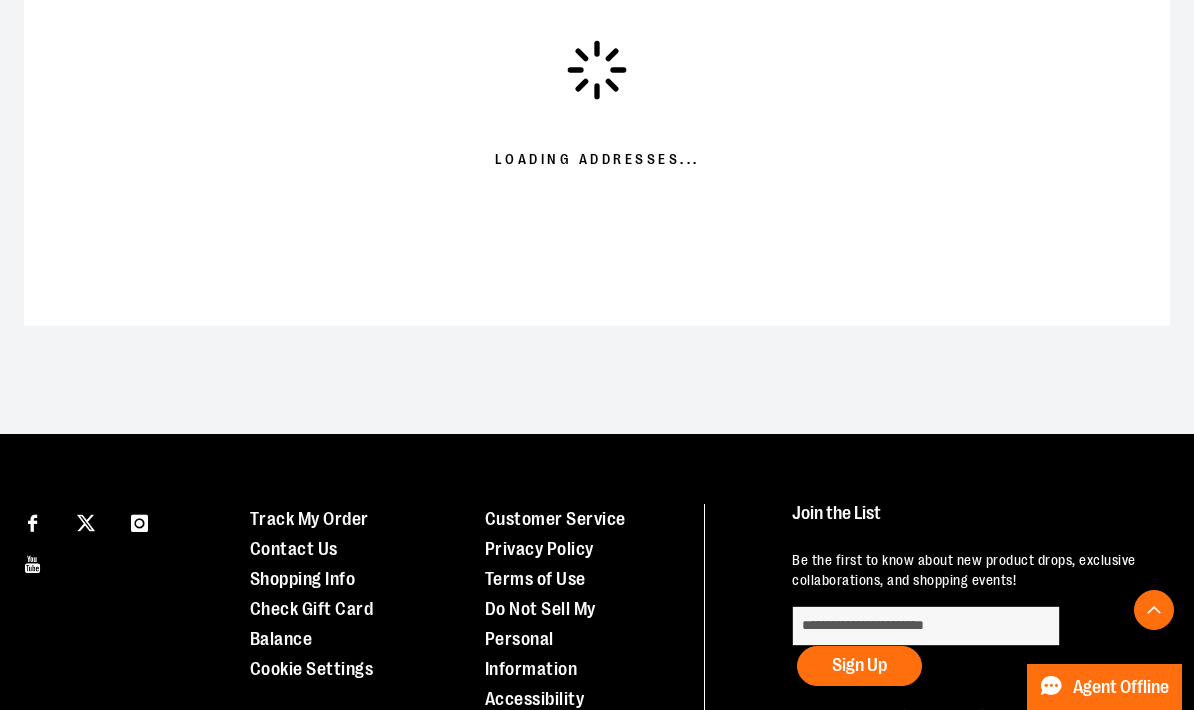 scroll, scrollTop: 0, scrollLeft: 0, axis: both 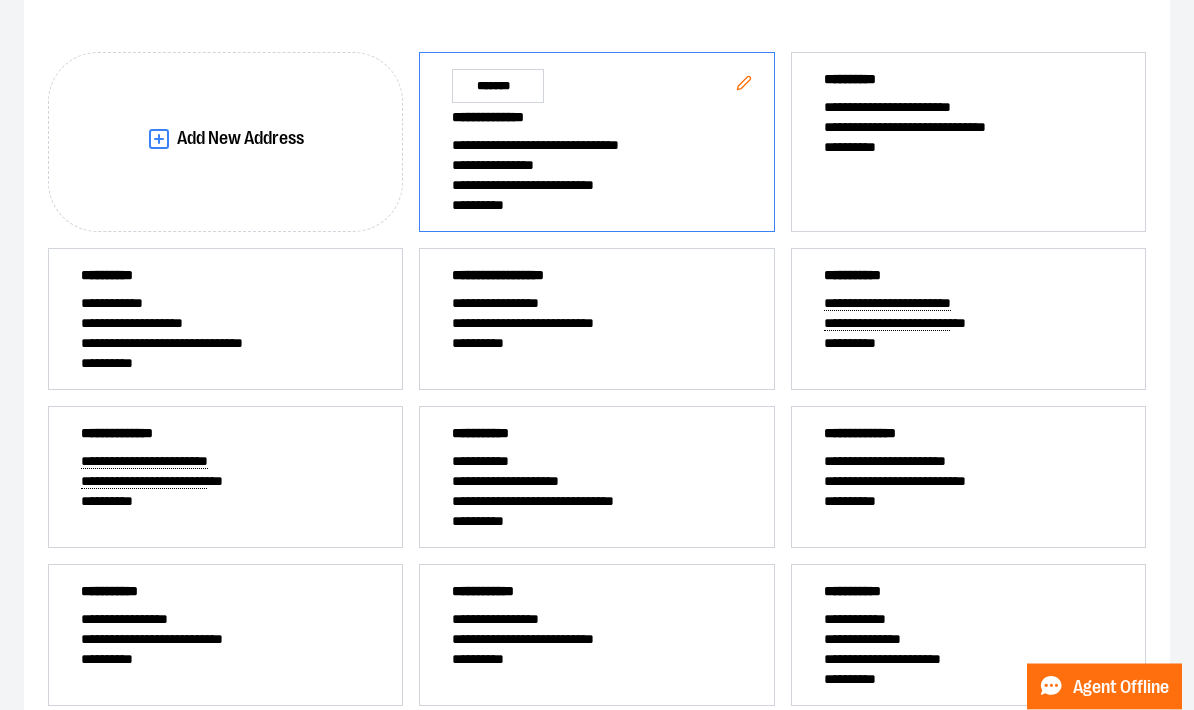 click on "**********" at bounding box center [596, 166] 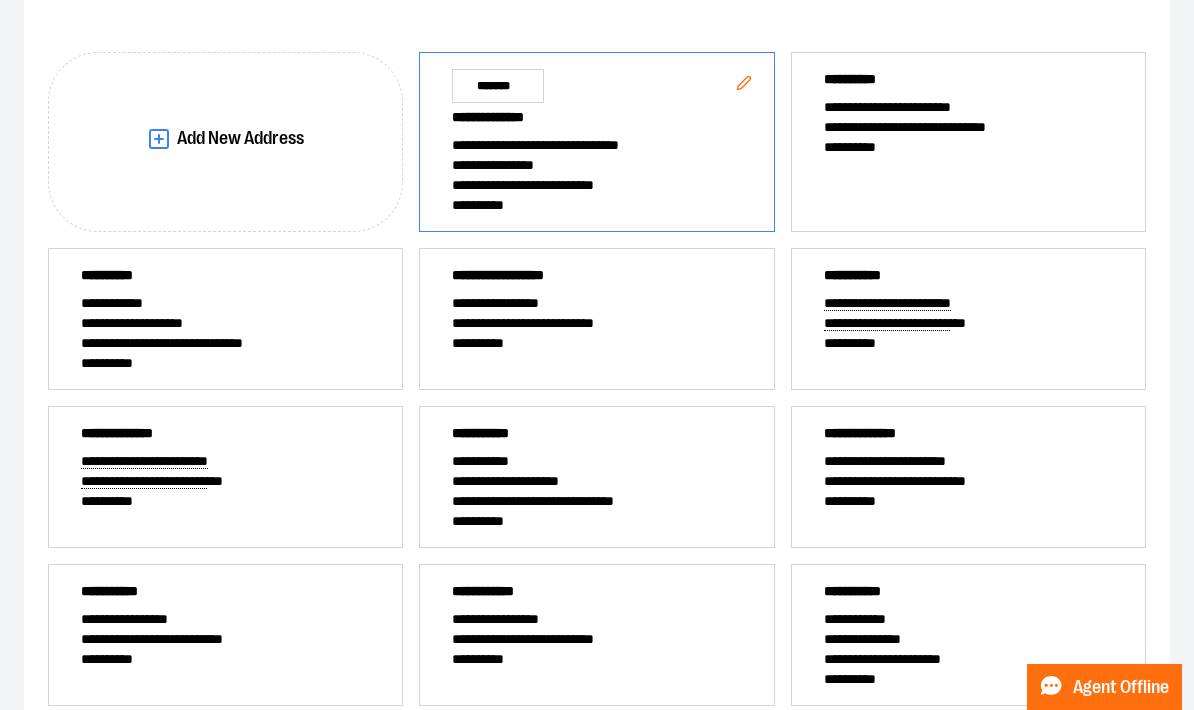 click on "**********" at bounding box center (596, 185) 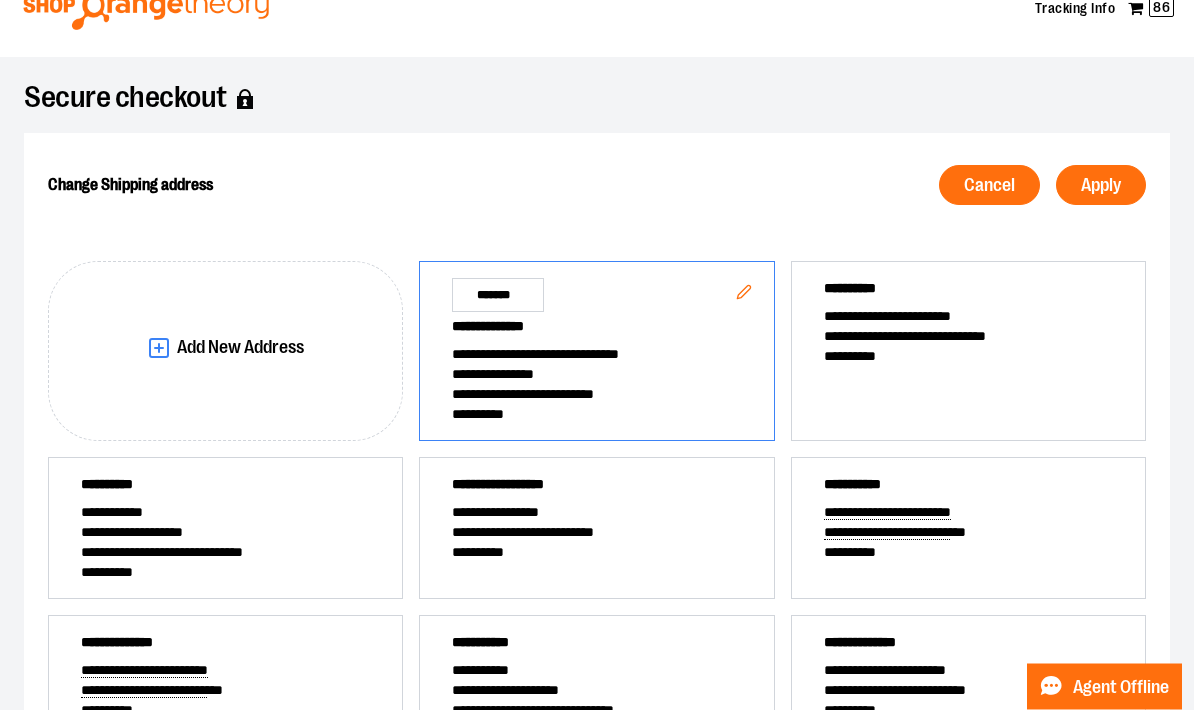 scroll, scrollTop: 0, scrollLeft: 0, axis: both 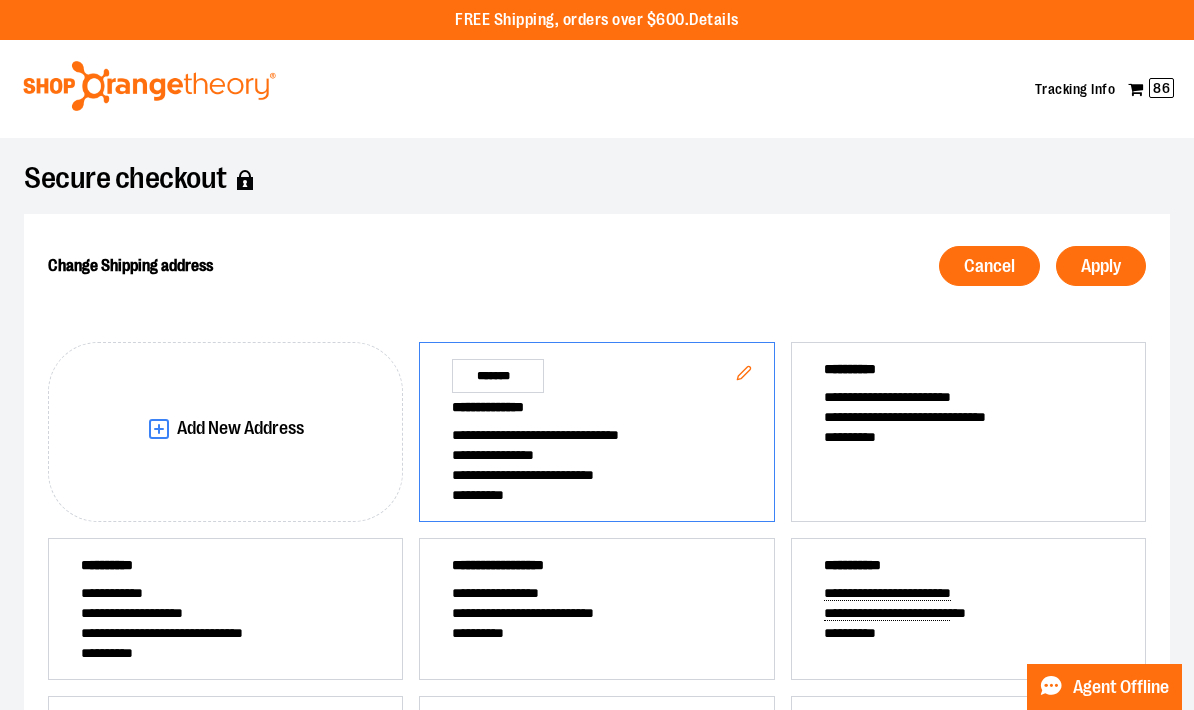 click on "**********" at bounding box center [596, 411] 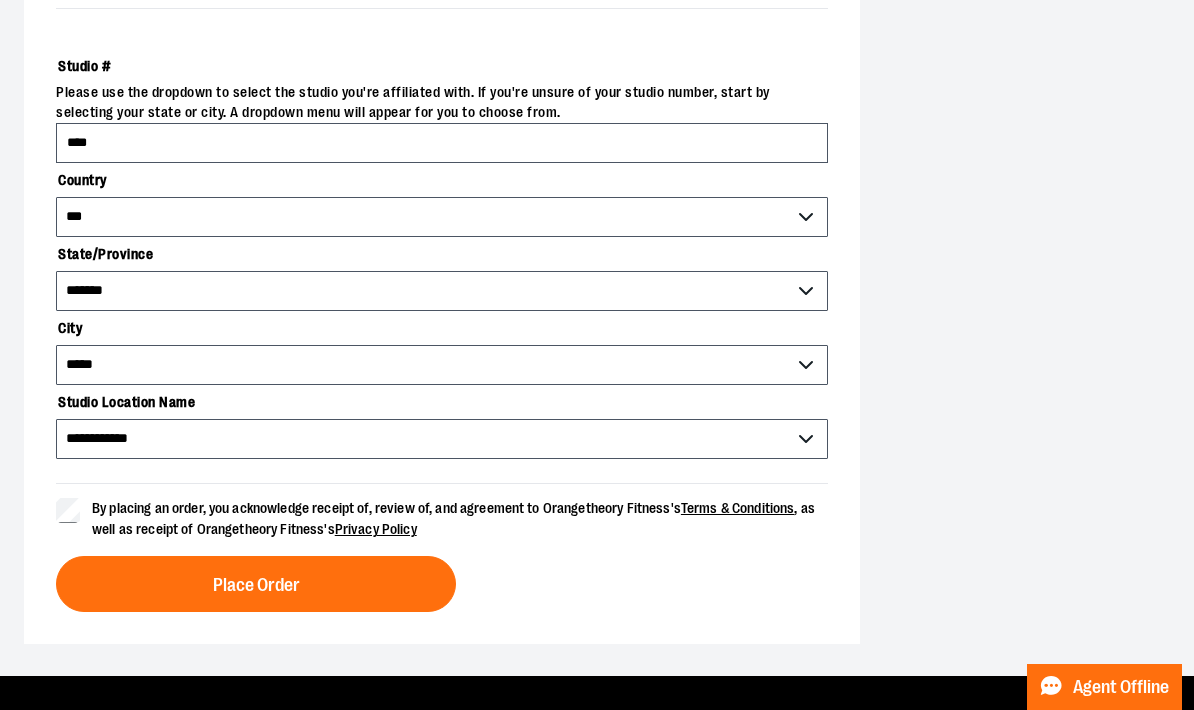 click on "Place Order" at bounding box center (256, 584) 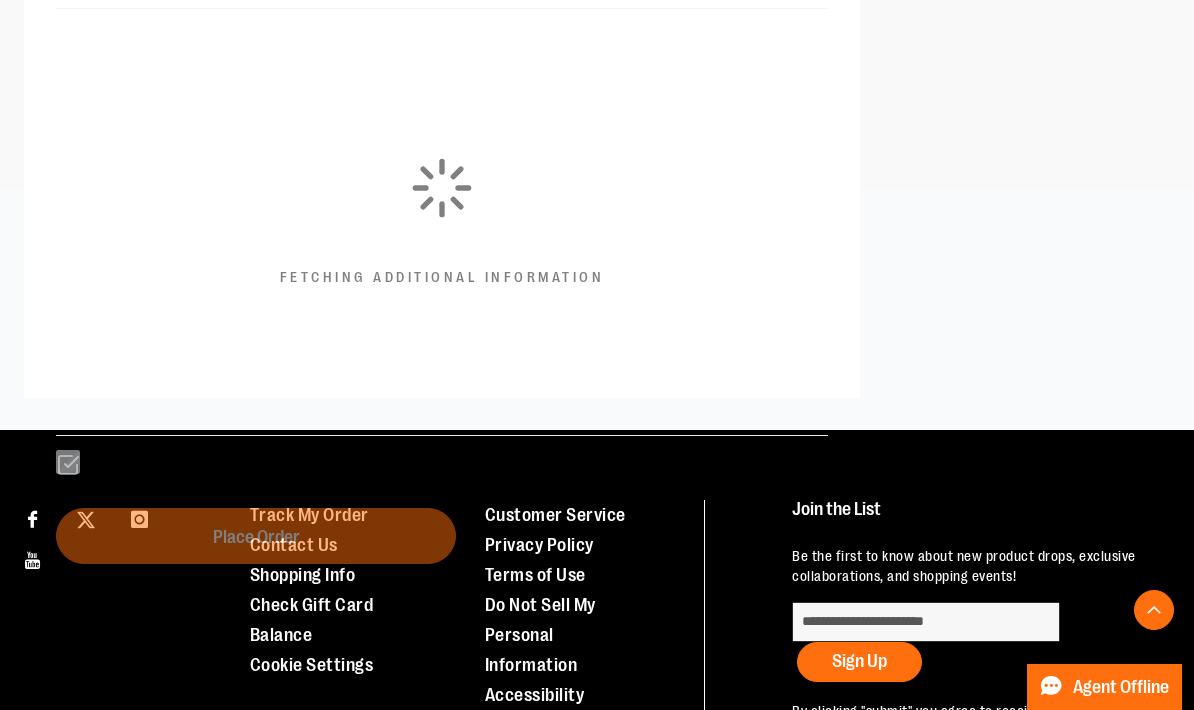 scroll, scrollTop: 791, scrollLeft: 0, axis: vertical 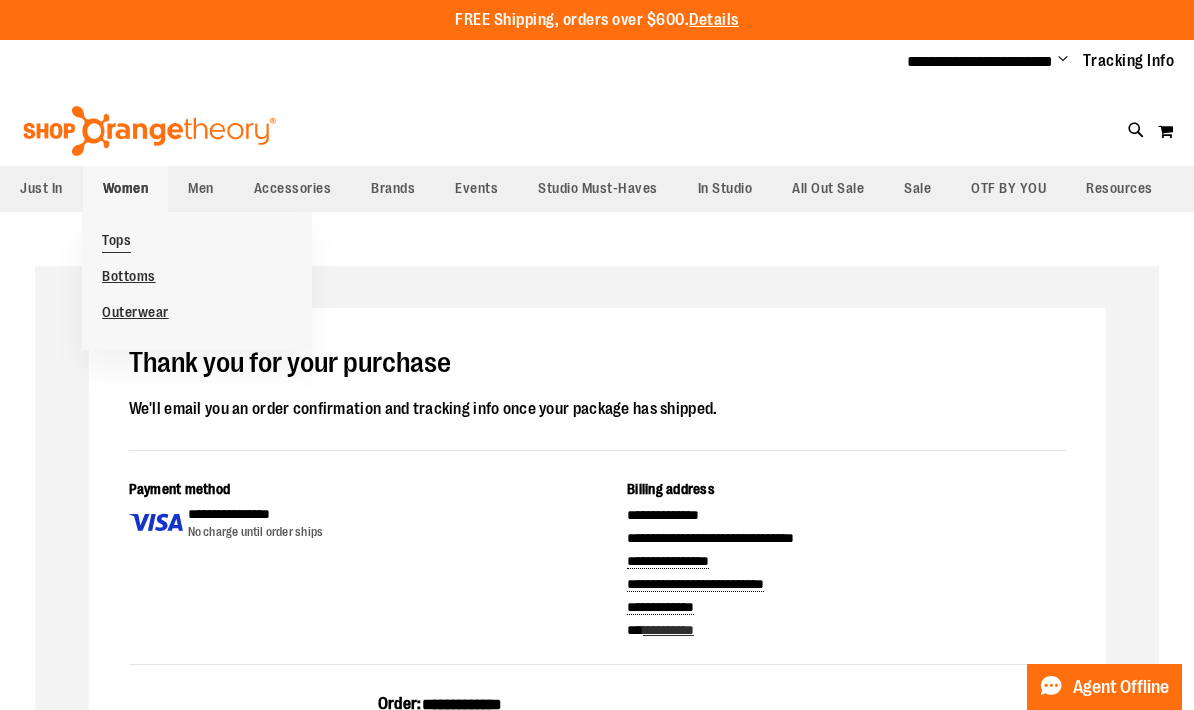 click on "Tops" at bounding box center (116, 240) 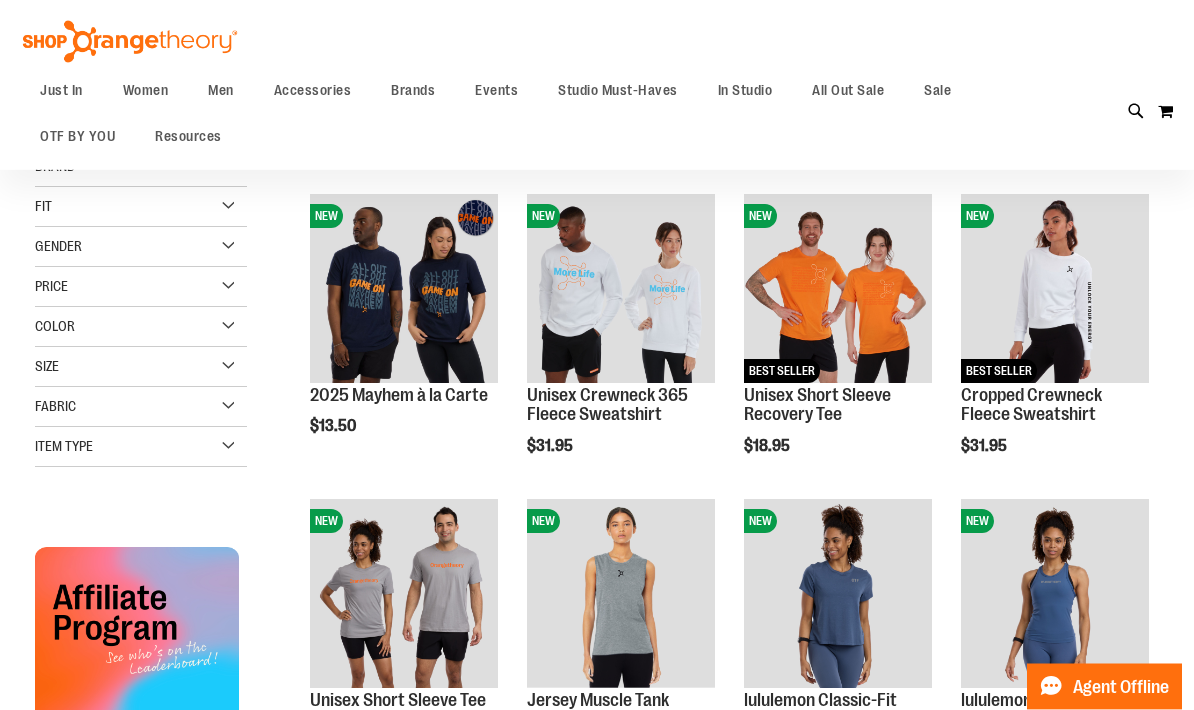 scroll, scrollTop: 249, scrollLeft: 0, axis: vertical 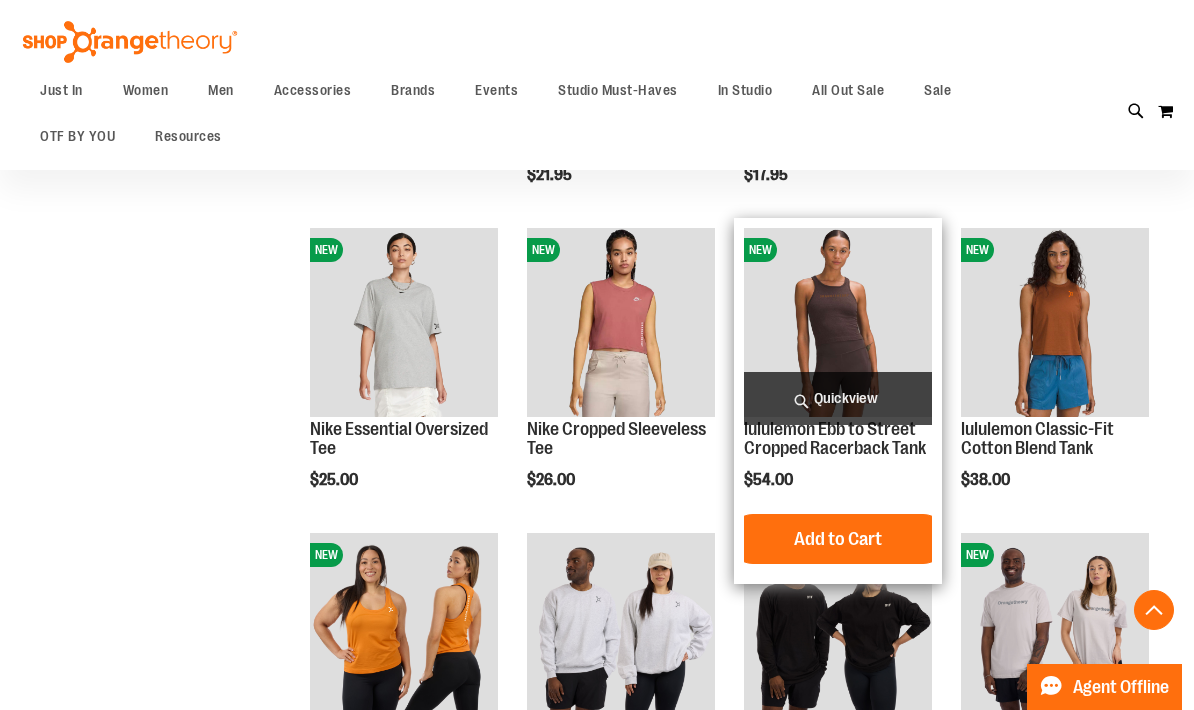 click at bounding box center [838, 322] 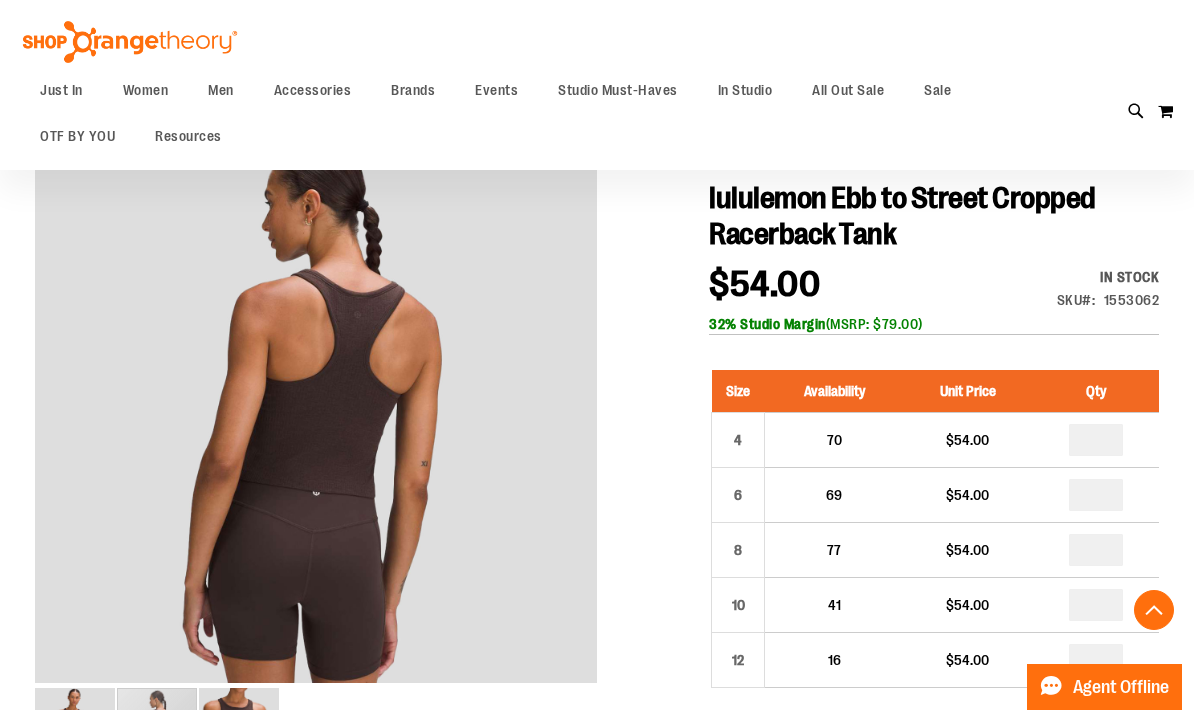 scroll, scrollTop: 0, scrollLeft: 0, axis: both 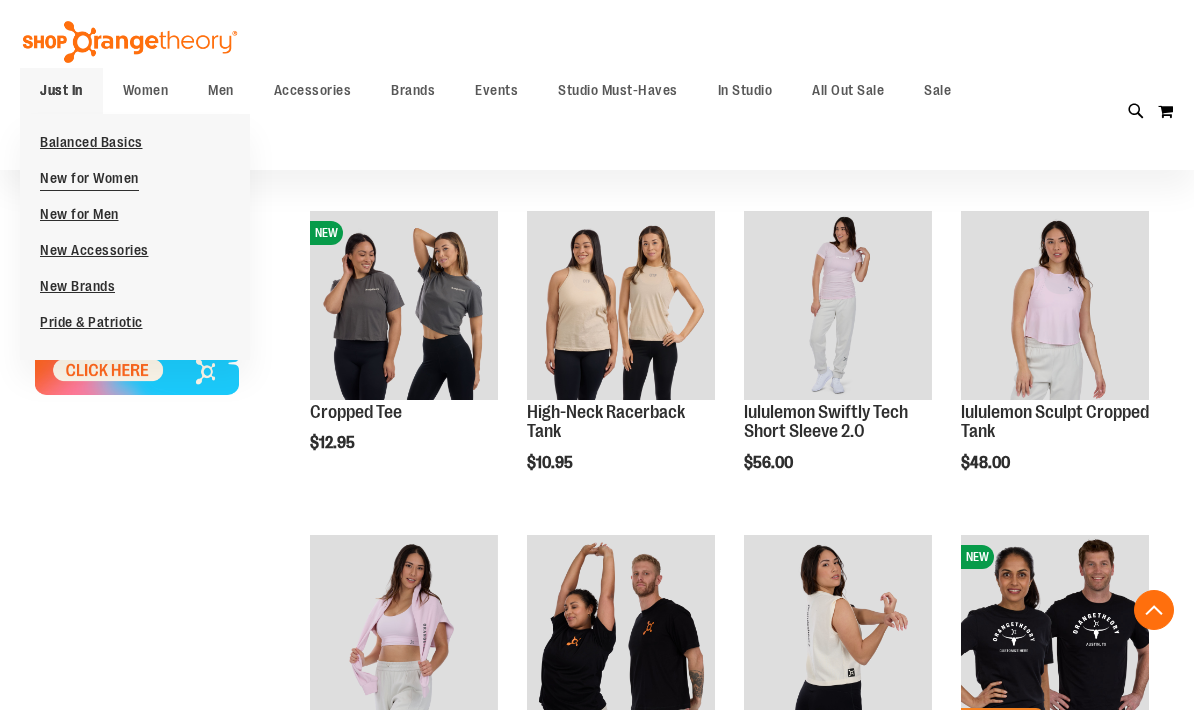 click on "New for Women" at bounding box center [89, 180] 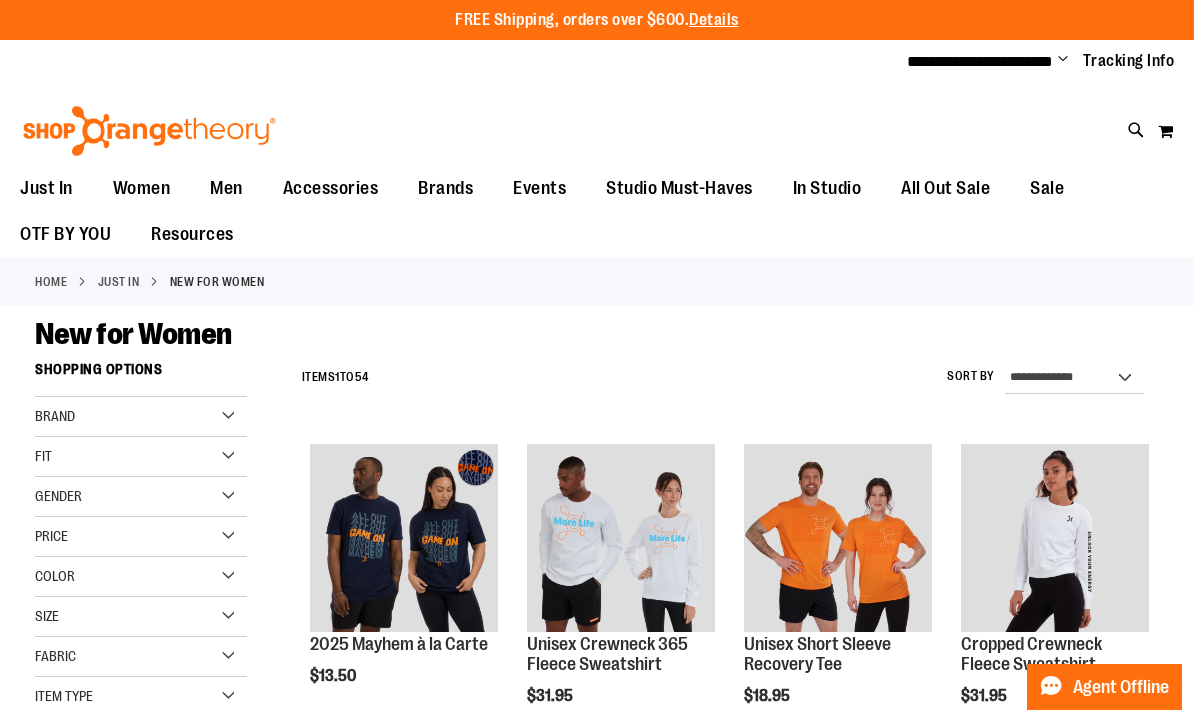 scroll, scrollTop: 0, scrollLeft: 0, axis: both 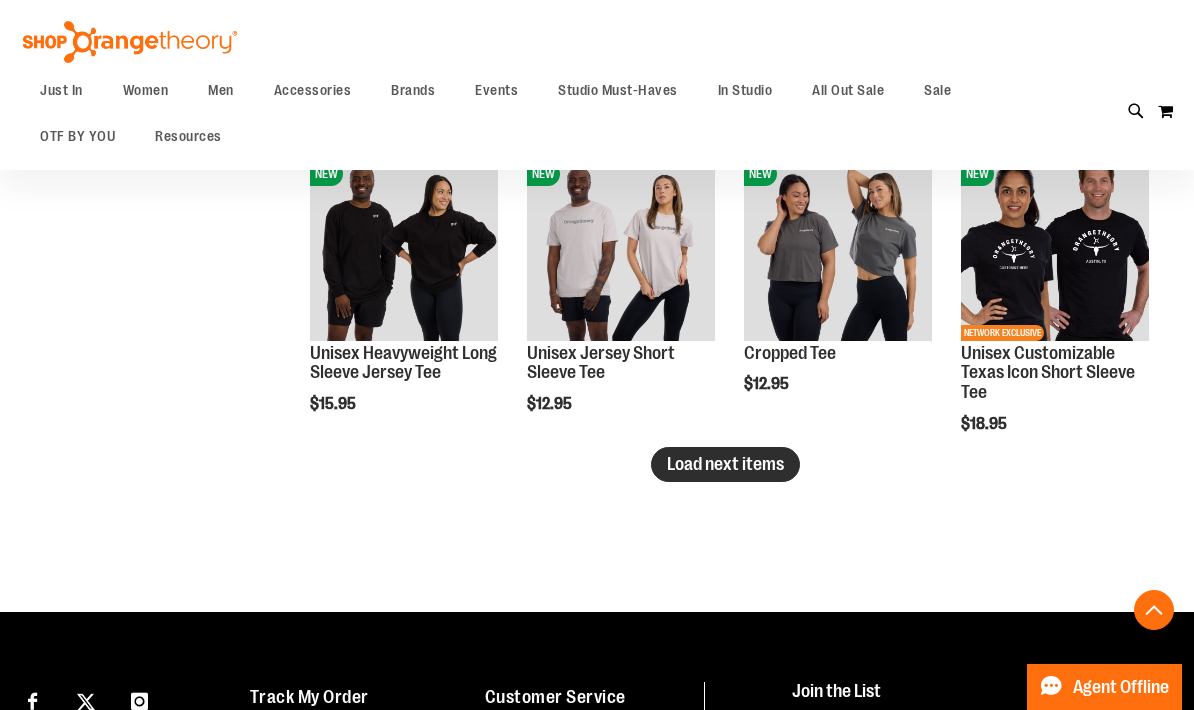 click on "Load next items" at bounding box center (725, 464) 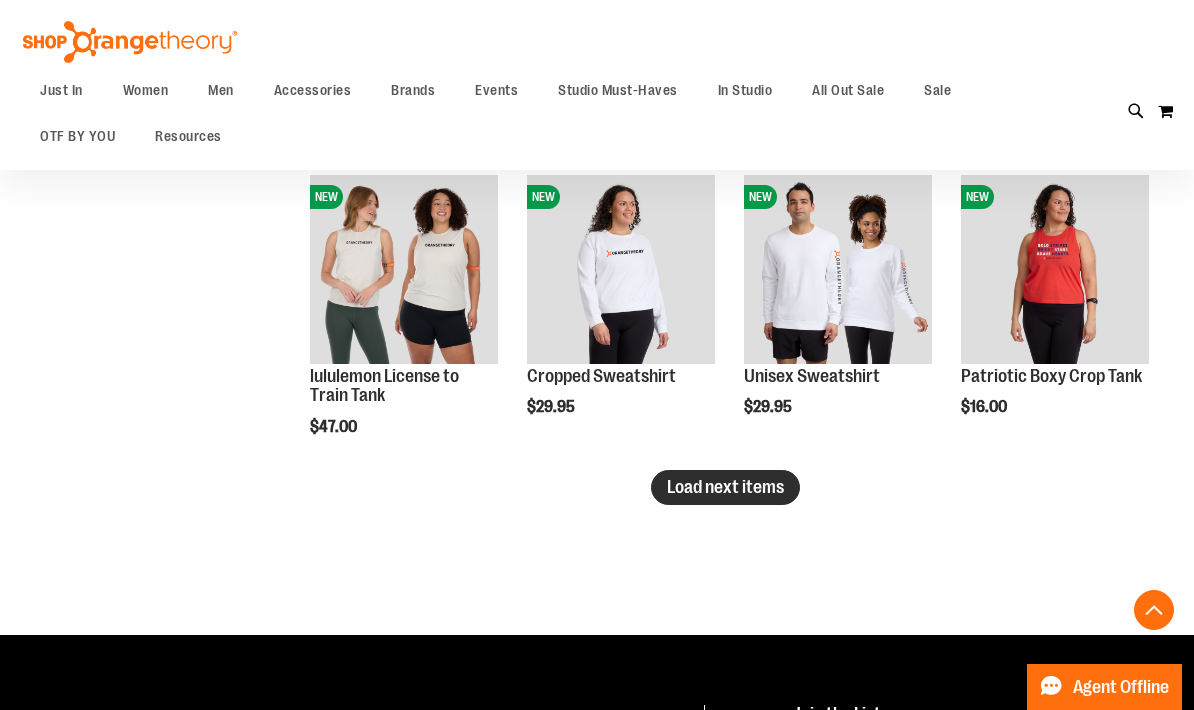 click on "Load next items" at bounding box center [725, 487] 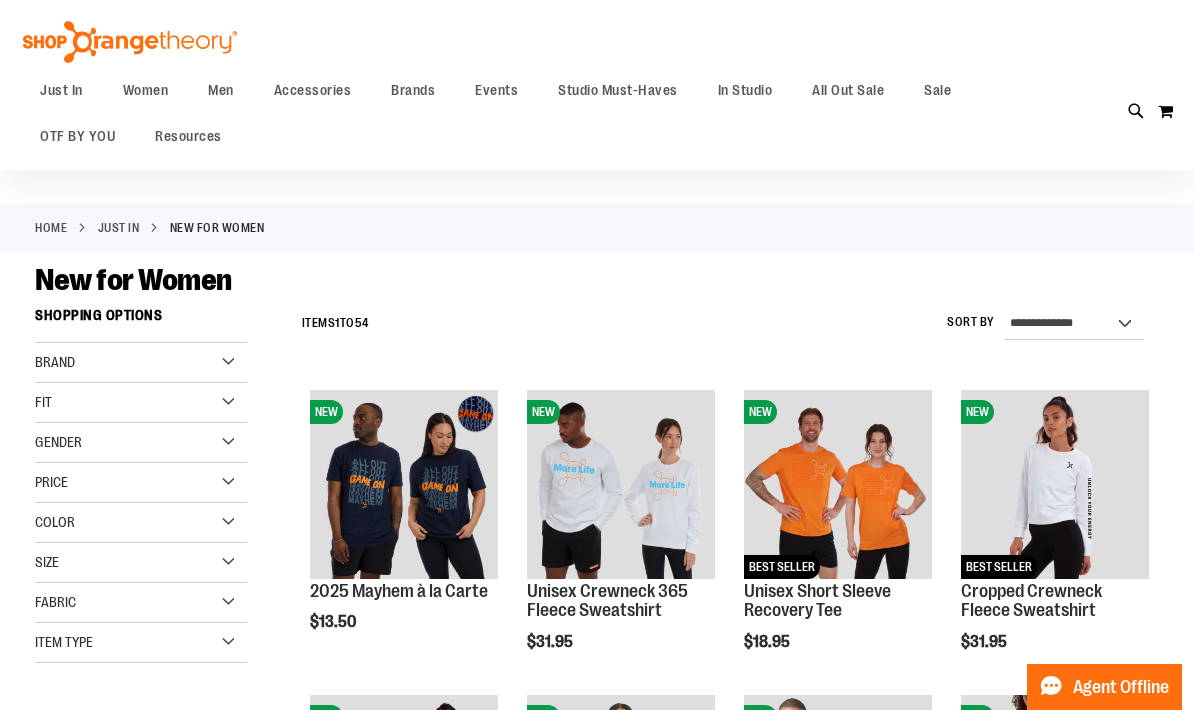 scroll, scrollTop: 0, scrollLeft: 0, axis: both 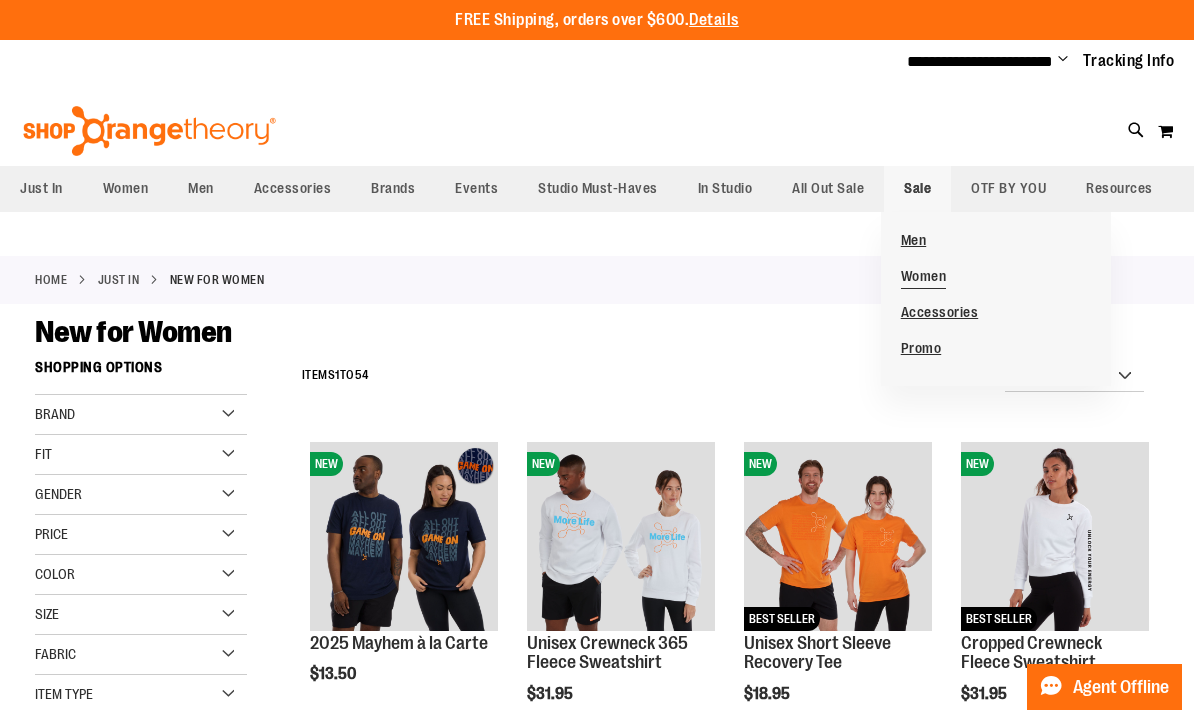 click on "Women" at bounding box center [924, 278] 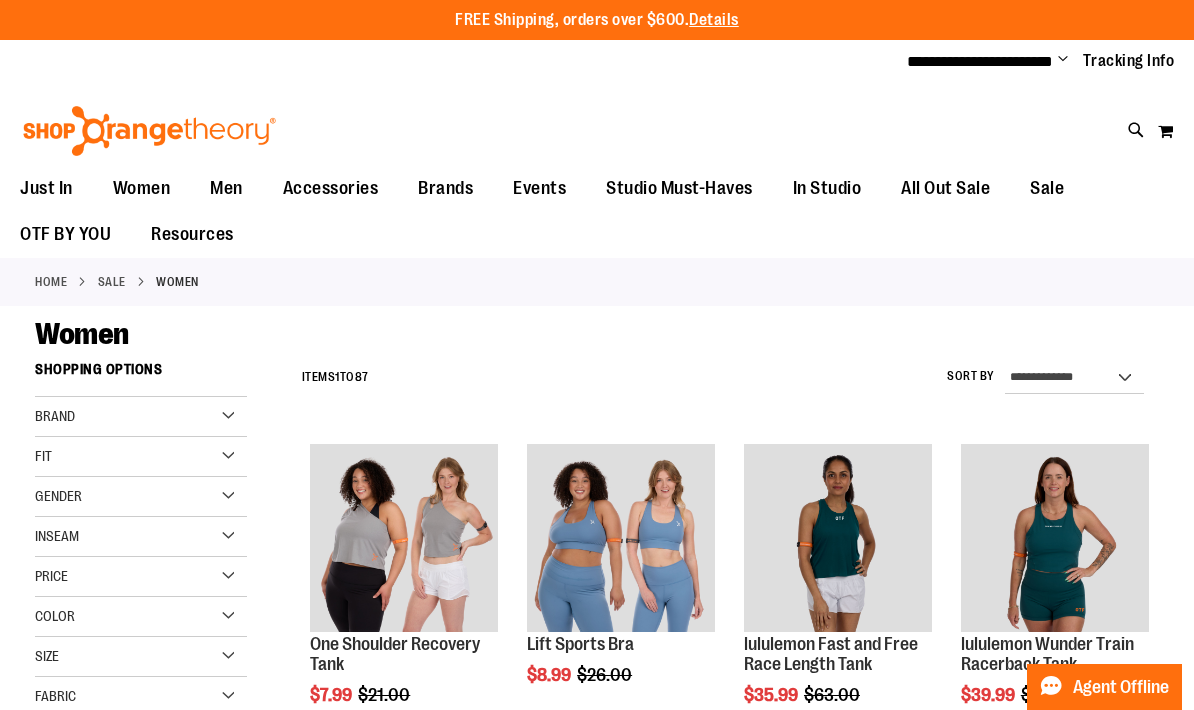 scroll, scrollTop: 0, scrollLeft: 0, axis: both 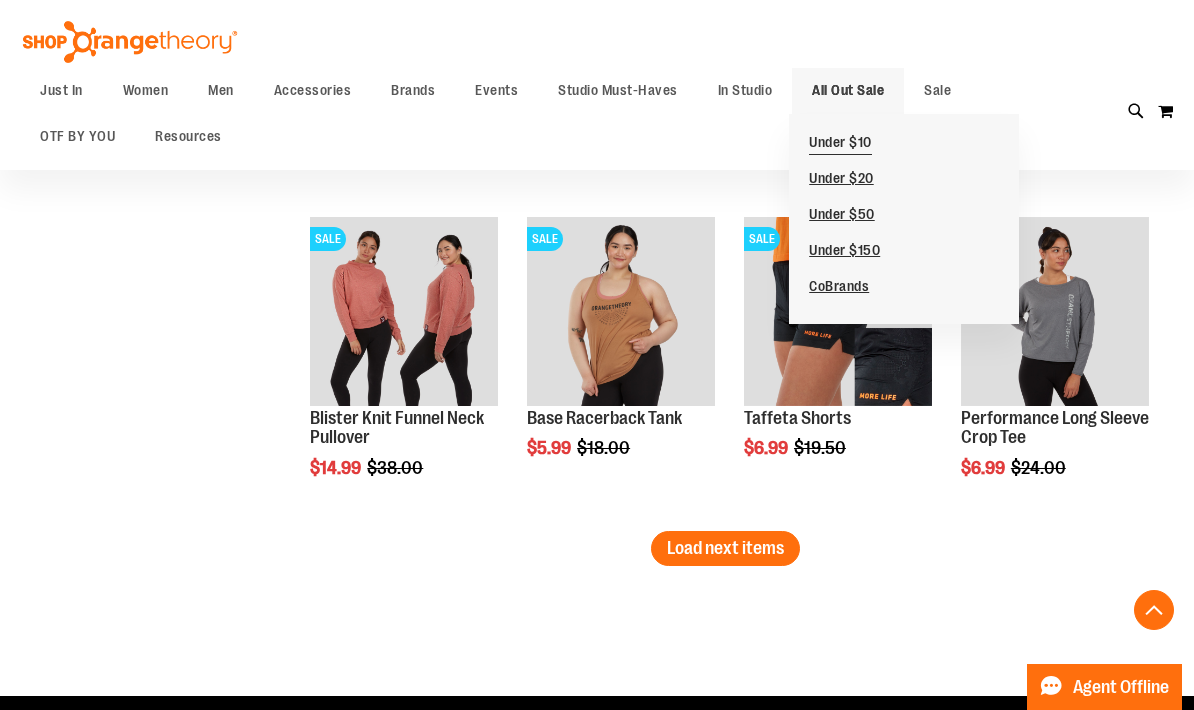click on "Under $10" at bounding box center [840, 144] 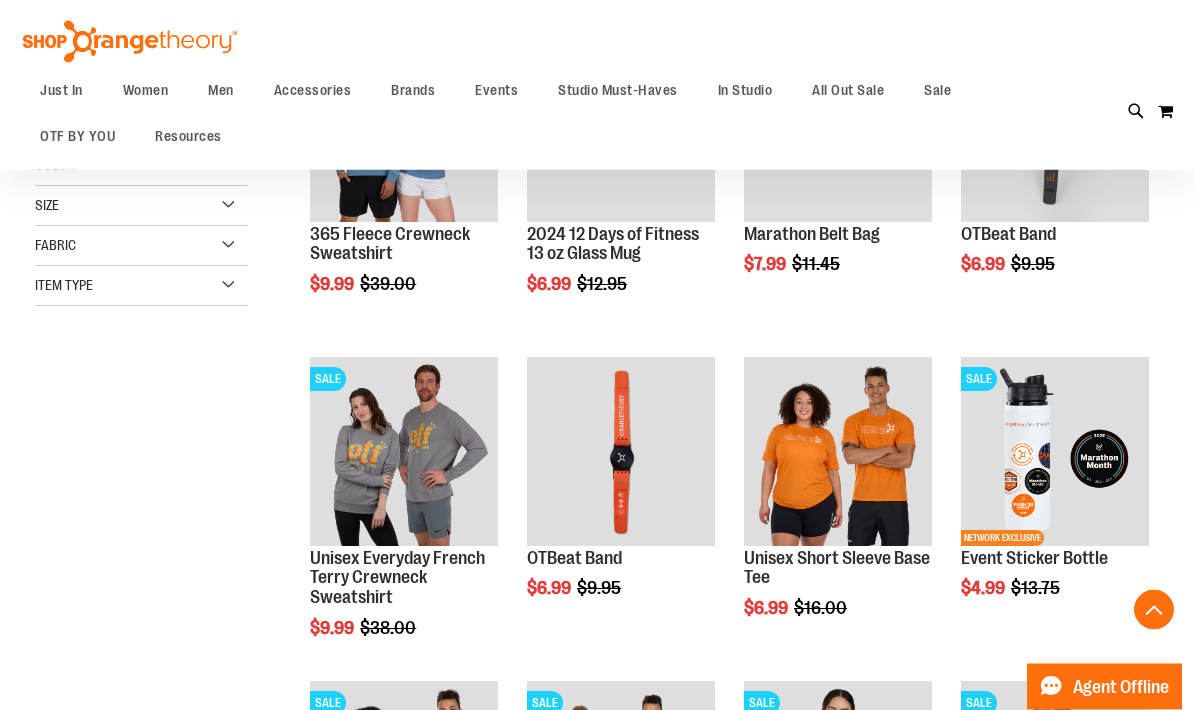 scroll, scrollTop: 409, scrollLeft: 0, axis: vertical 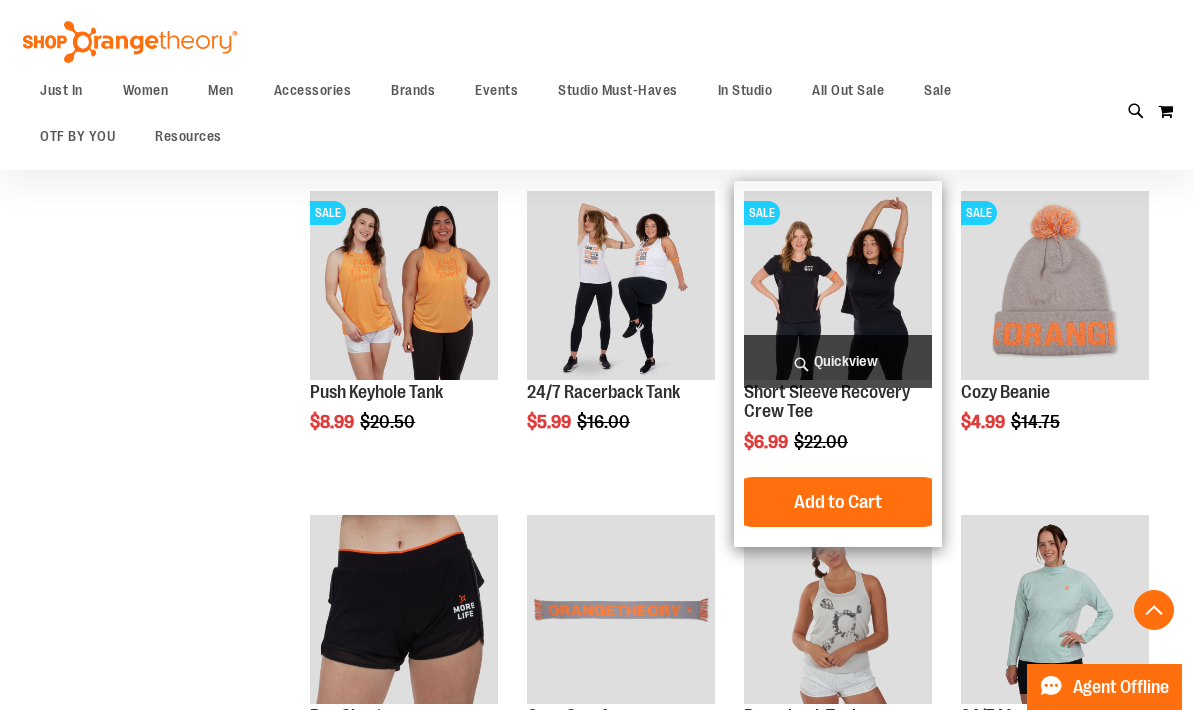 click at bounding box center [838, 285] 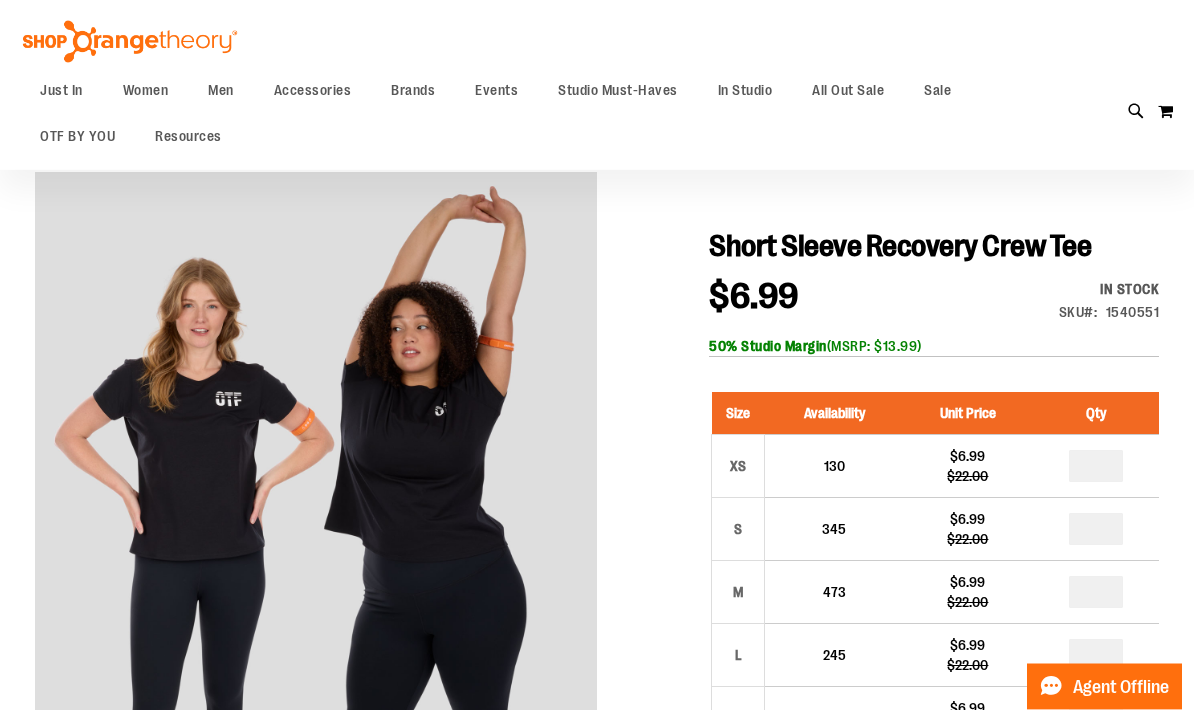 scroll, scrollTop: 225, scrollLeft: 0, axis: vertical 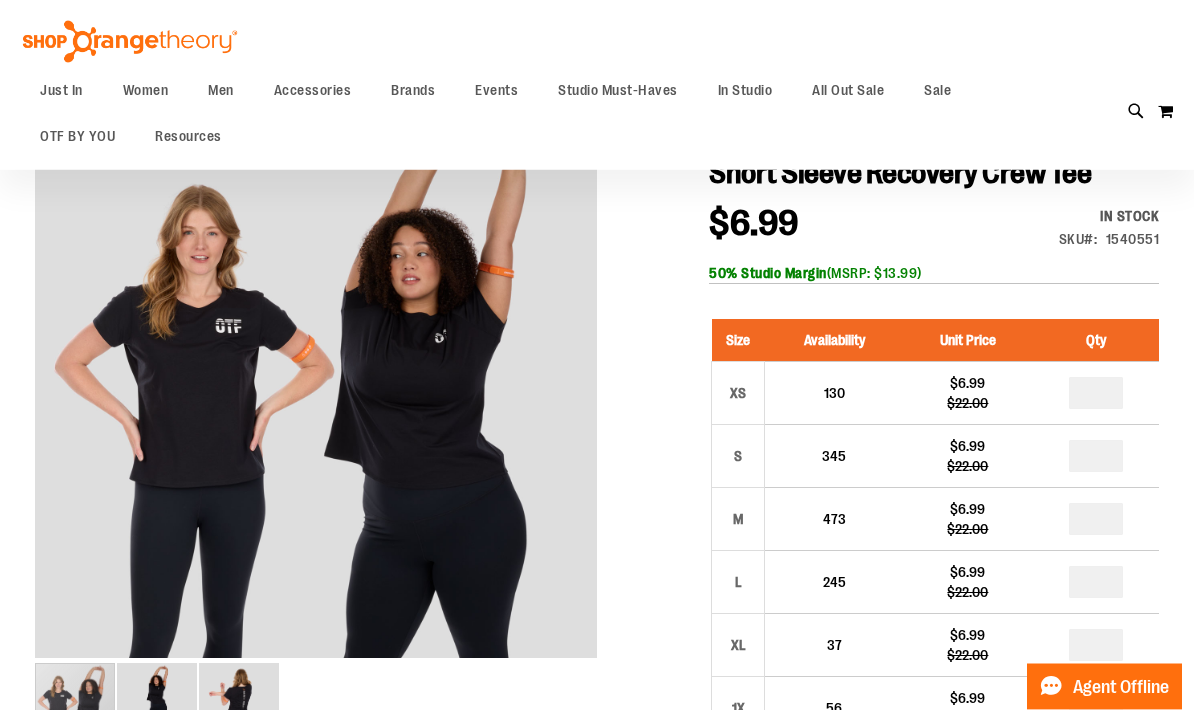 click at bounding box center (157, 704) 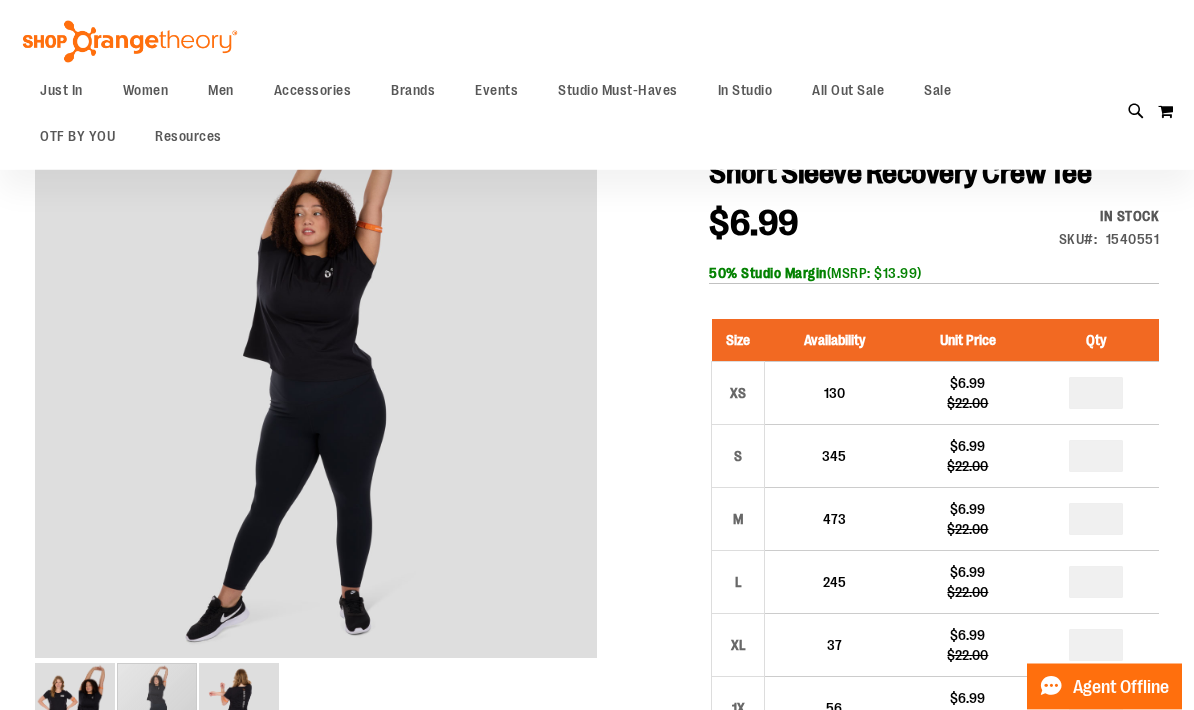 scroll, scrollTop: 226, scrollLeft: 0, axis: vertical 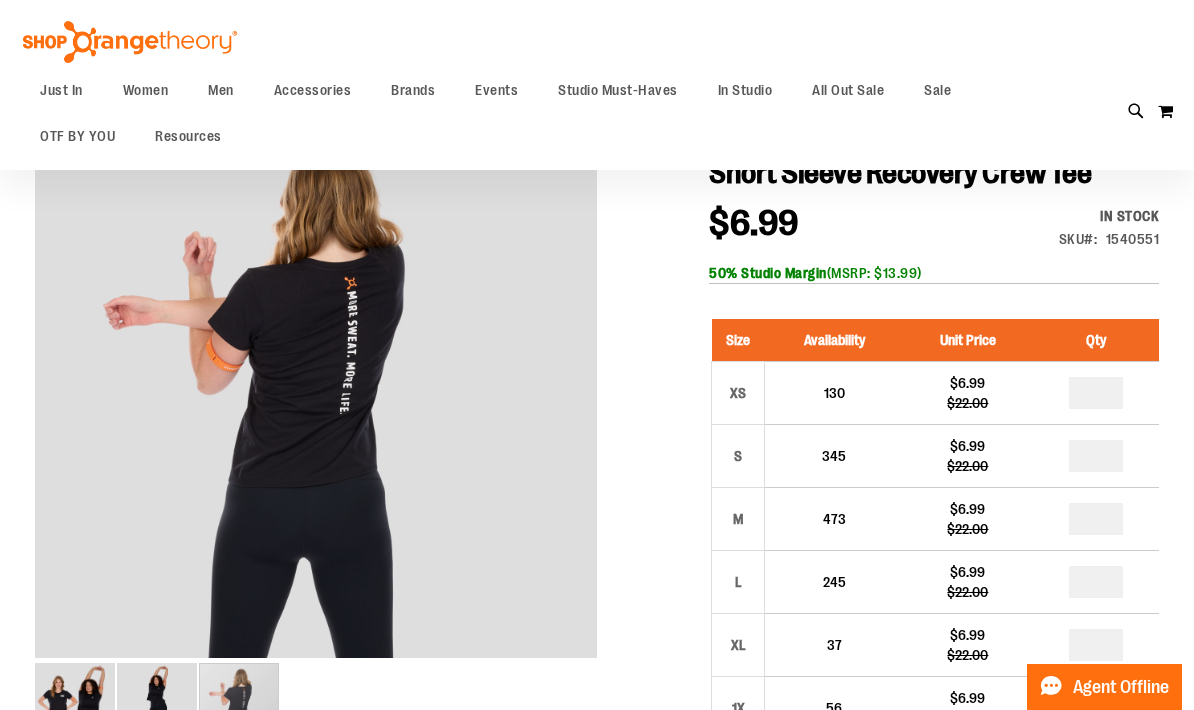 click at bounding box center (239, 703) 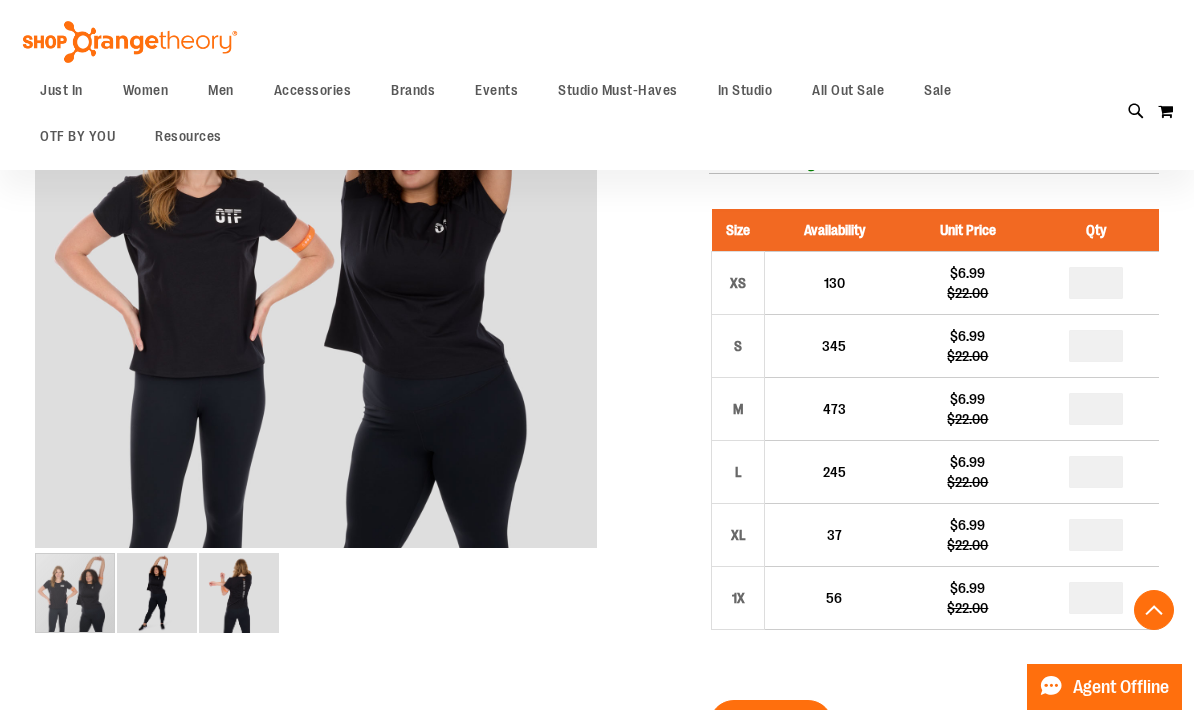 scroll, scrollTop: 327, scrollLeft: 0, axis: vertical 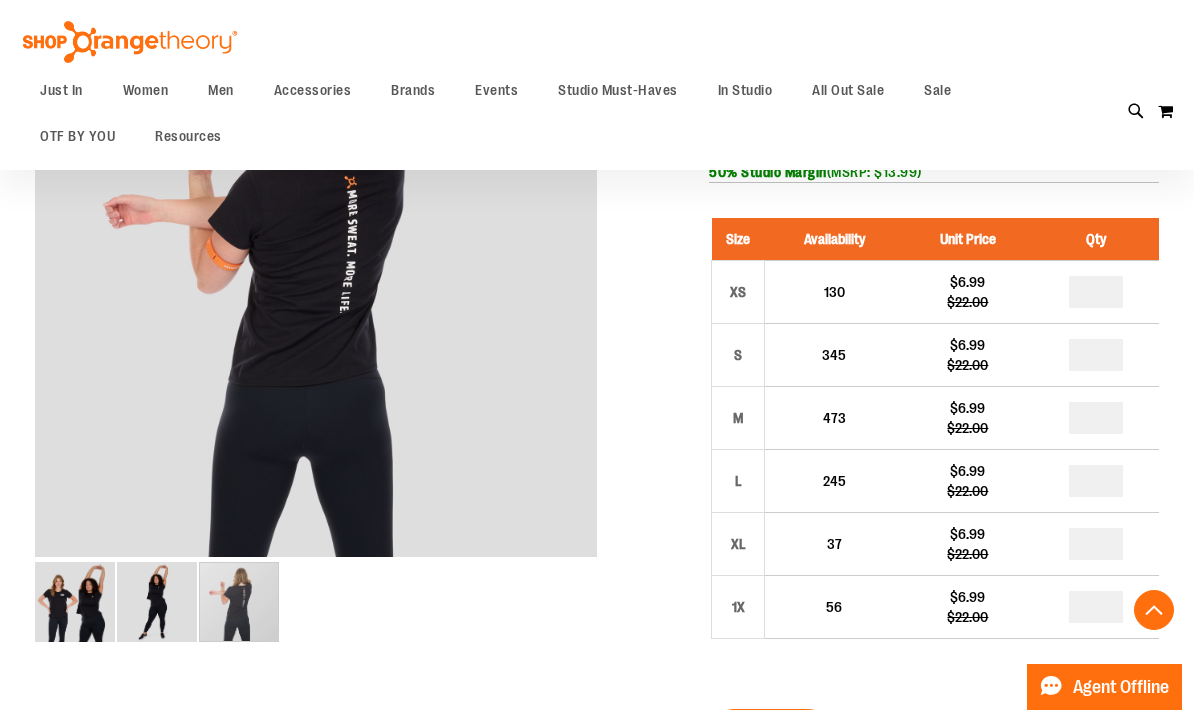 click at bounding box center [239, 602] 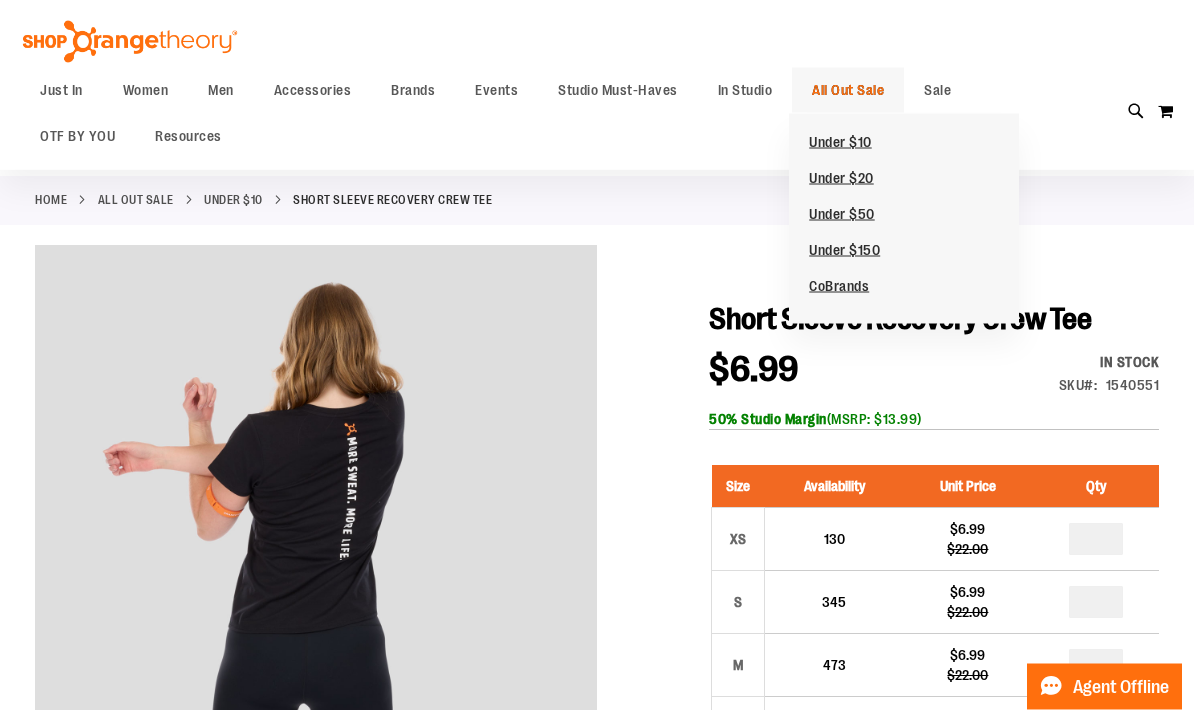 scroll, scrollTop: 0, scrollLeft: 0, axis: both 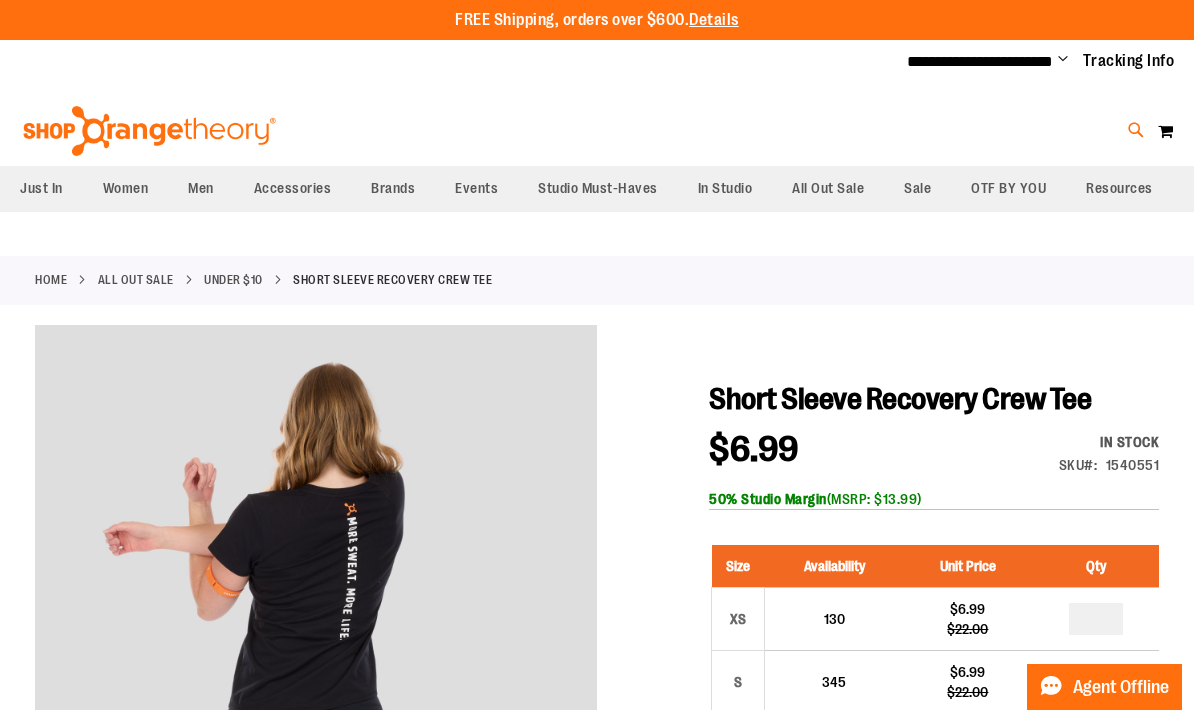 click at bounding box center (1136, 130) 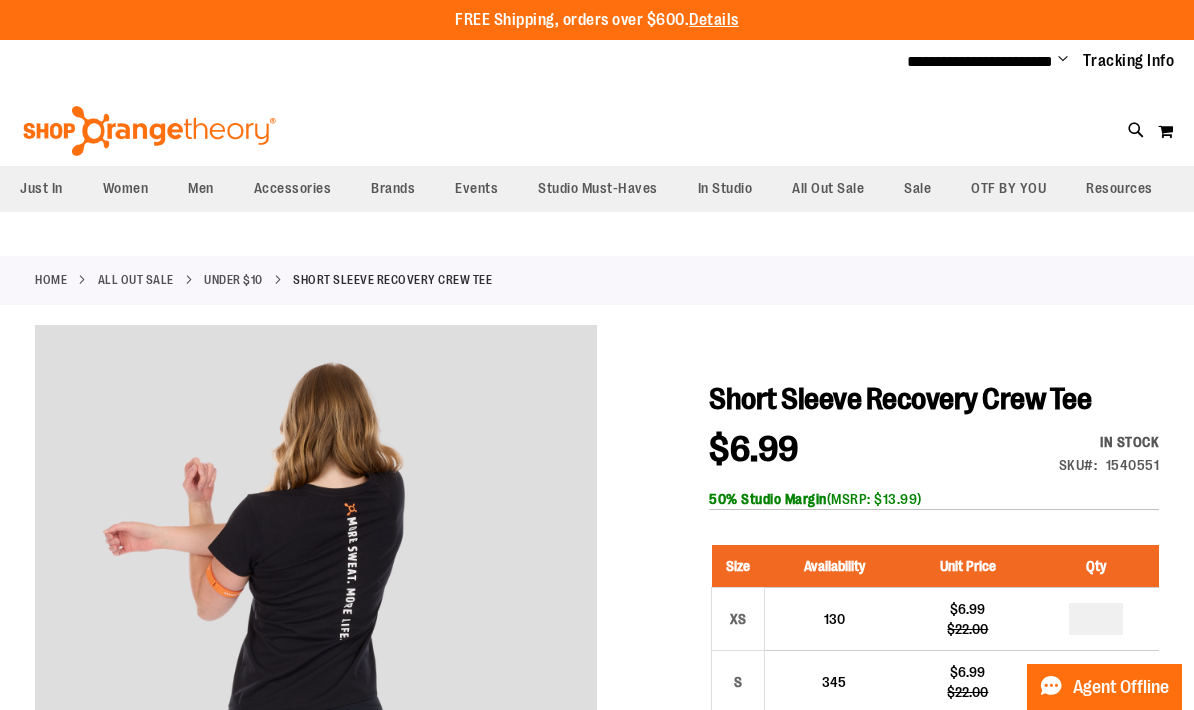 click on "Search" at bounding box center [597, 113] 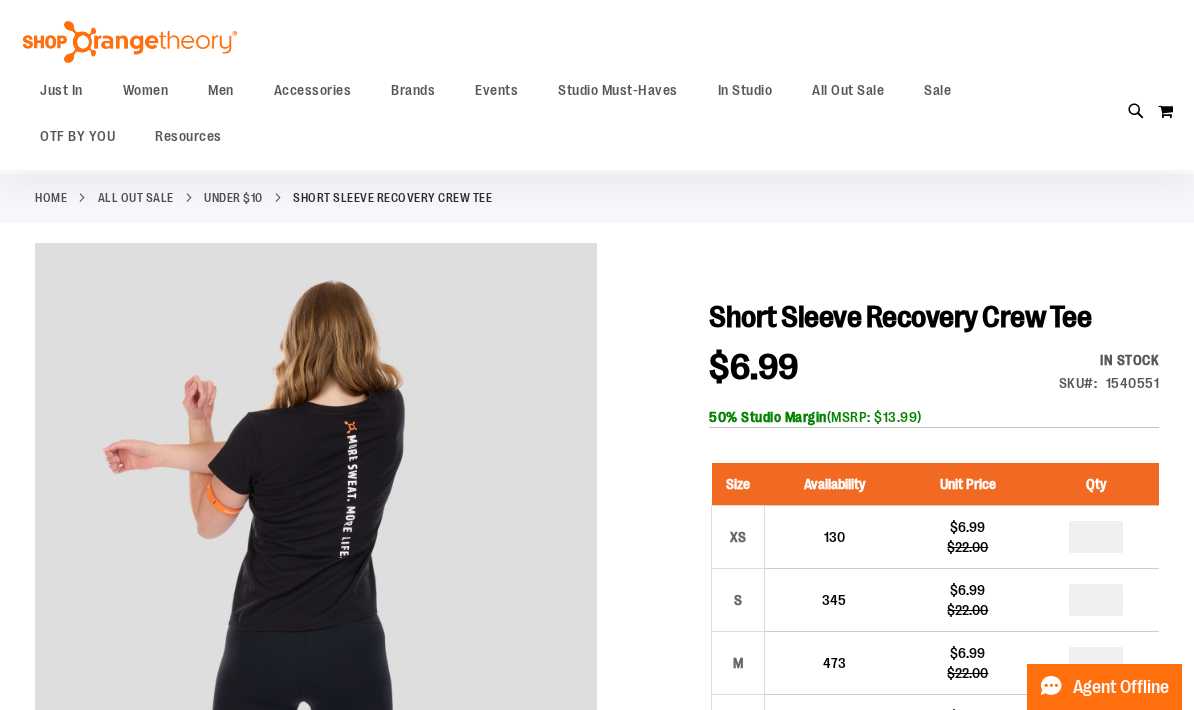 scroll, scrollTop: 0, scrollLeft: 0, axis: both 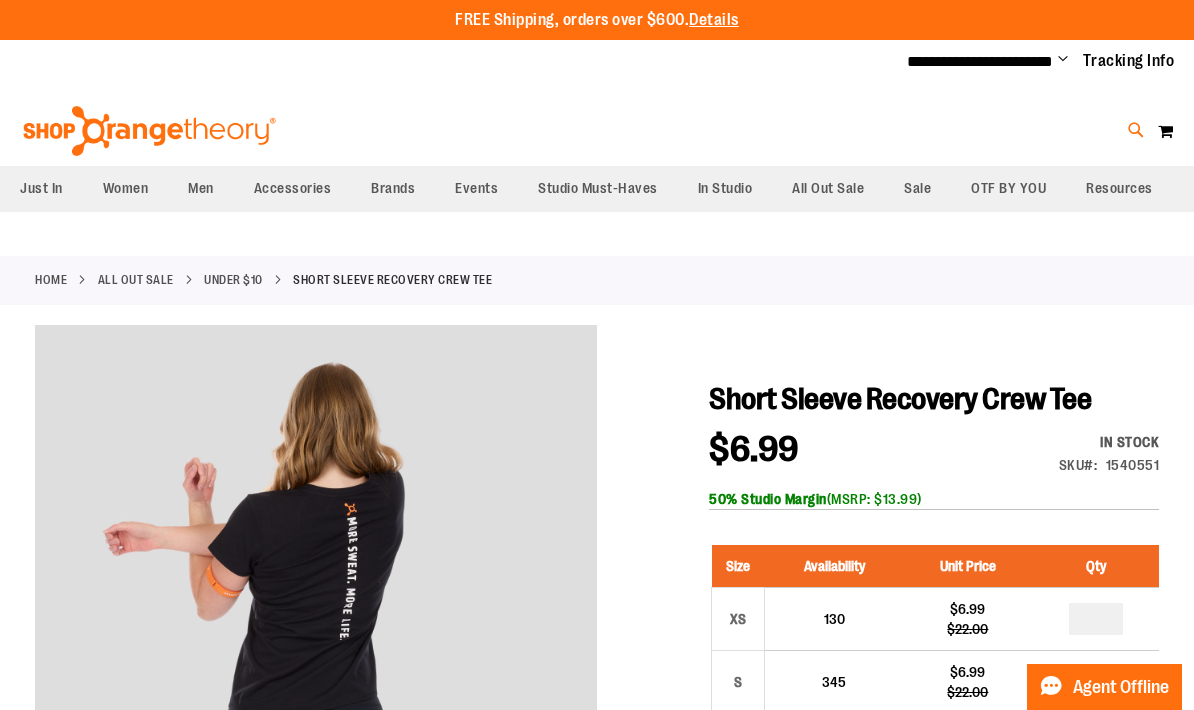 click at bounding box center [1136, 130] 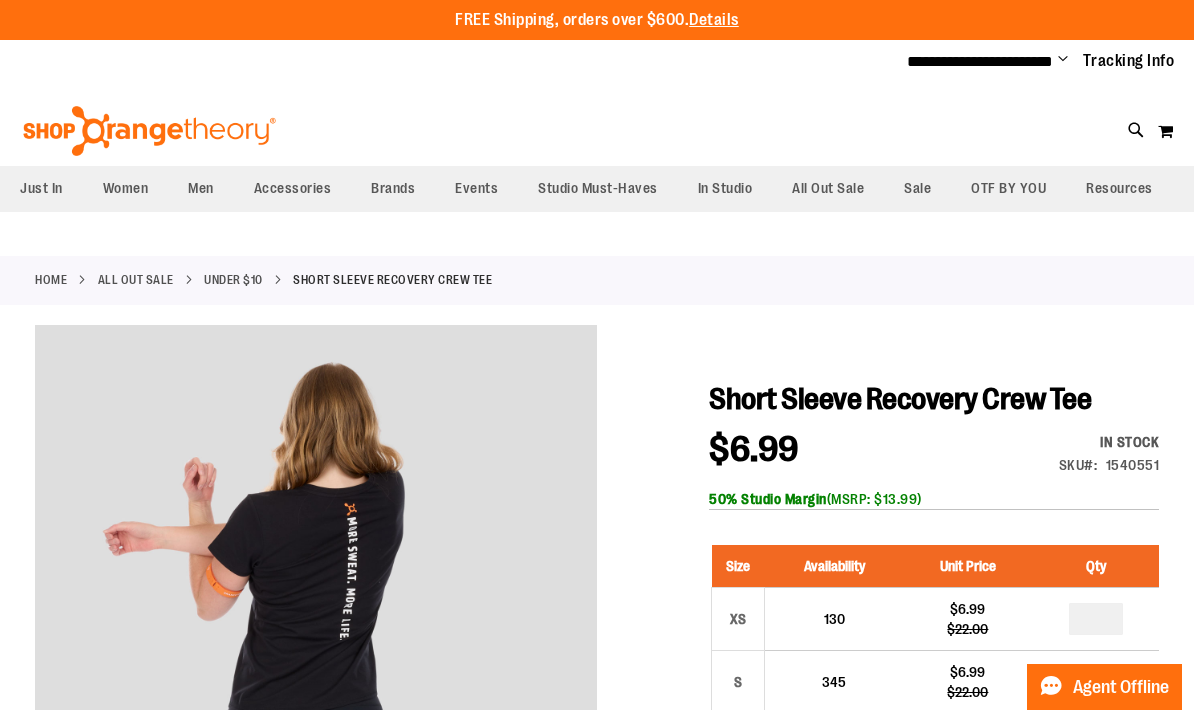 click on "****" at bounding box center [597, 113] 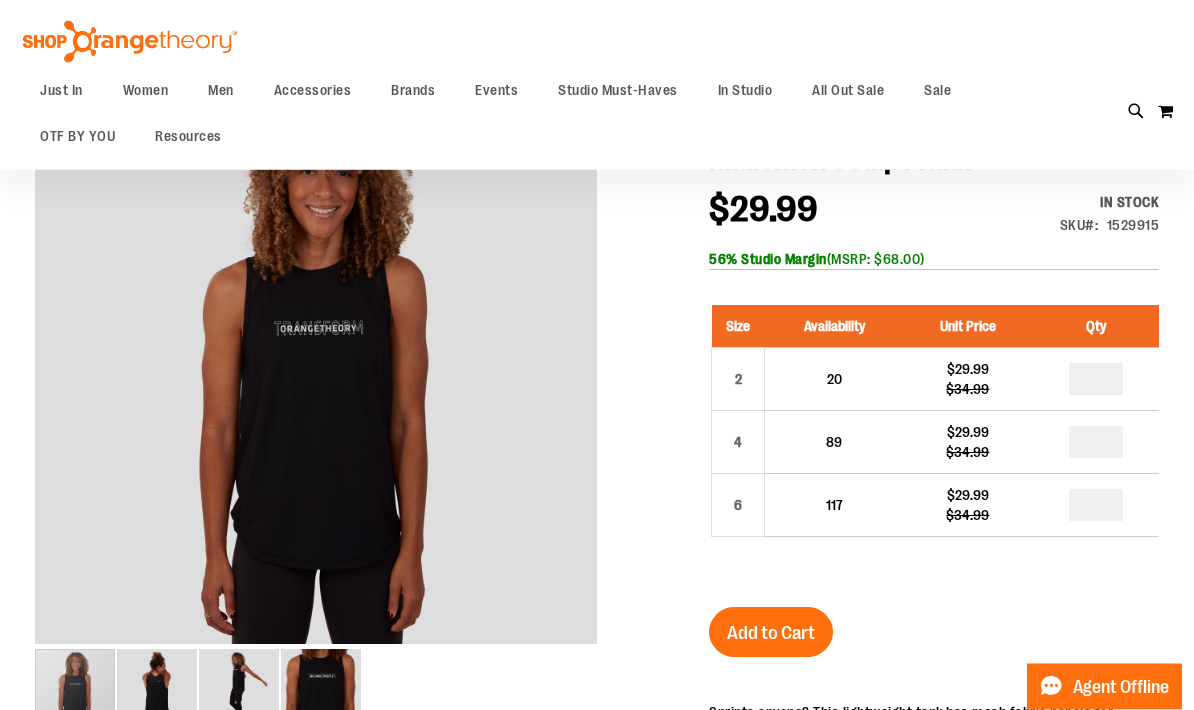 scroll, scrollTop: 197, scrollLeft: 0, axis: vertical 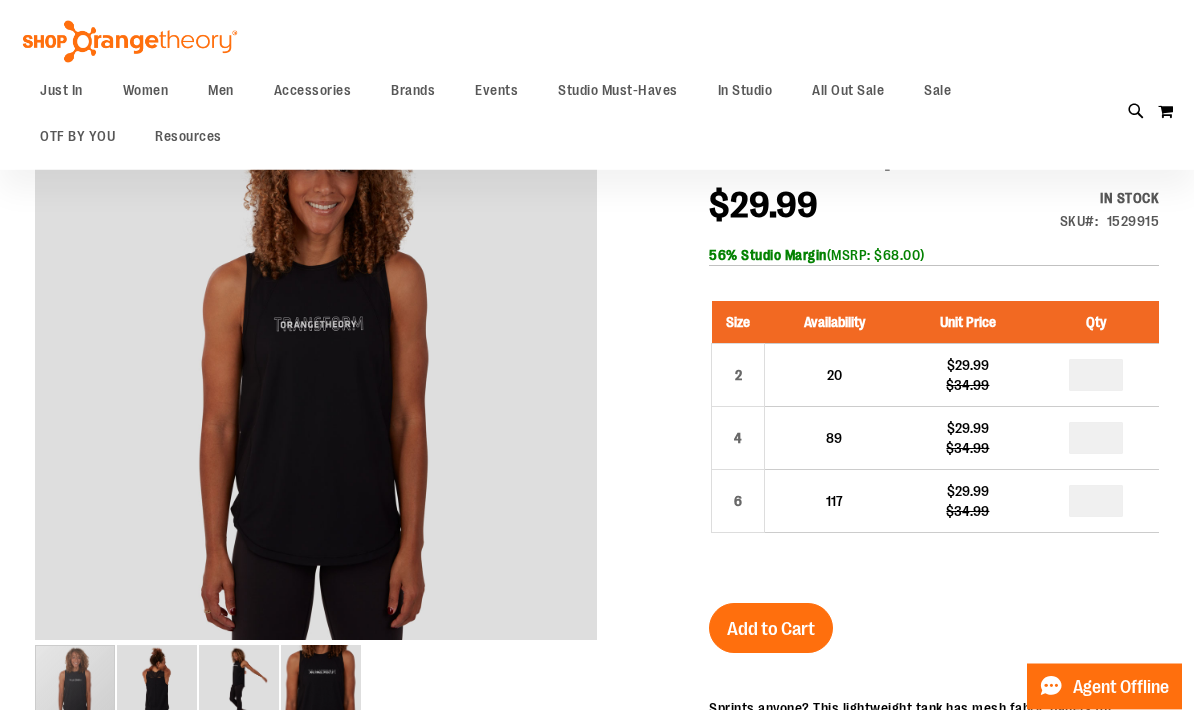 click at bounding box center [157, 686] 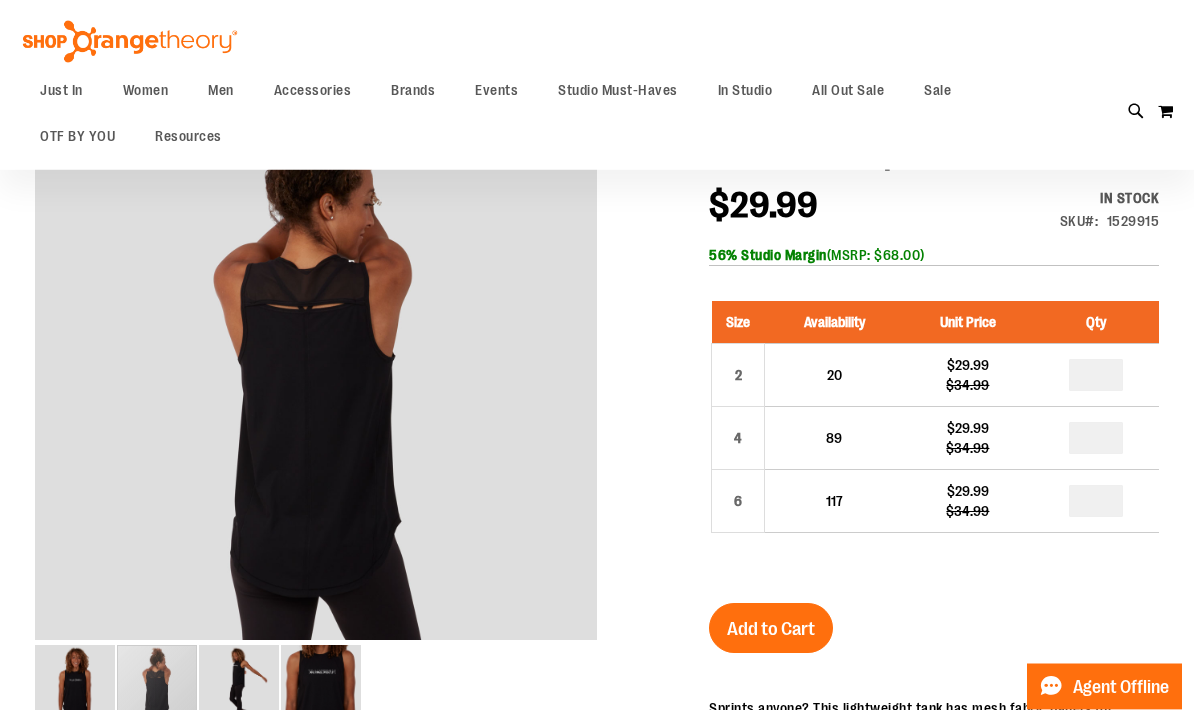 scroll, scrollTop: 198, scrollLeft: 0, axis: vertical 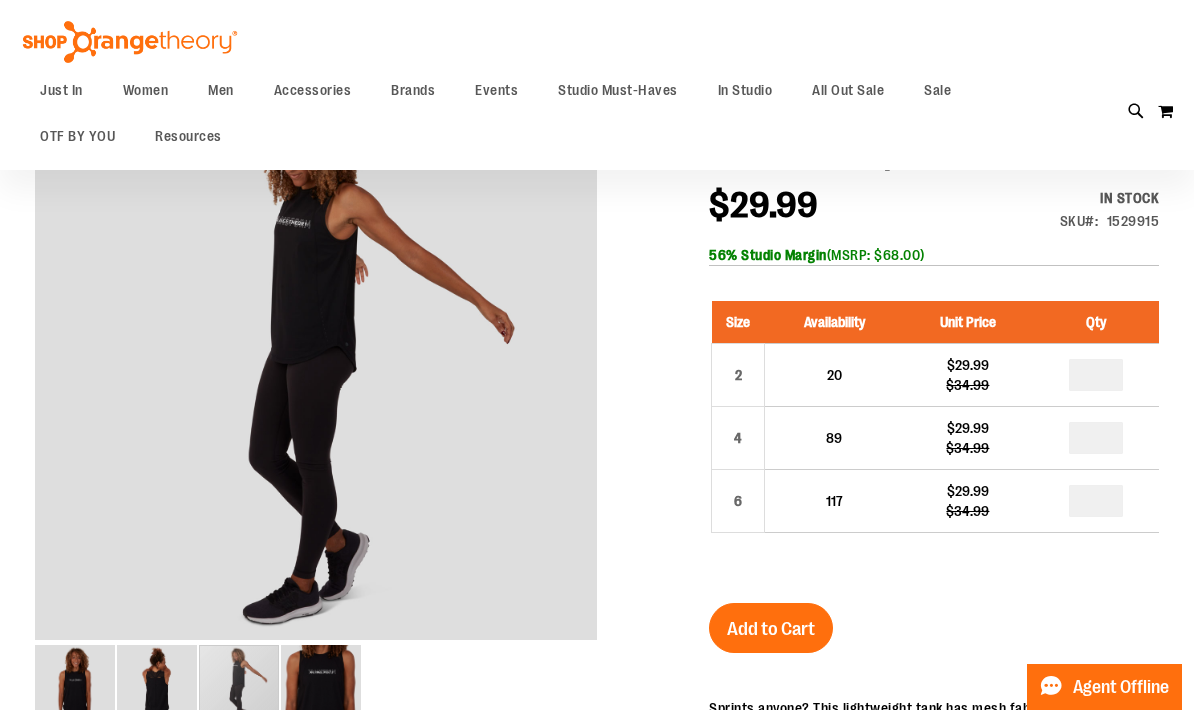 click at bounding box center [239, 685] 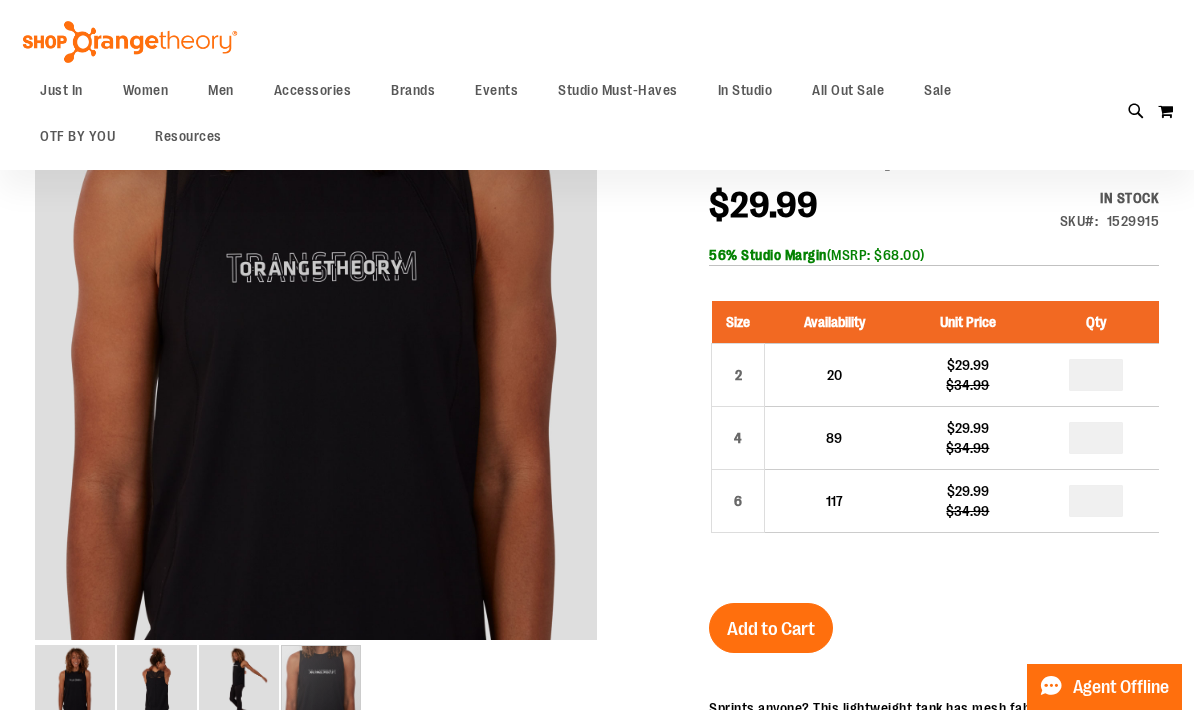 click at bounding box center (321, 685) 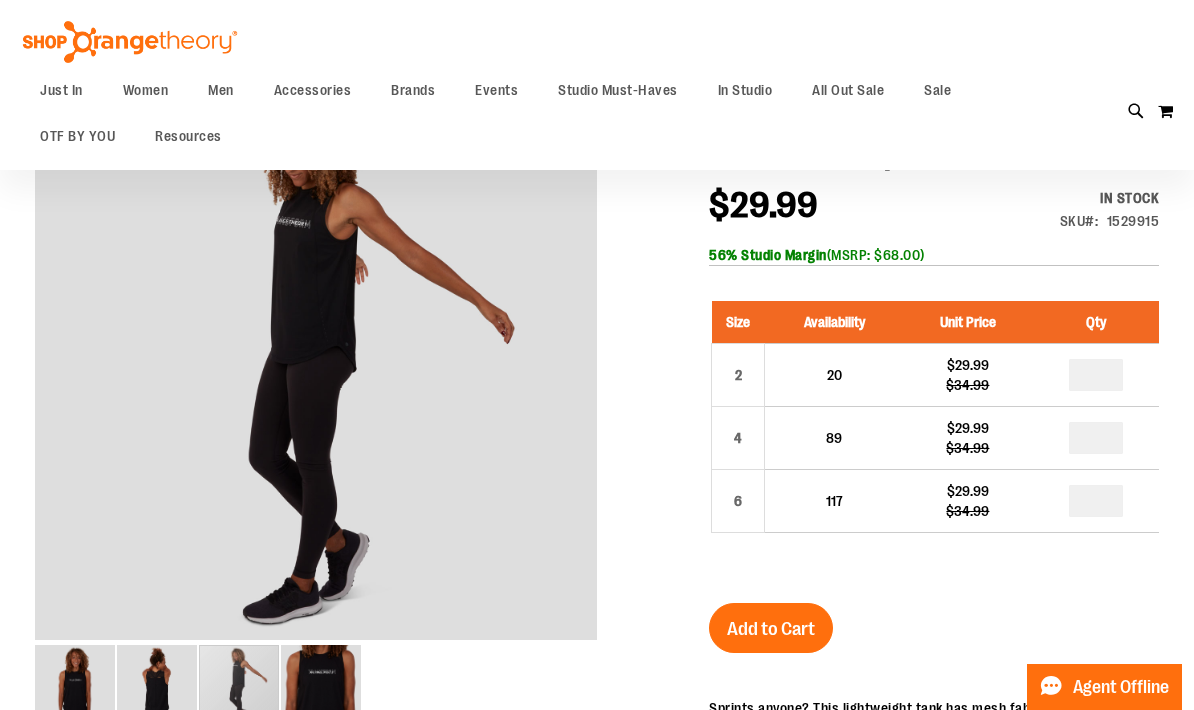 click at bounding box center (239, 685) 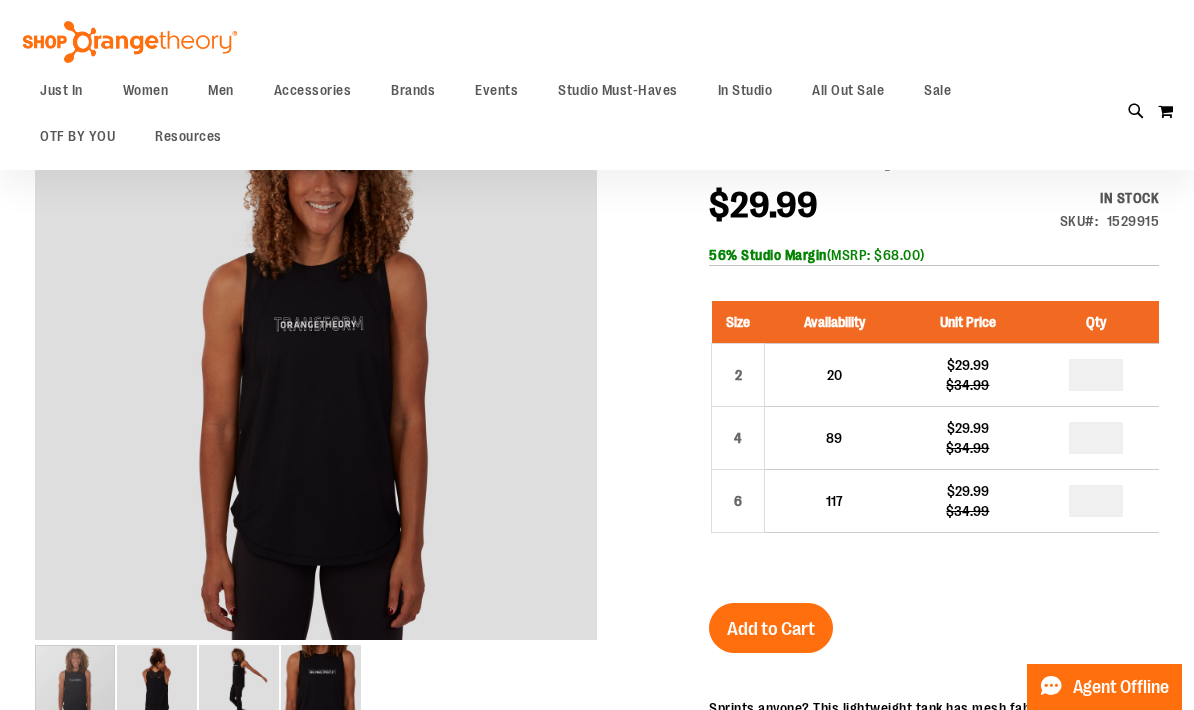 click at bounding box center [75, 685] 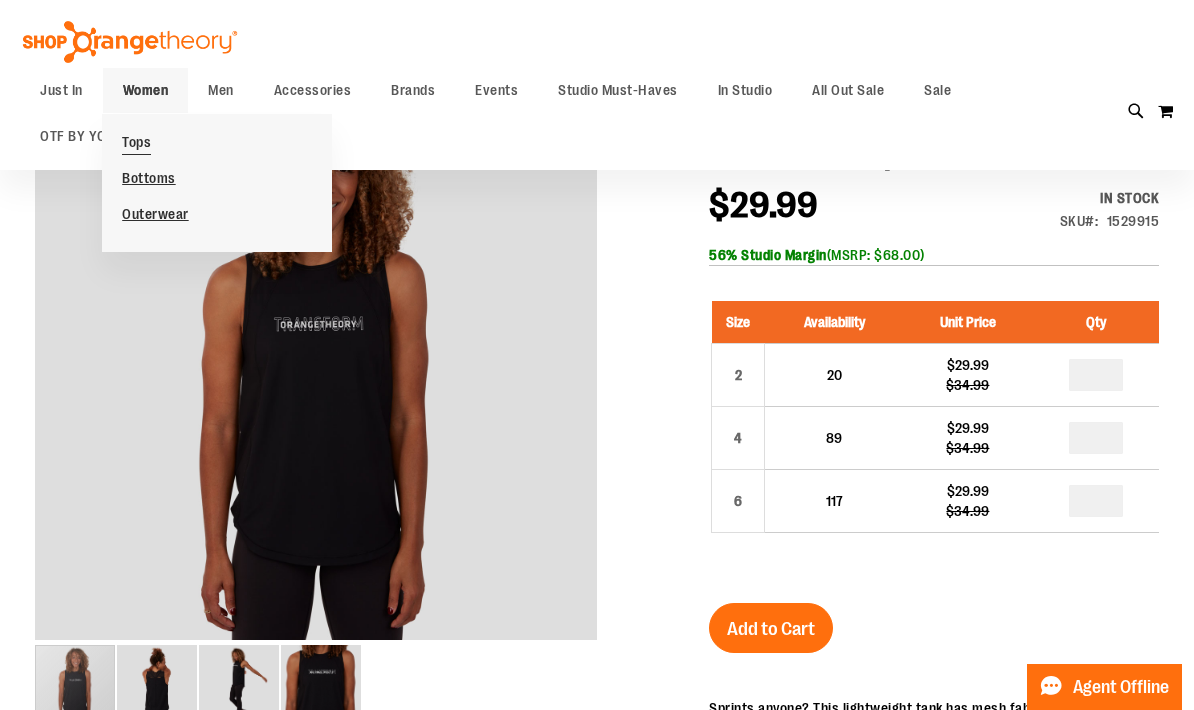 click on "Tops" at bounding box center (136, 142) 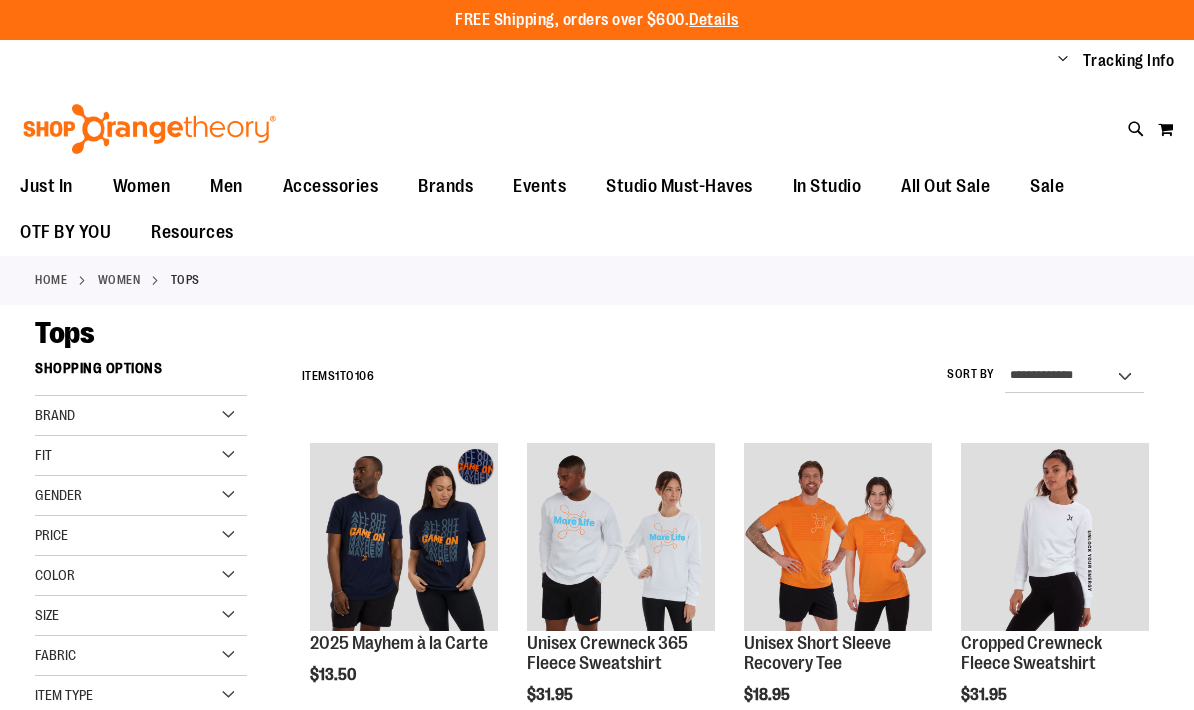 scroll, scrollTop: 0, scrollLeft: 0, axis: both 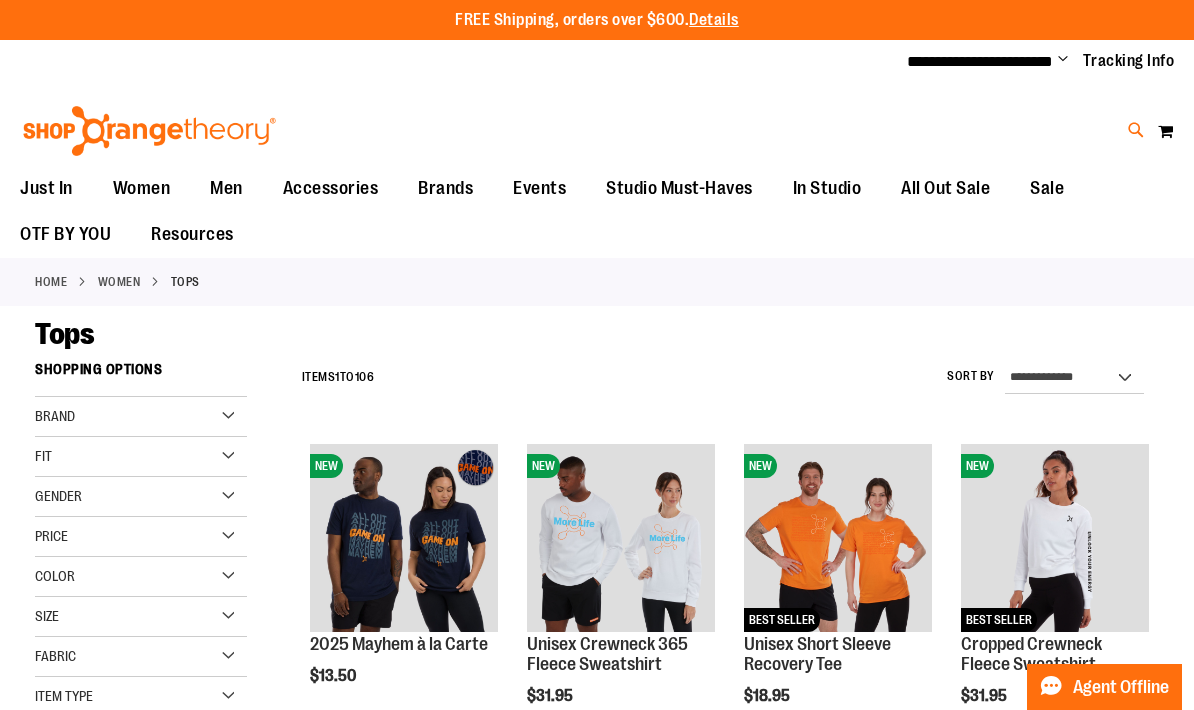 click at bounding box center [1136, 130] 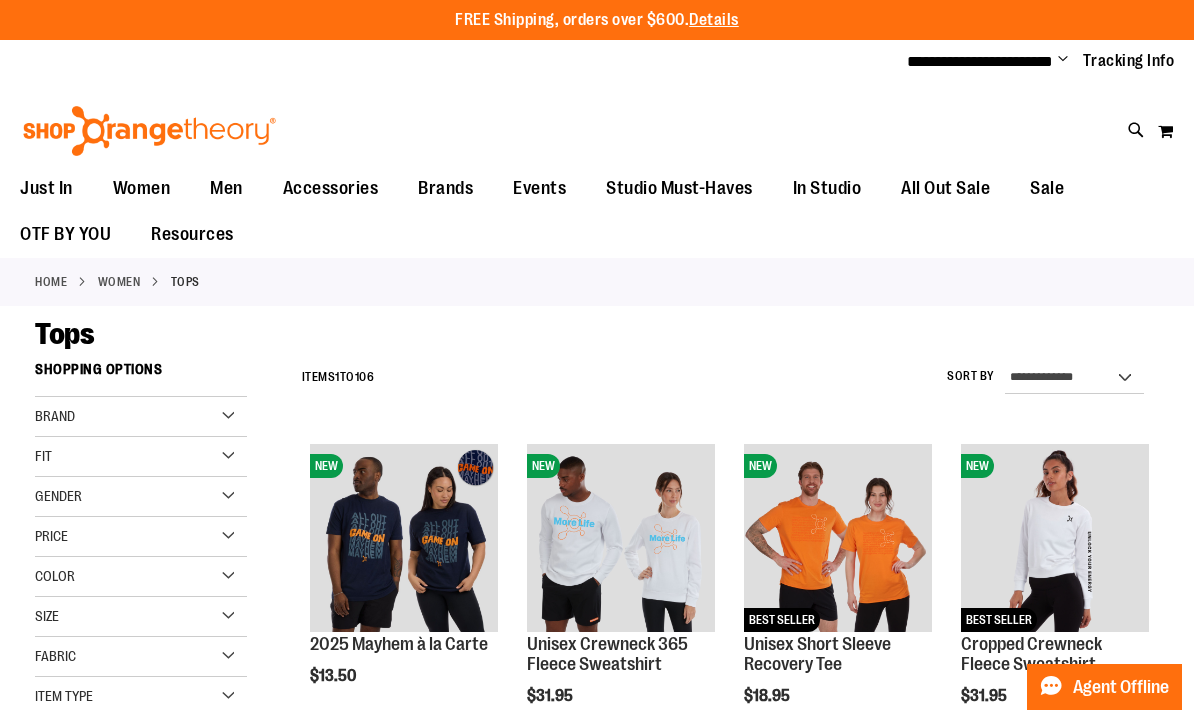 click on "Search" at bounding box center (597, 113) 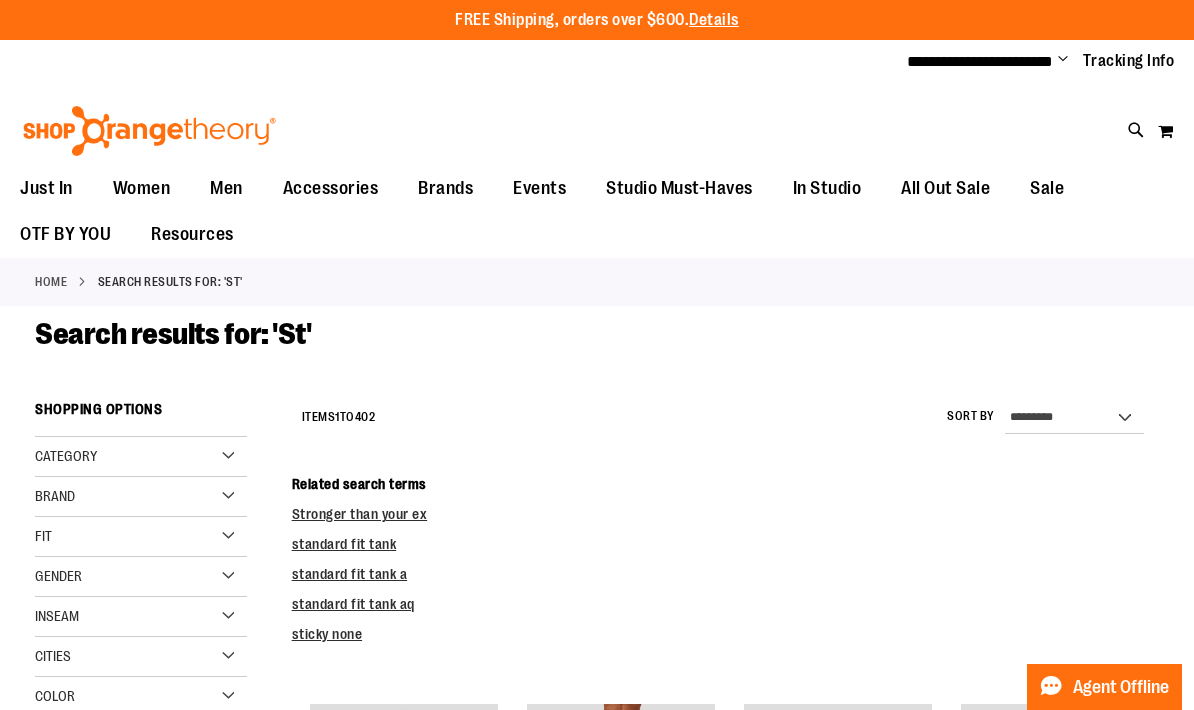 scroll, scrollTop: 0, scrollLeft: 0, axis: both 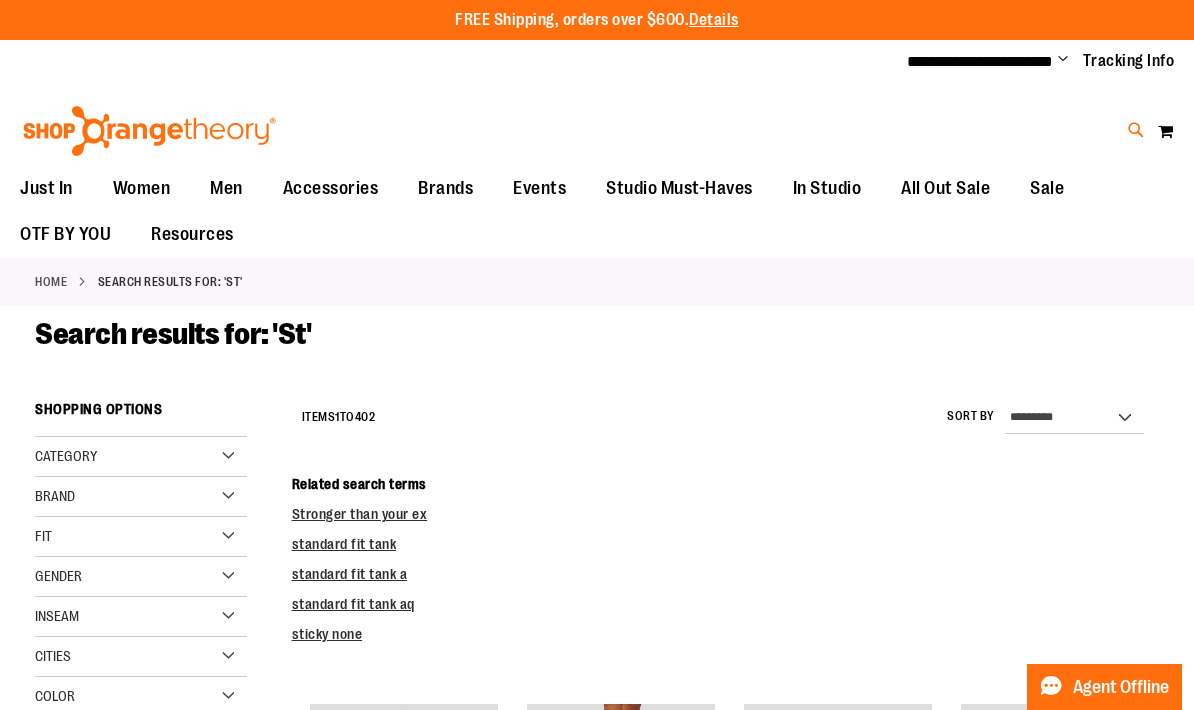 click at bounding box center (1136, 130) 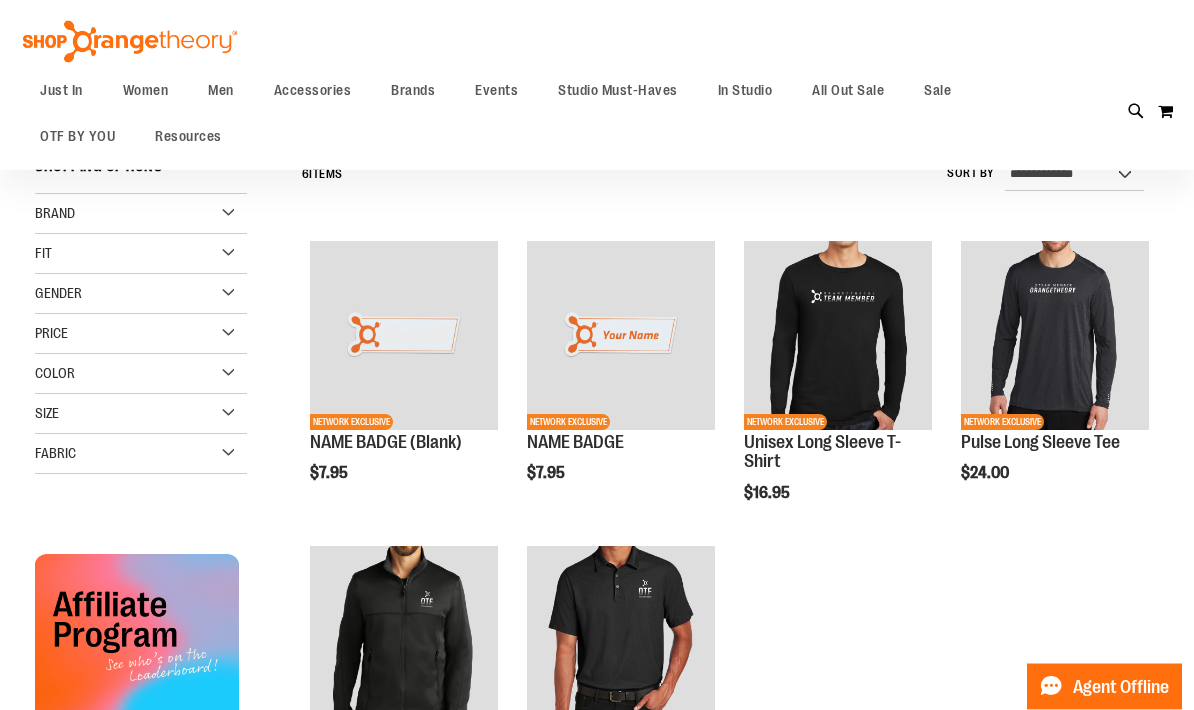 scroll, scrollTop: 201, scrollLeft: 0, axis: vertical 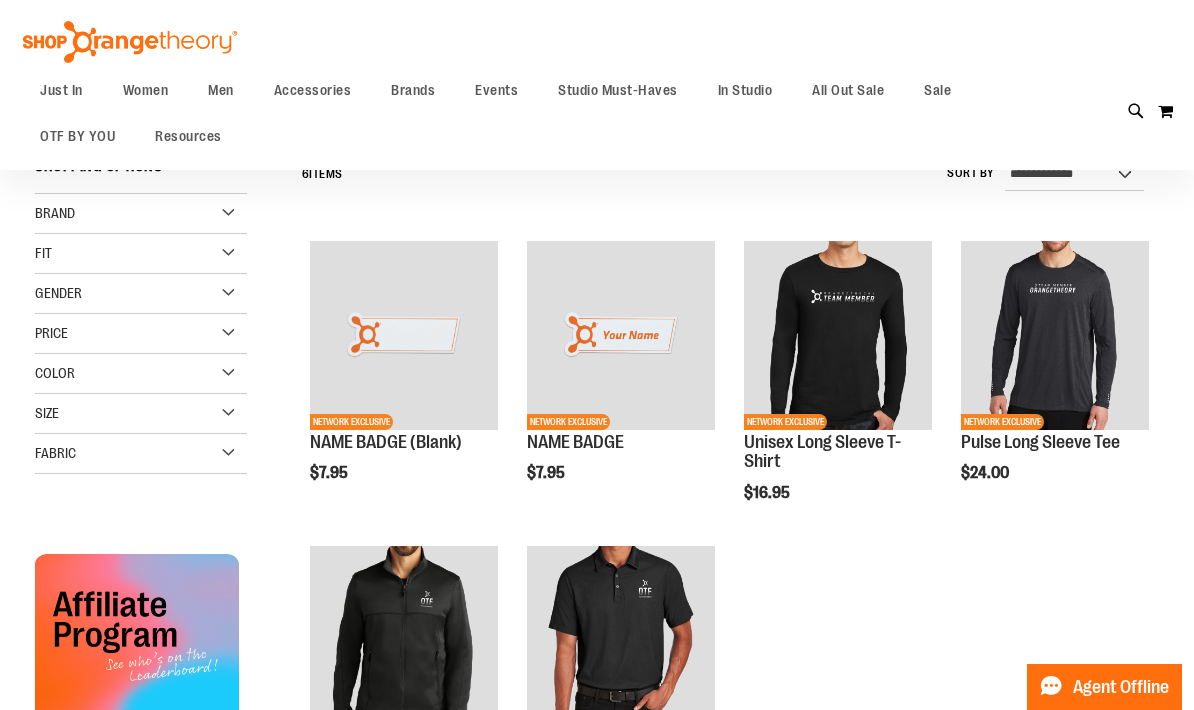 click on "6  Items
Sort By
[REDACTED]
[REDACTED]
[REDACTED]
[REDACTED]
[REDACTED]
Set Descending Direction
NETWORK EXCLUSIVE
$7.95" at bounding box center (725, 520) 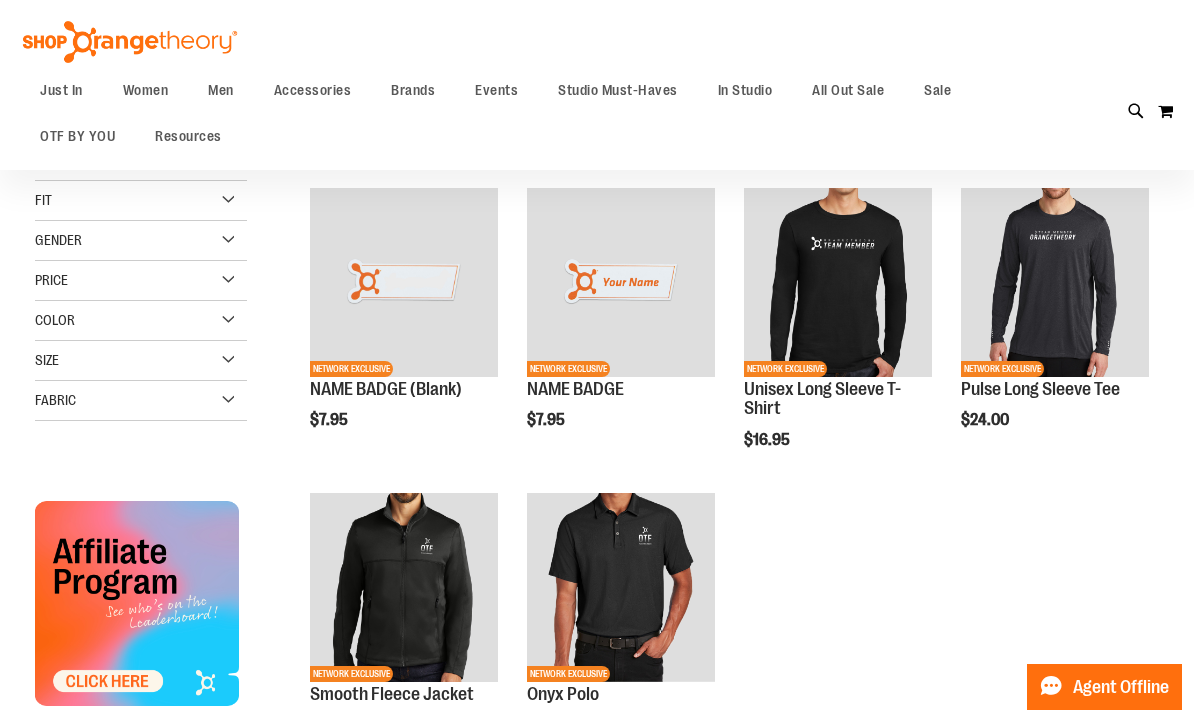 scroll, scrollTop: 252, scrollLeft: 0, axis: vertical 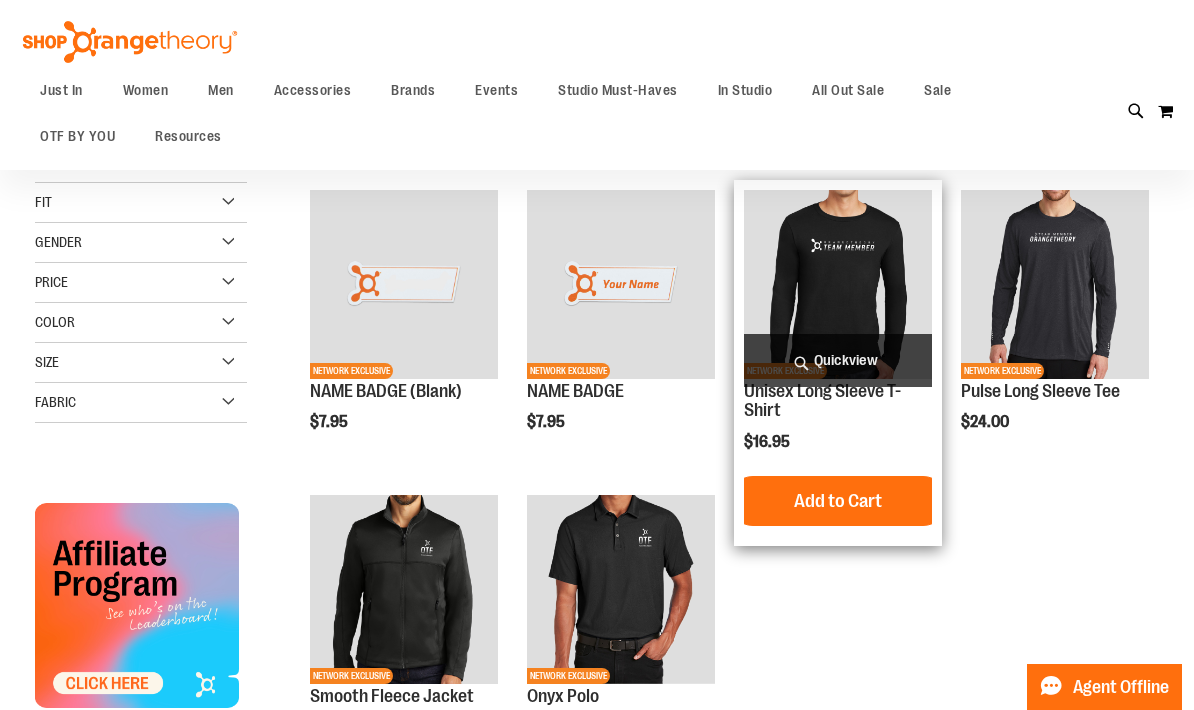click at bounding box center [838, 284] 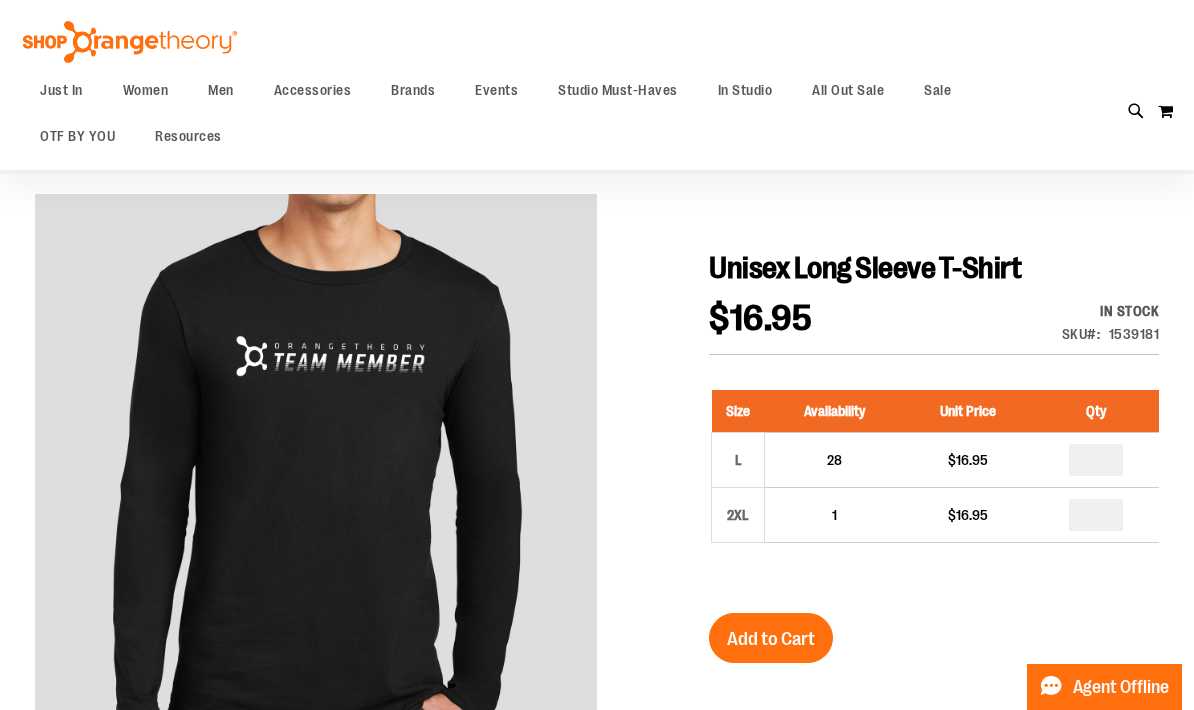 scroll, scrollTop: 0, scrollLeft: 0, axis: both 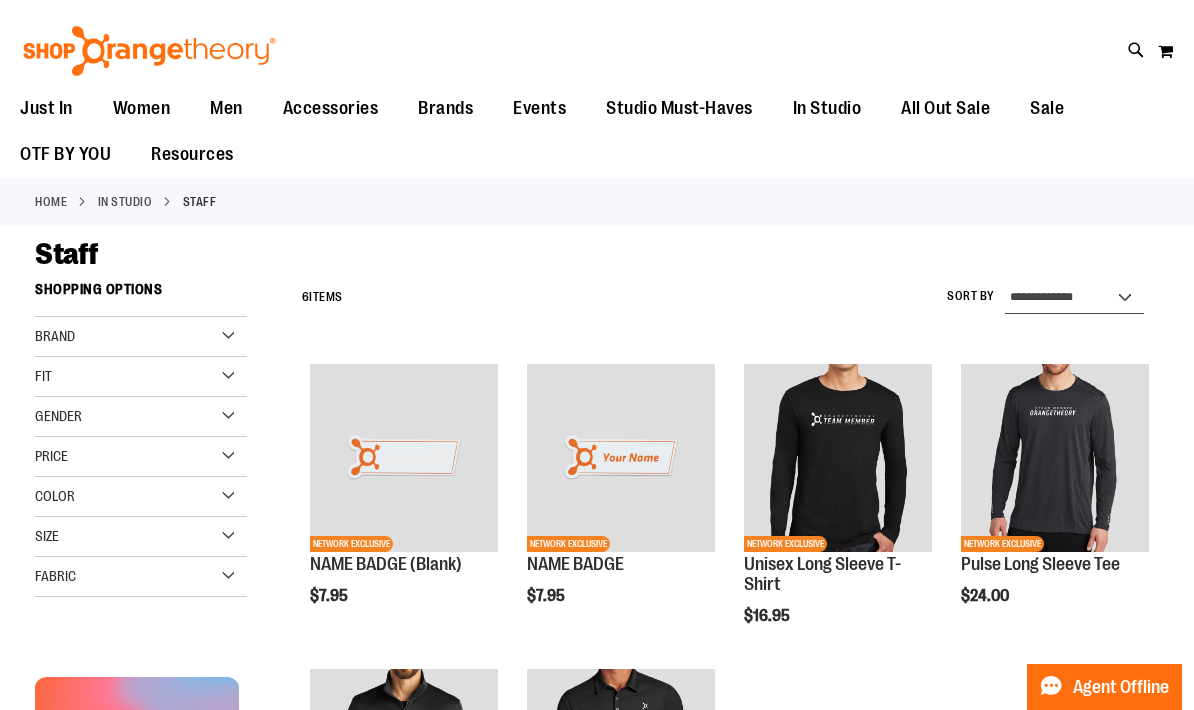 click on "**********" at bounding box center [1074, 298] 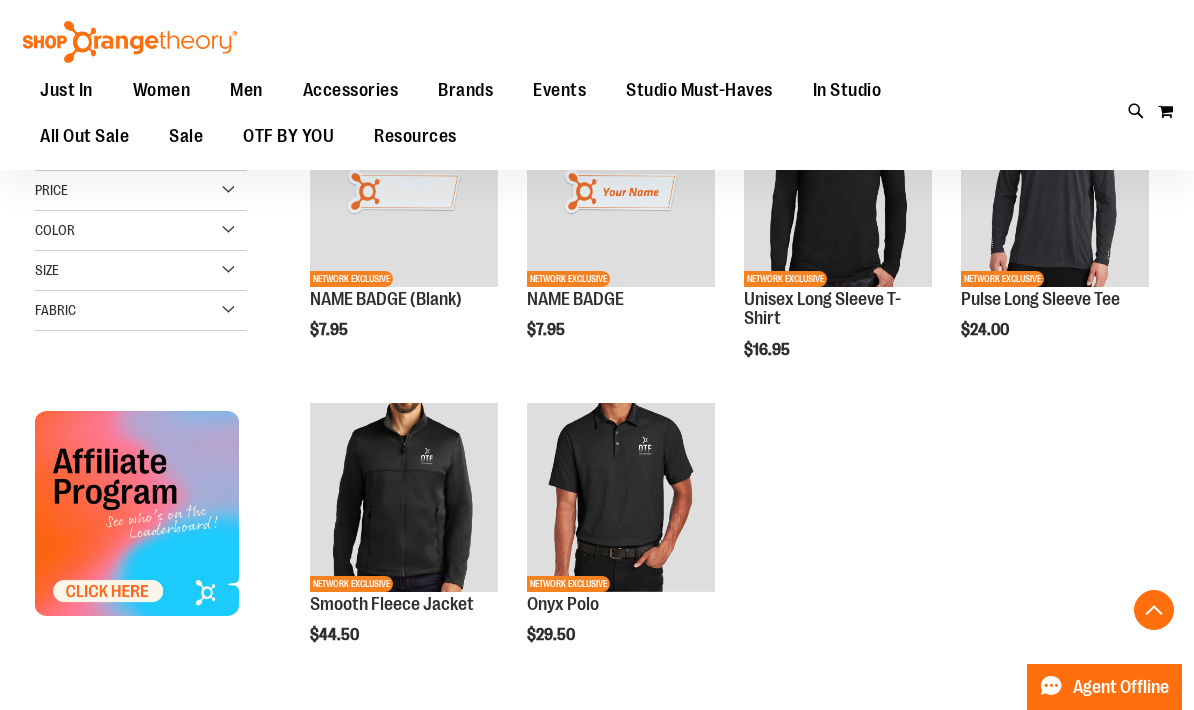 scroll, scrollTop: 350, scrollLeft: 0, axis: vertical 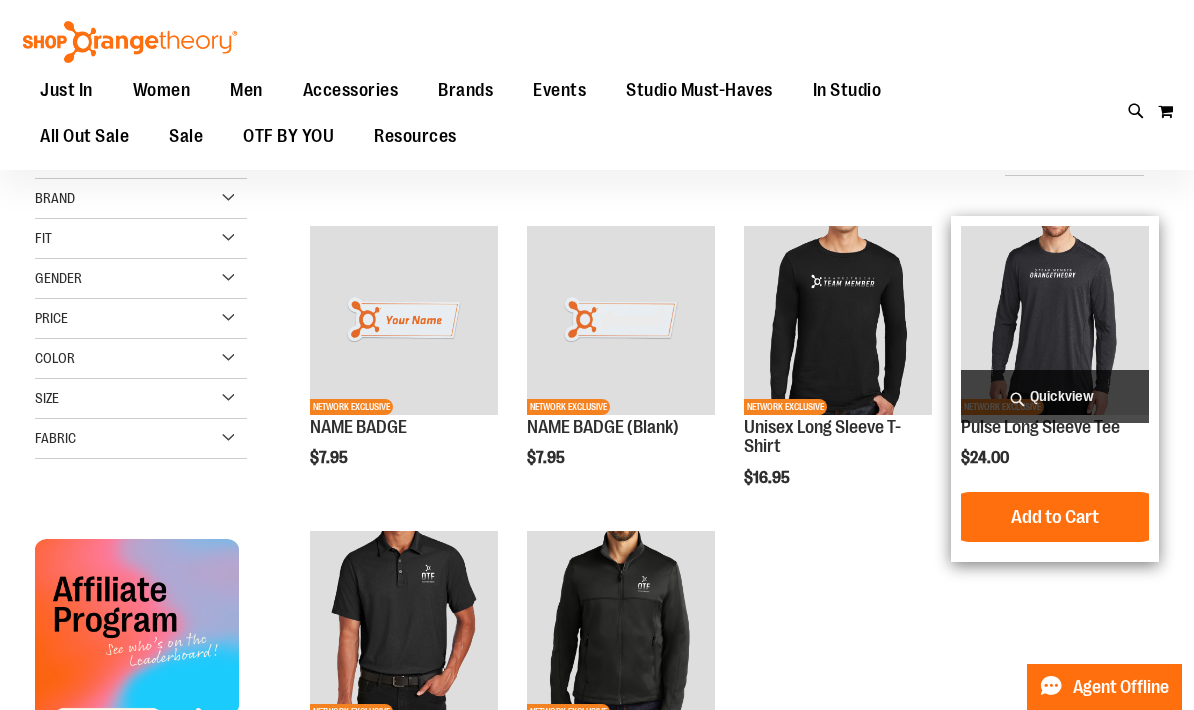 click at bounding box center (1055, 320) 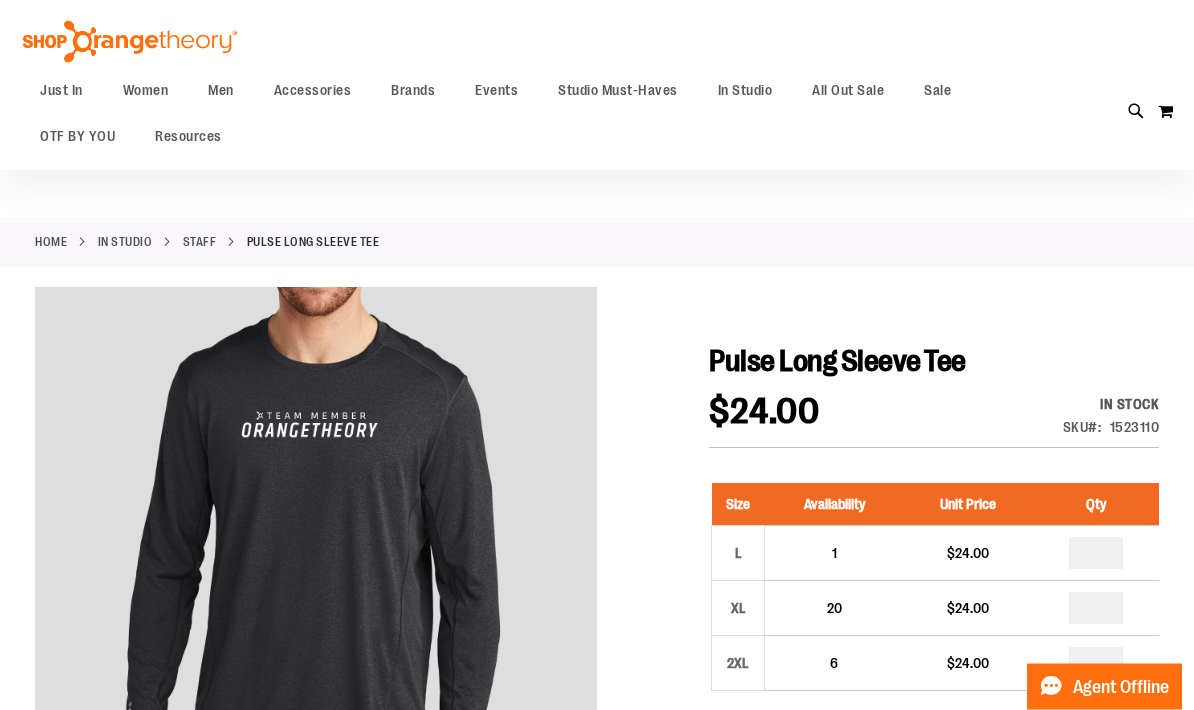 scroll, scrollTop: 0, scrollLeft: 0, axis: both 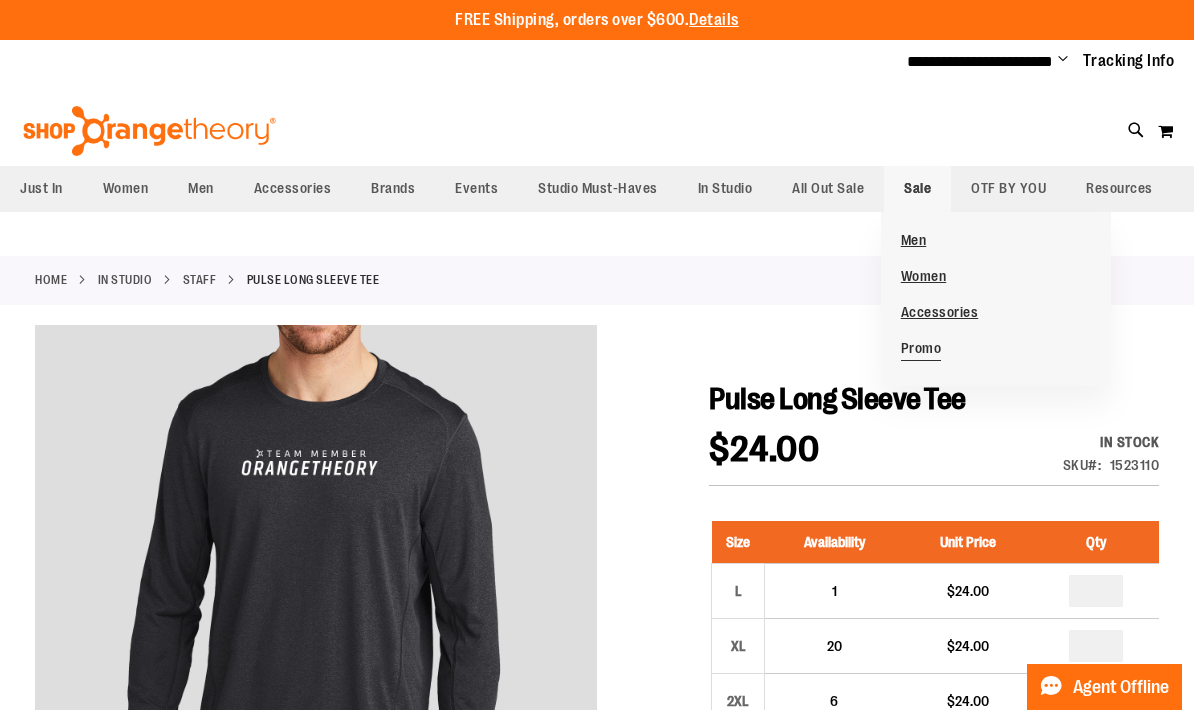 click on "Promo" at bounding box center (921, 350) 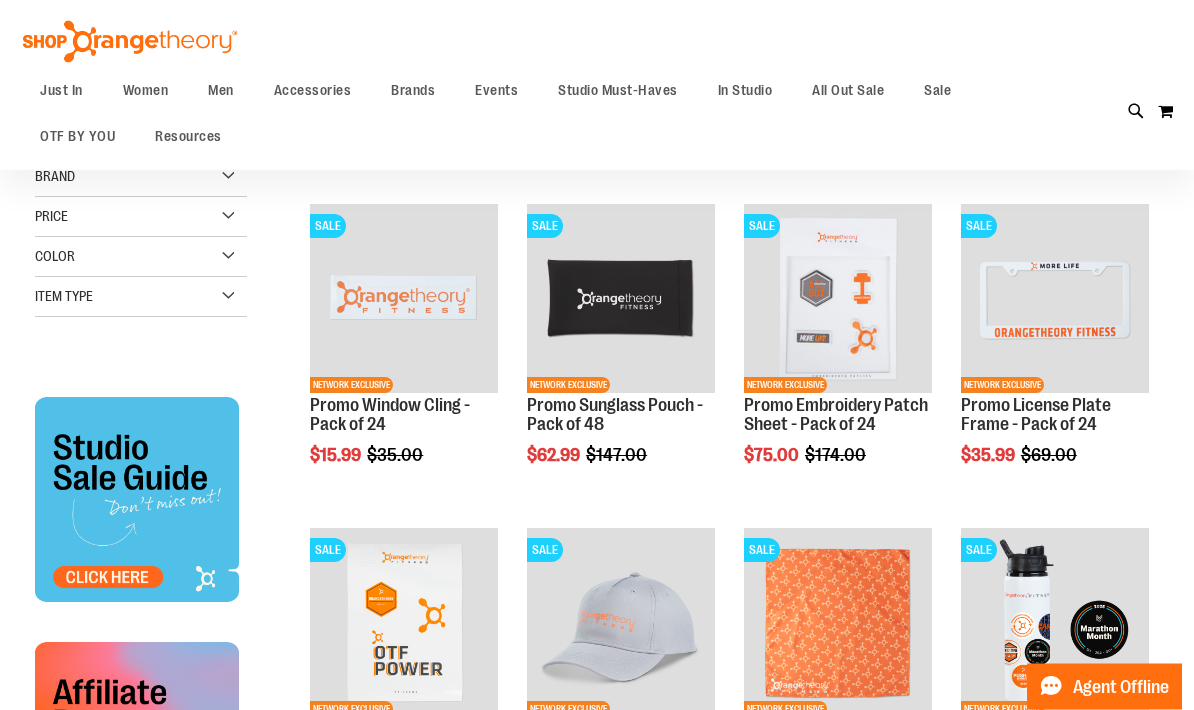 scroll, scrollTop: 238, scrollLeft: 0, axis: vertical 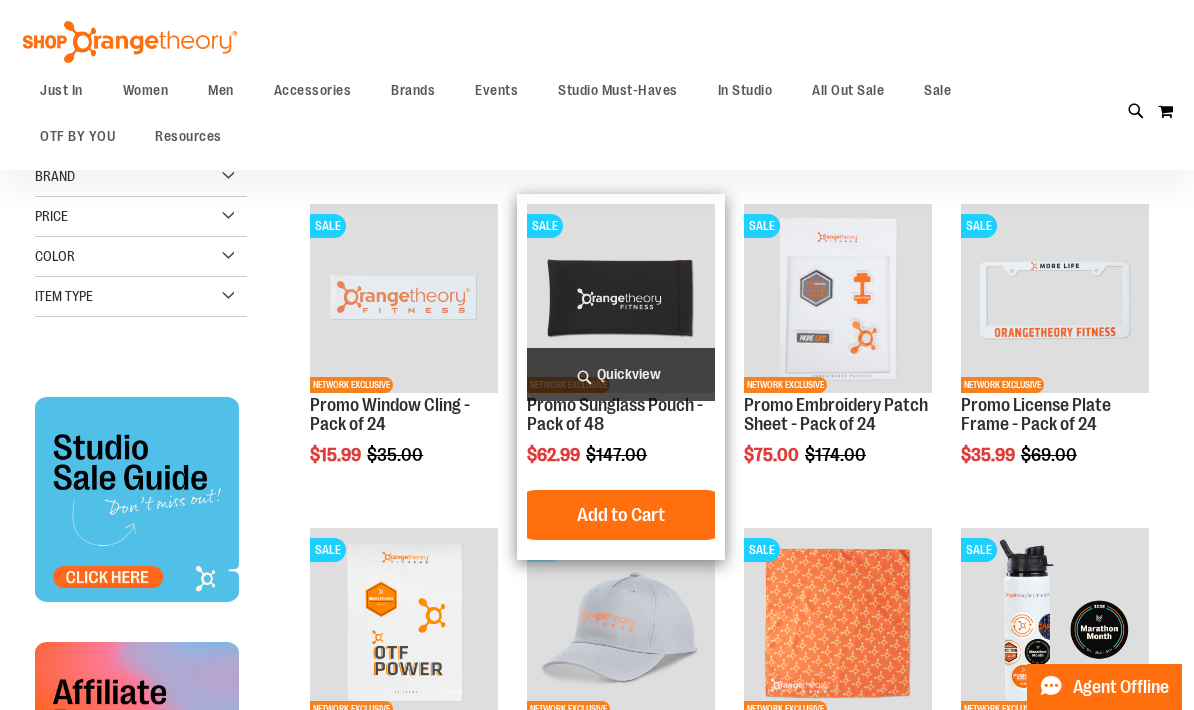 click at bounding box center (621, 298) 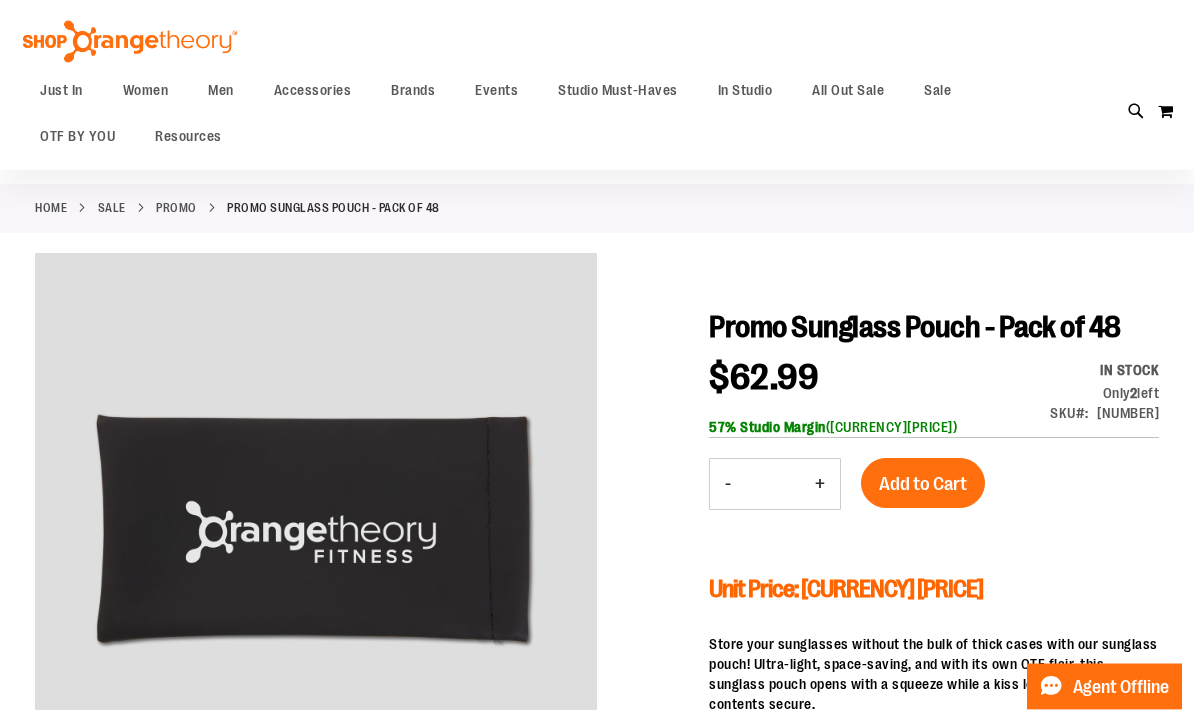 scroll, scrollTop: 0, scrollLeft: 0, axis: both 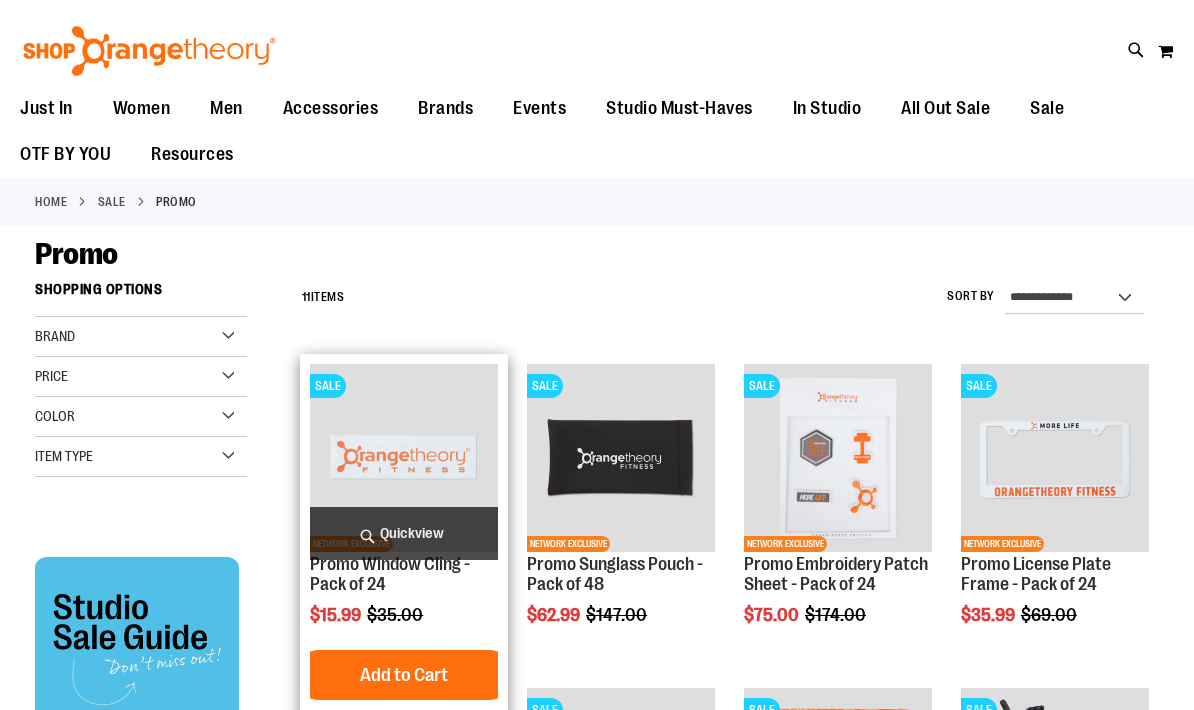 click at bounding box center [404, 458] 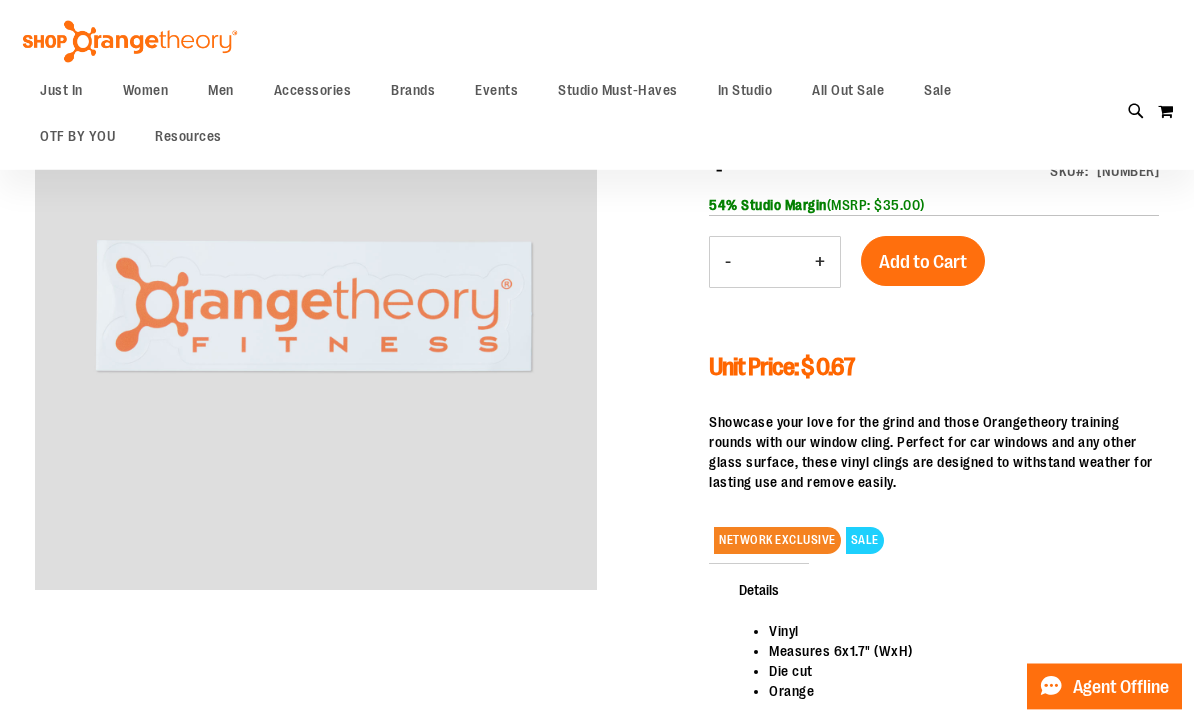 scroll, scrollTop: 0, scrollLeft: 0, axis: both 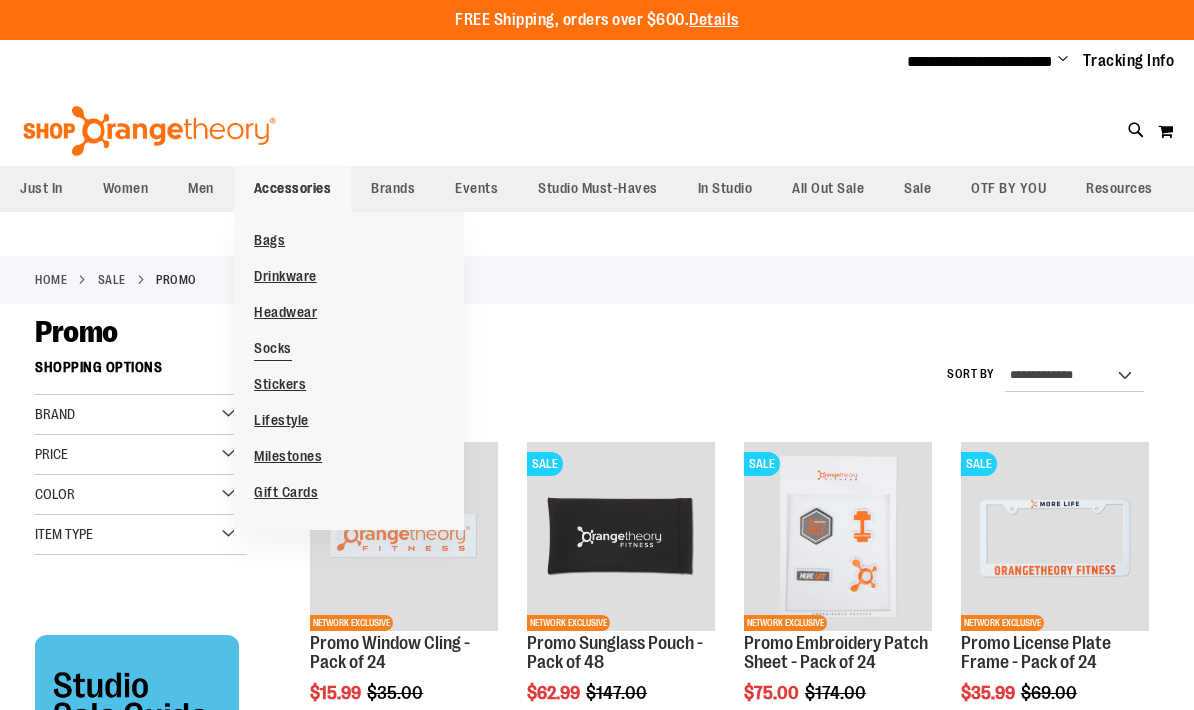 click on "Socks" at bounding box center (273, 350) 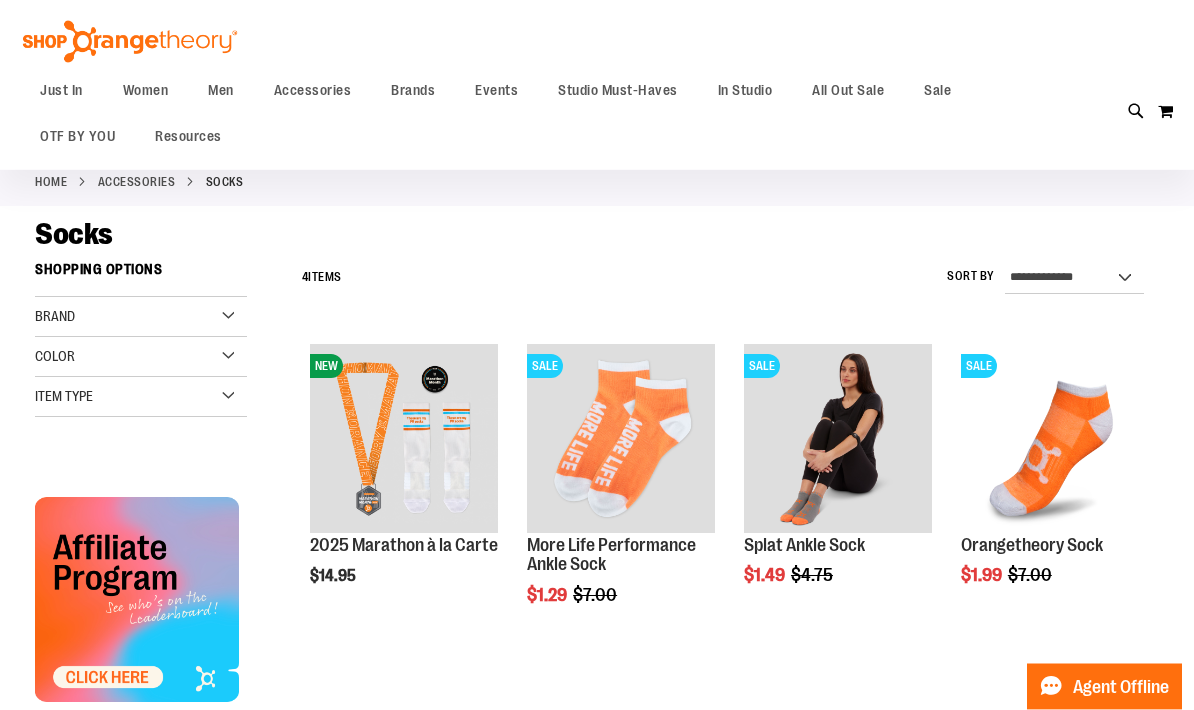 scroll, scrollTop: 0, scrollLeft: 0, axis: both 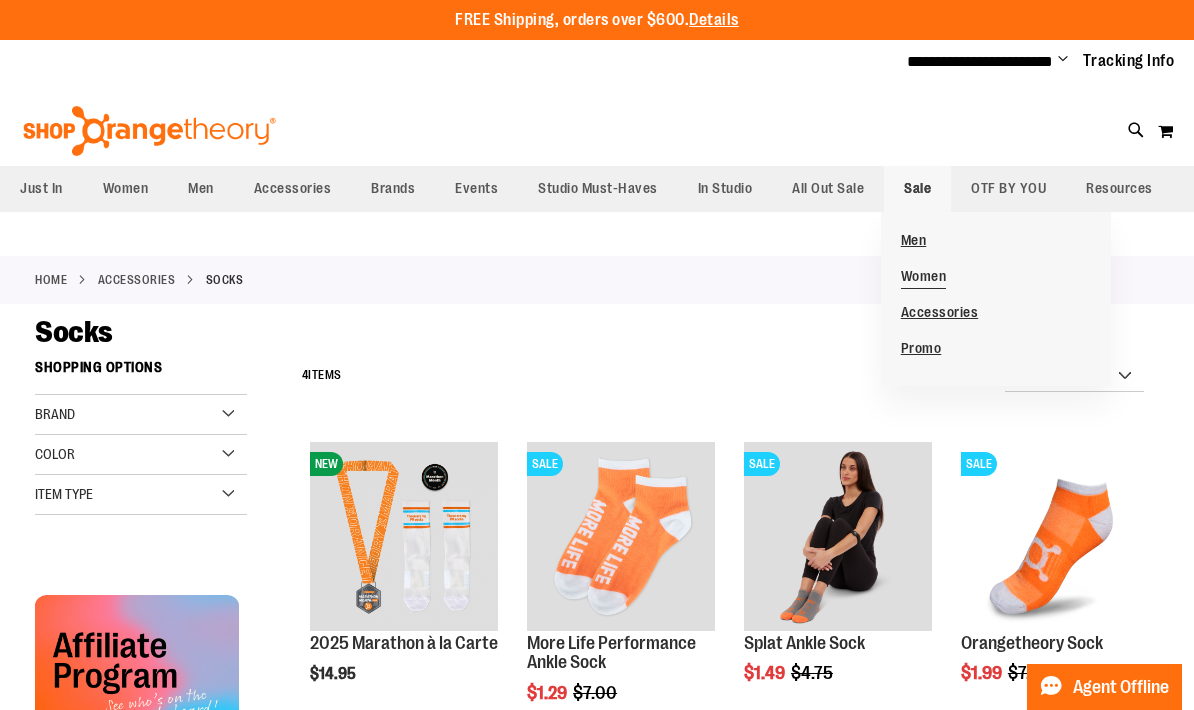 click on "Women" at bounding box center (924, 278) 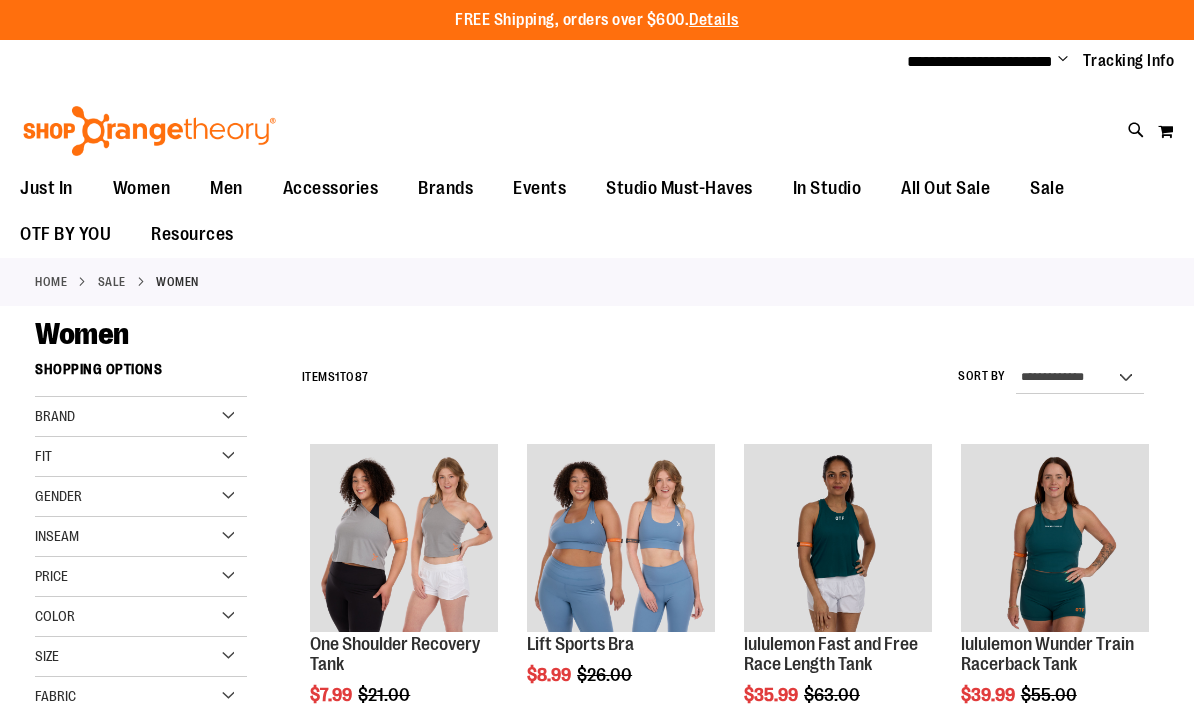 scroll, scrollTop: 0, scrollLeft: 0, axis: both 